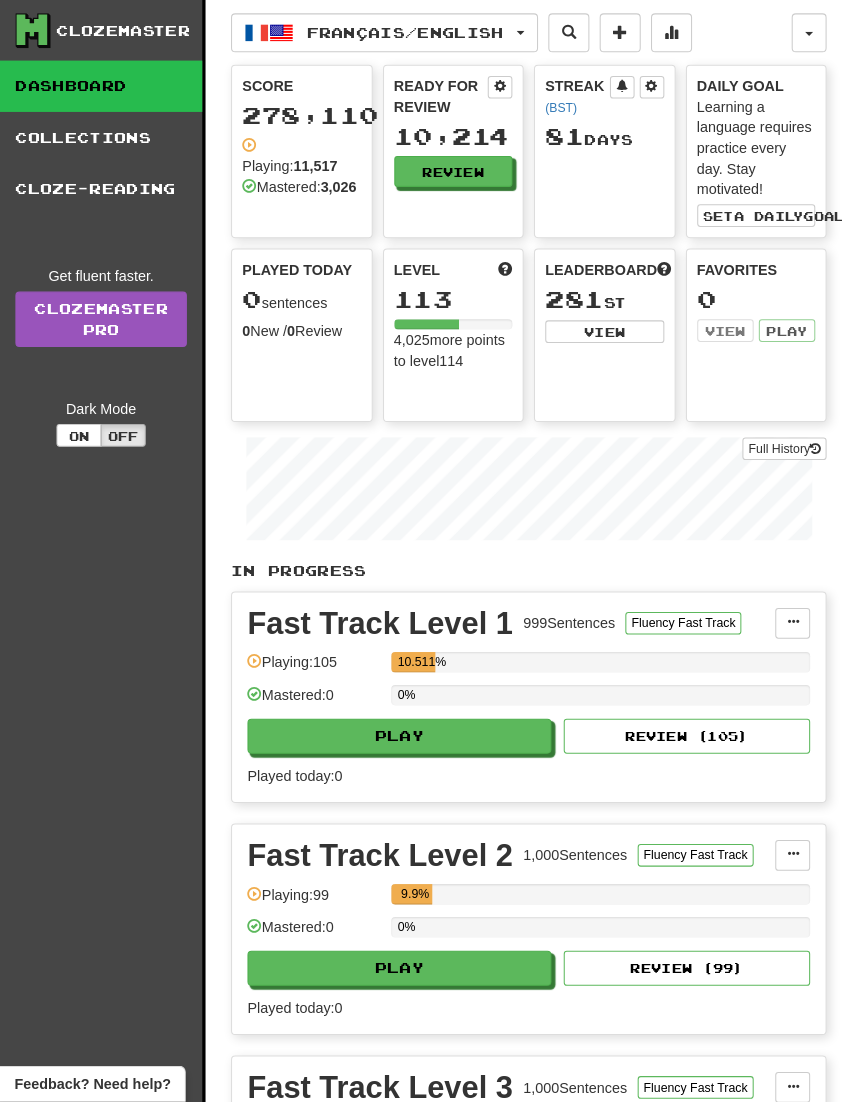 scroll, scrollTop: 3, scrollLeft: 0, axis: vertical 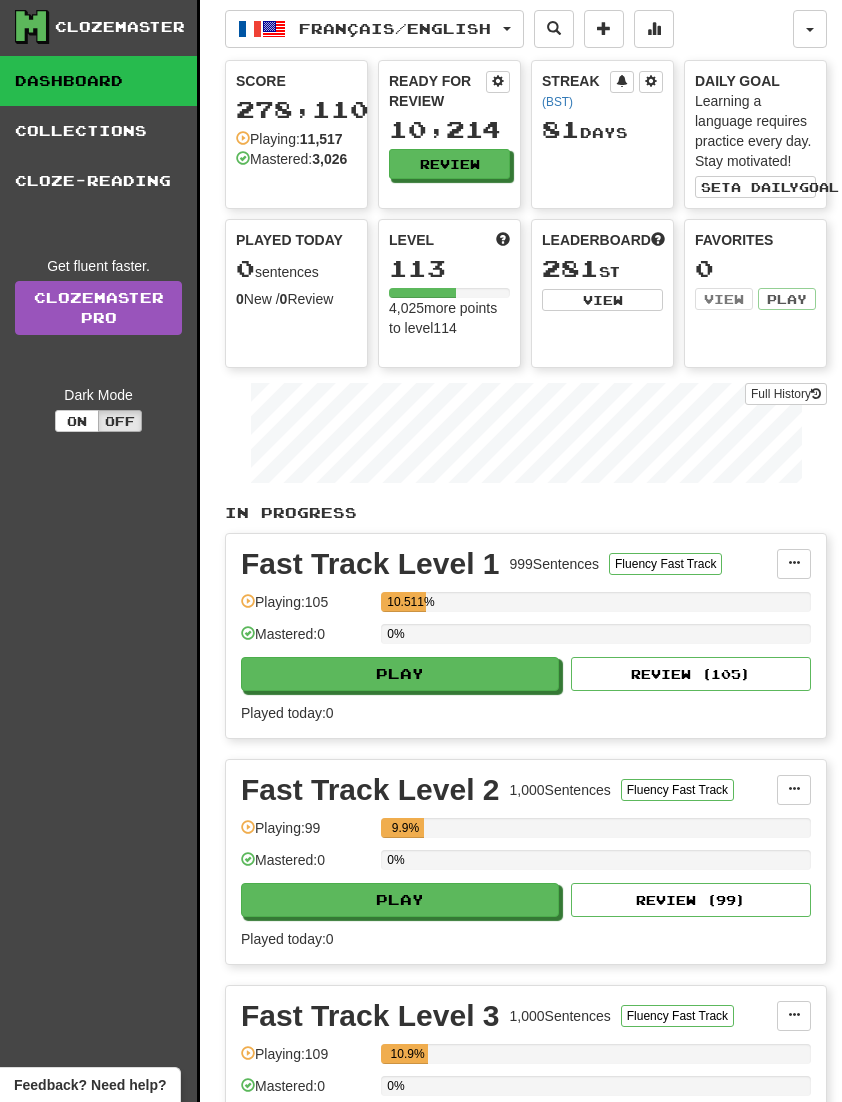 click on "Français  /  English" at bounding box center [395, 28] 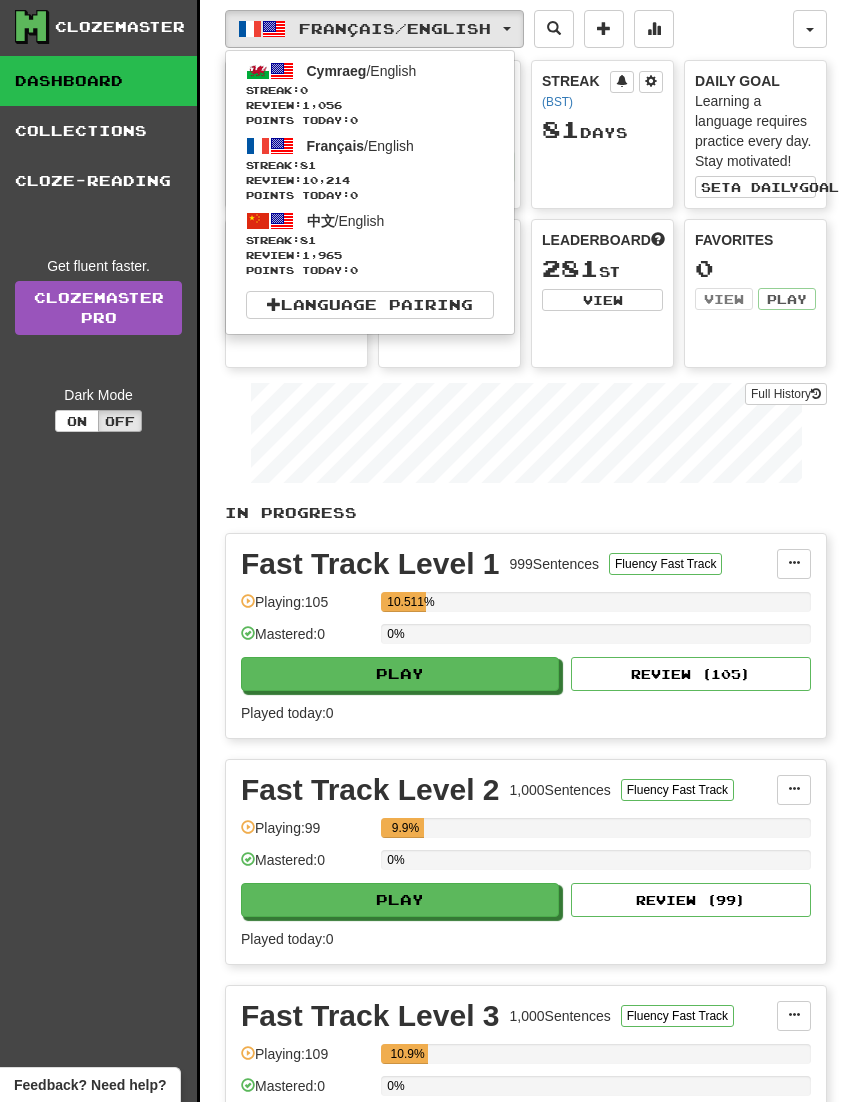 click on "Streak:  81" at bounding box center [370, 240] 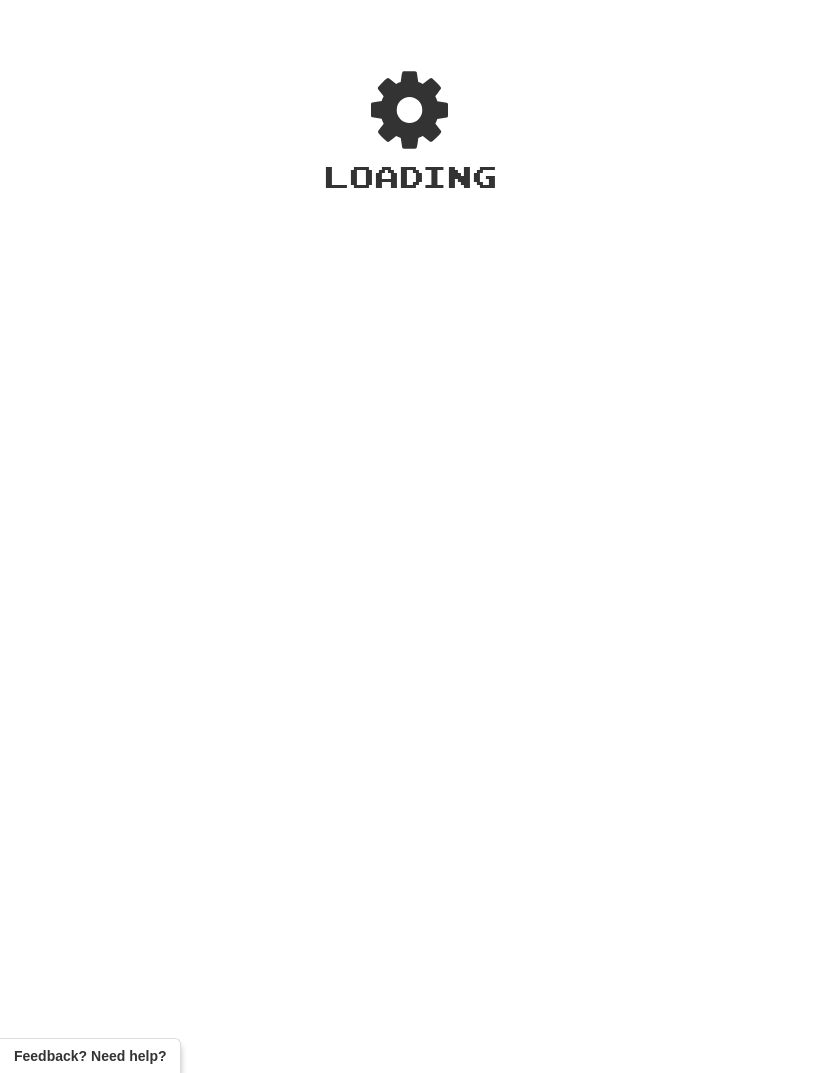 scroll, scrollTop: 0, scrollLeft: 0, axis: both 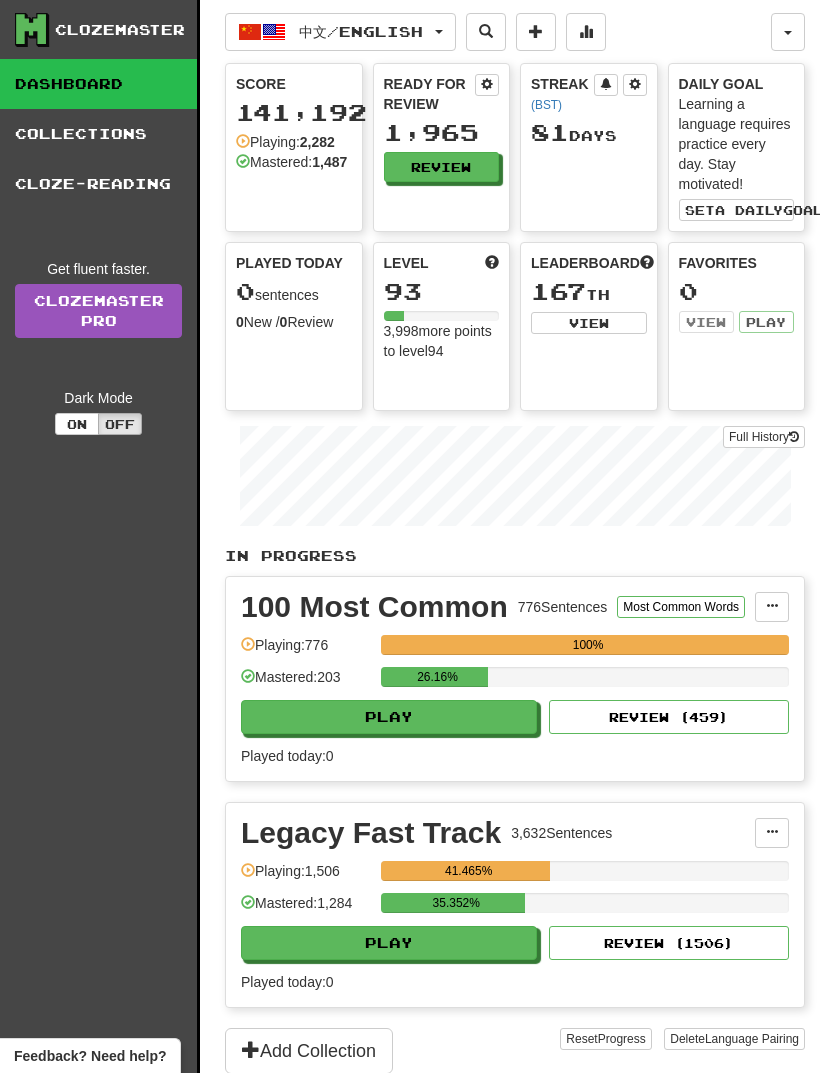 click on "Play" at bounding box center [389, 717] 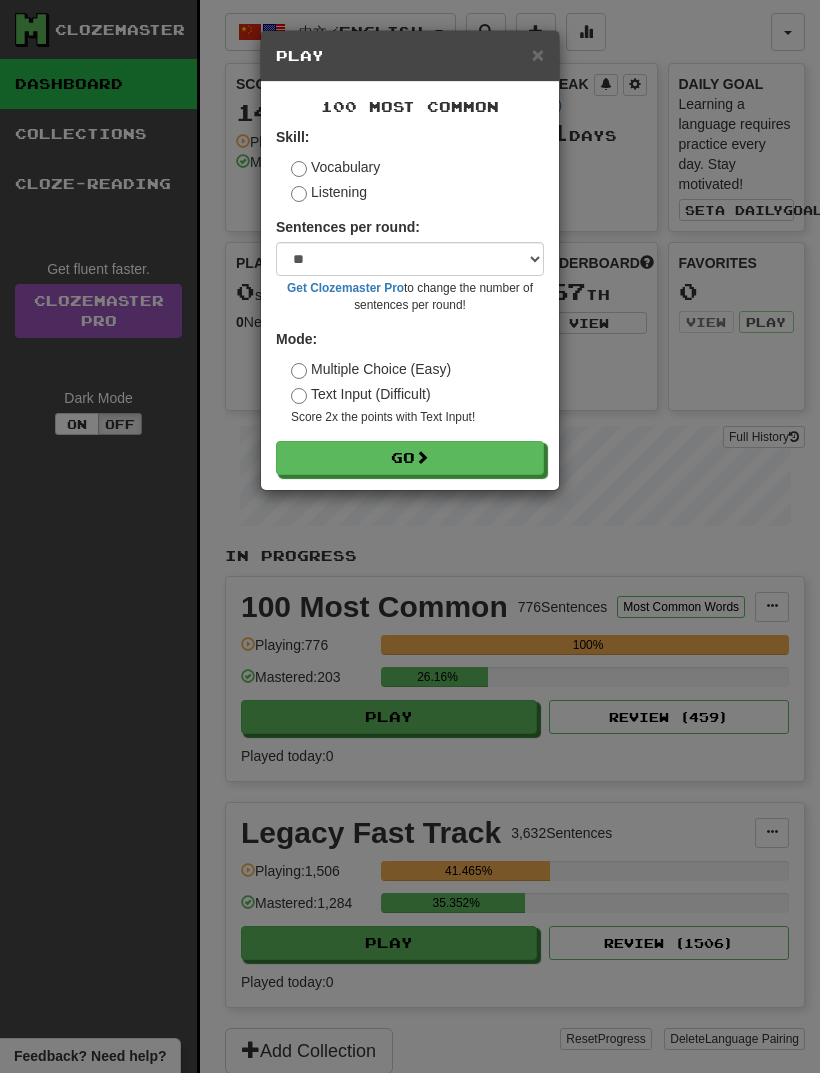 click at bounding box center [422, 457] 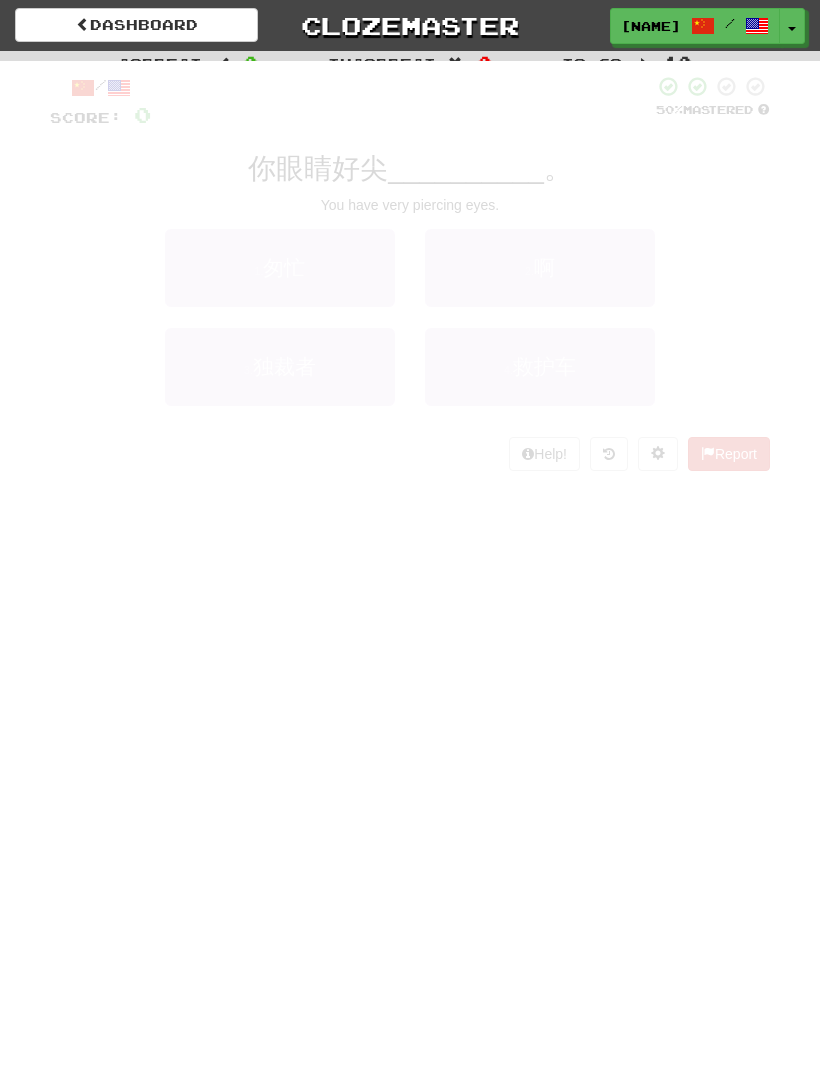 scroll, scrollTop: 0, scrollLeft: 0, axis: both 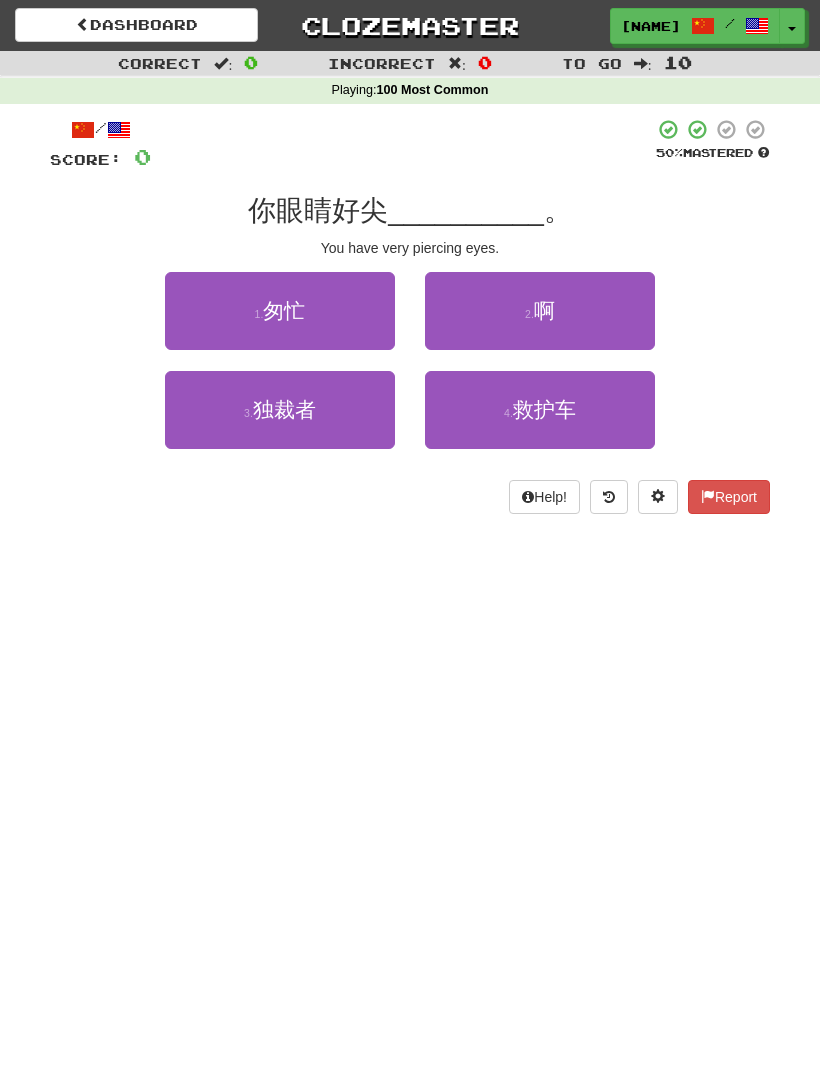 click on "2 .  啊" at bounding box center [540, 311] 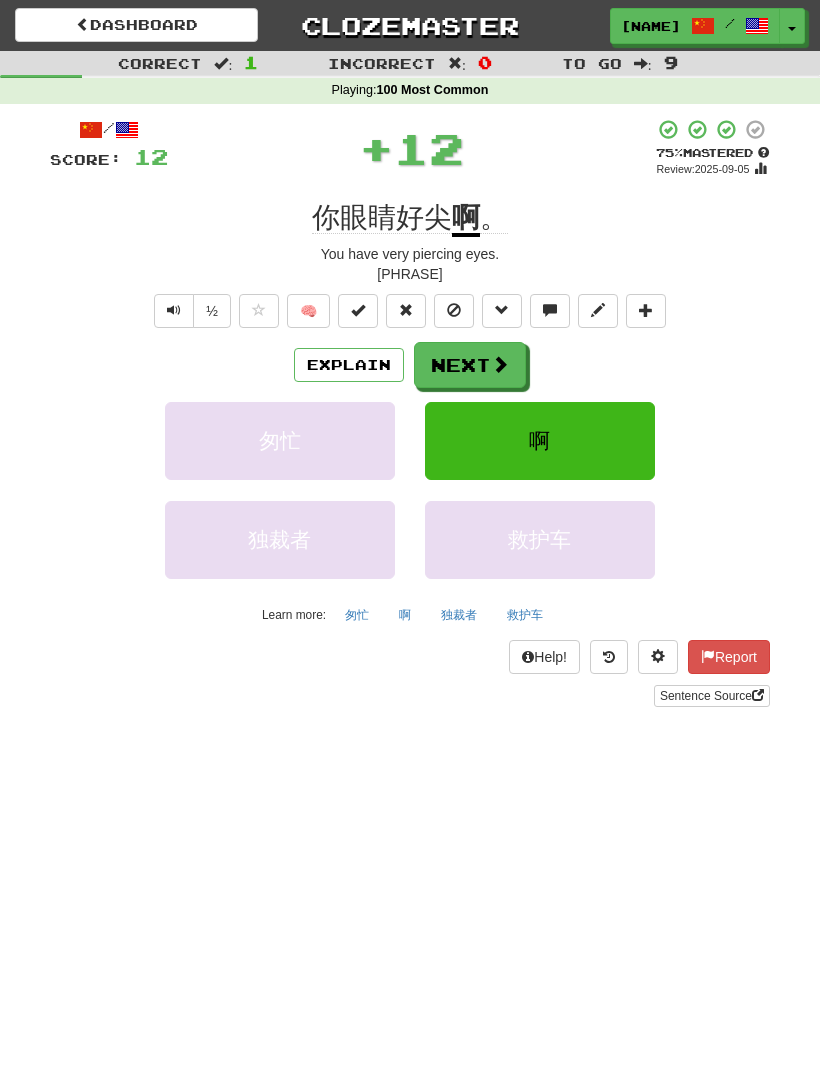 click on "Next" at bounding box center [470, 365] 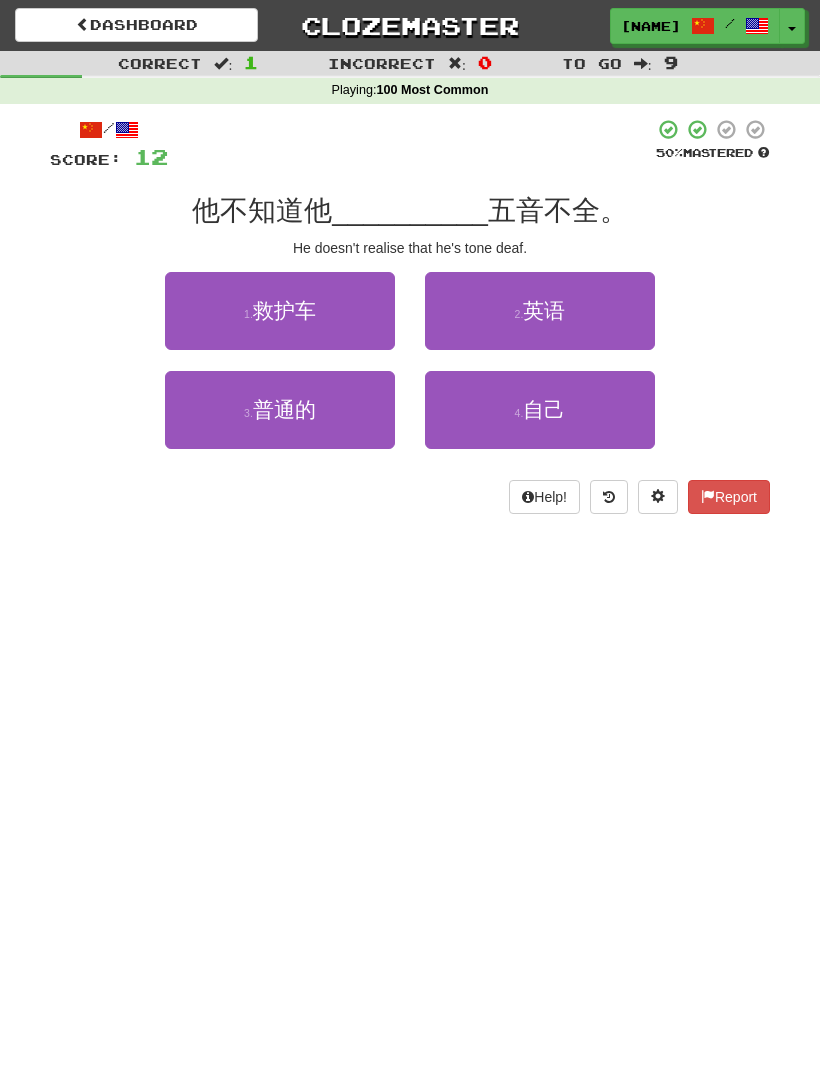 click on "4 .  自己" at bounding box center (540, 410) 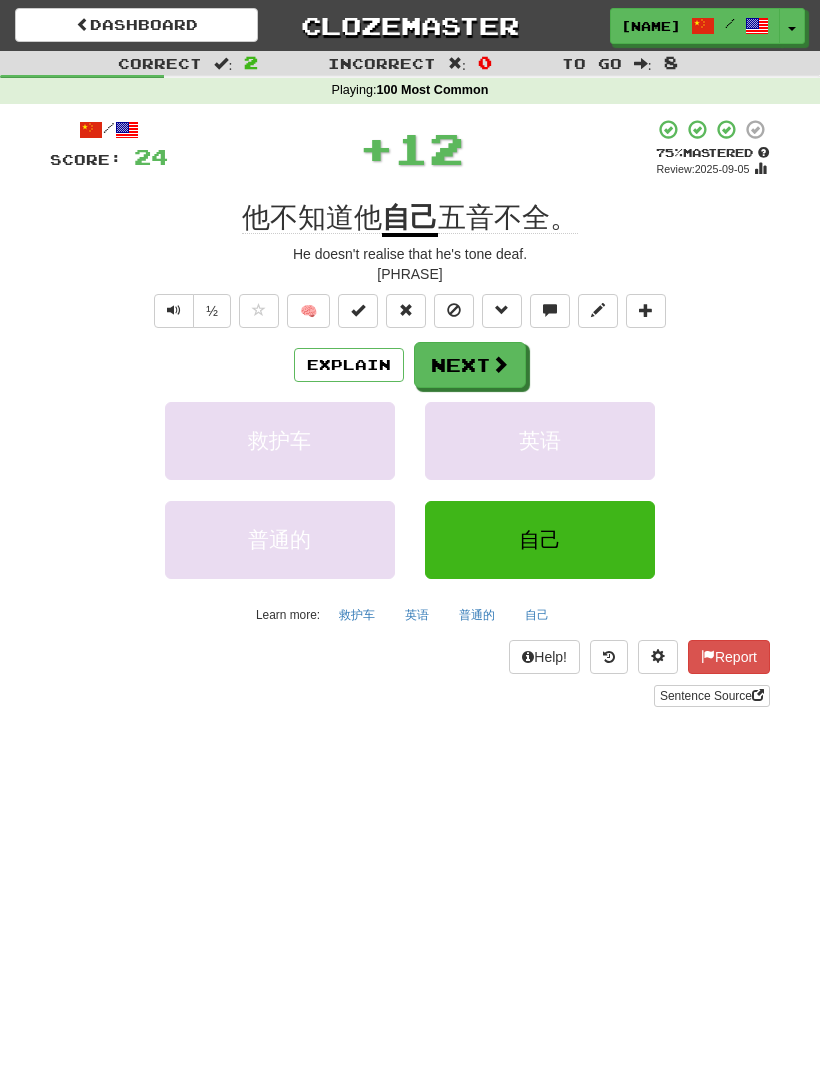 click on "Next" at bounding box center [470, 365] 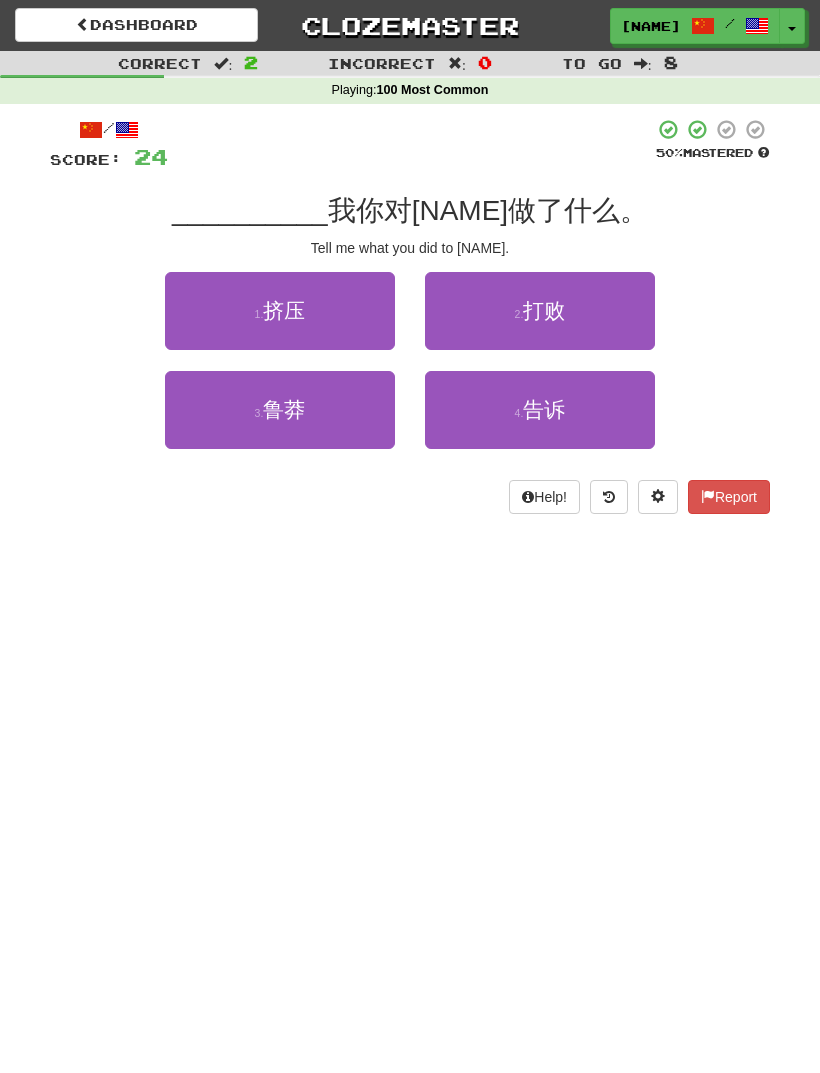 click on "4 .  告诉" at bounding box center (540, 410) 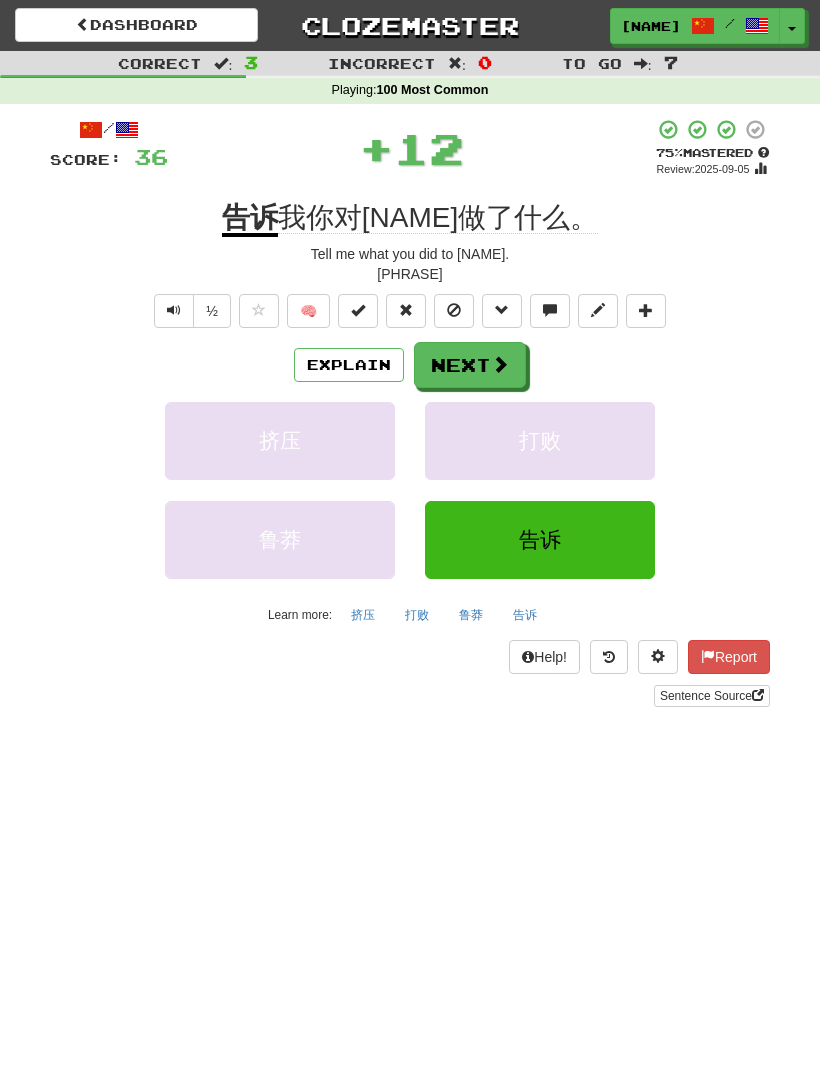click on "Explain Next 挤压 打败 鲁莽 告诉 Learn more: 挤压 打败 鲁莽 告诉" at bounding box center [410, 486] 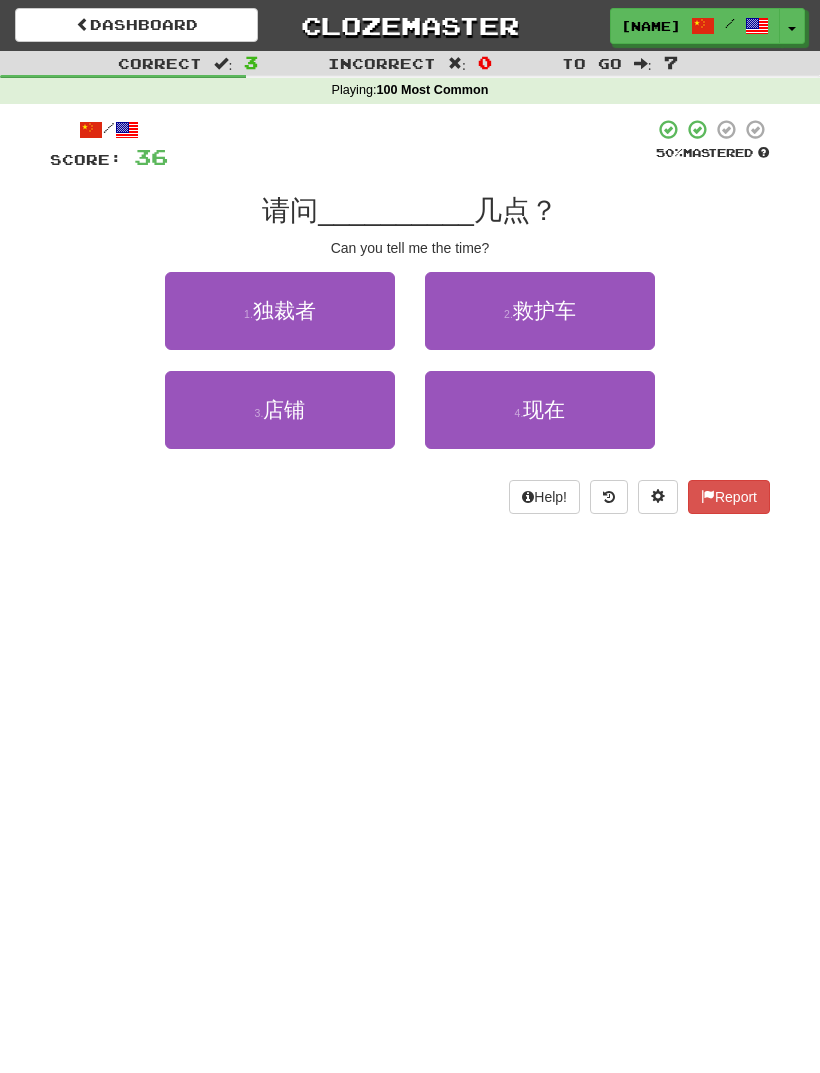 click on "4 .  现在" at bounding box center [540, 410] 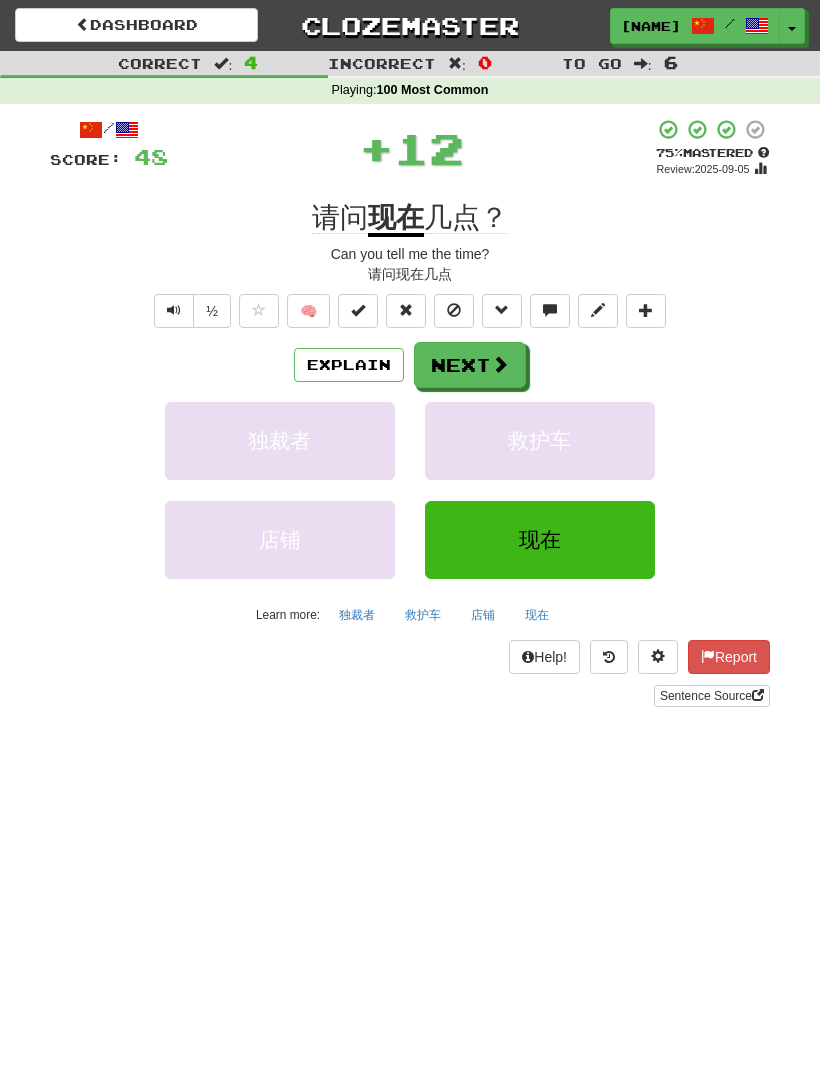 click on "救护车" at bounding box center [540, 441] 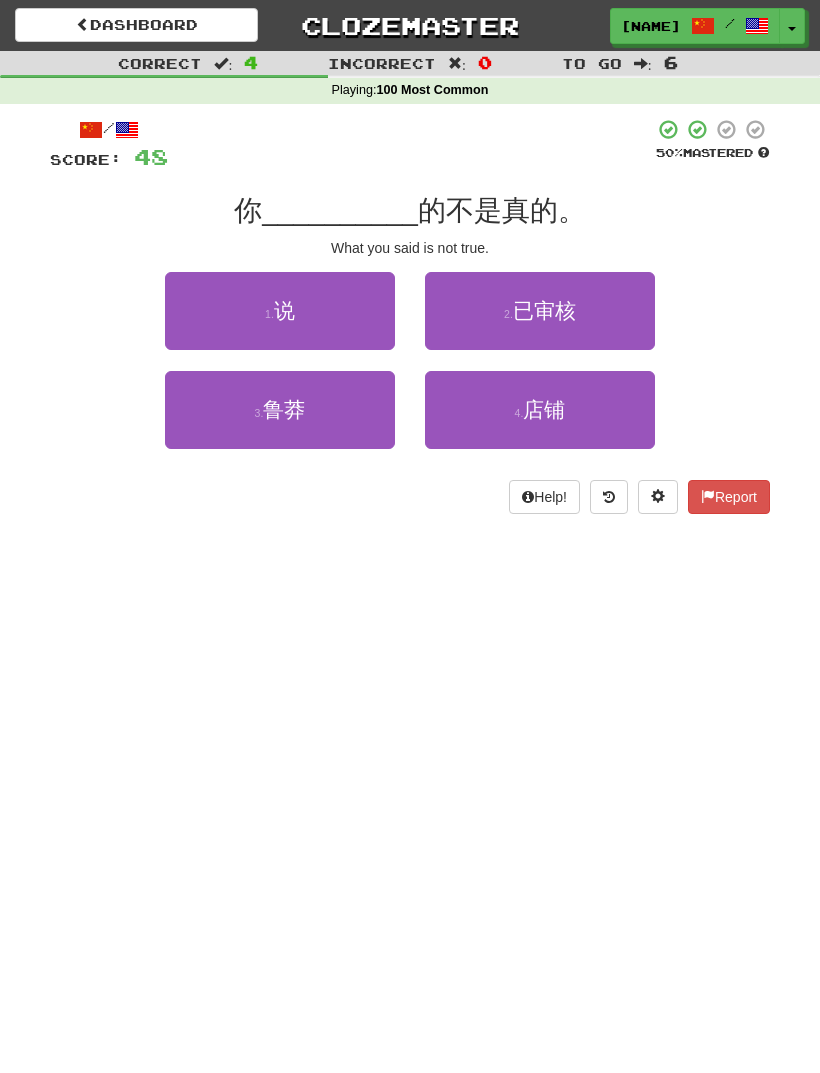 click on "1 .  说" at bounding box center [280, 311] 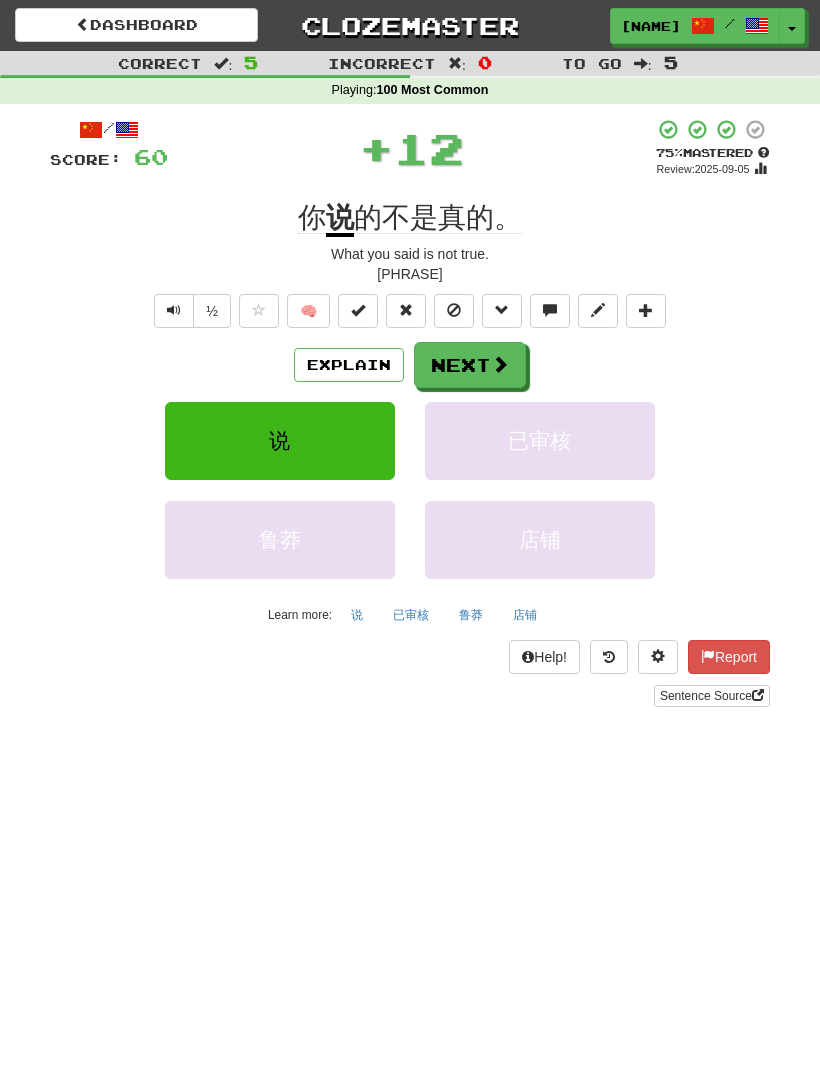 click on "Next" at bounding box center (470, 365) 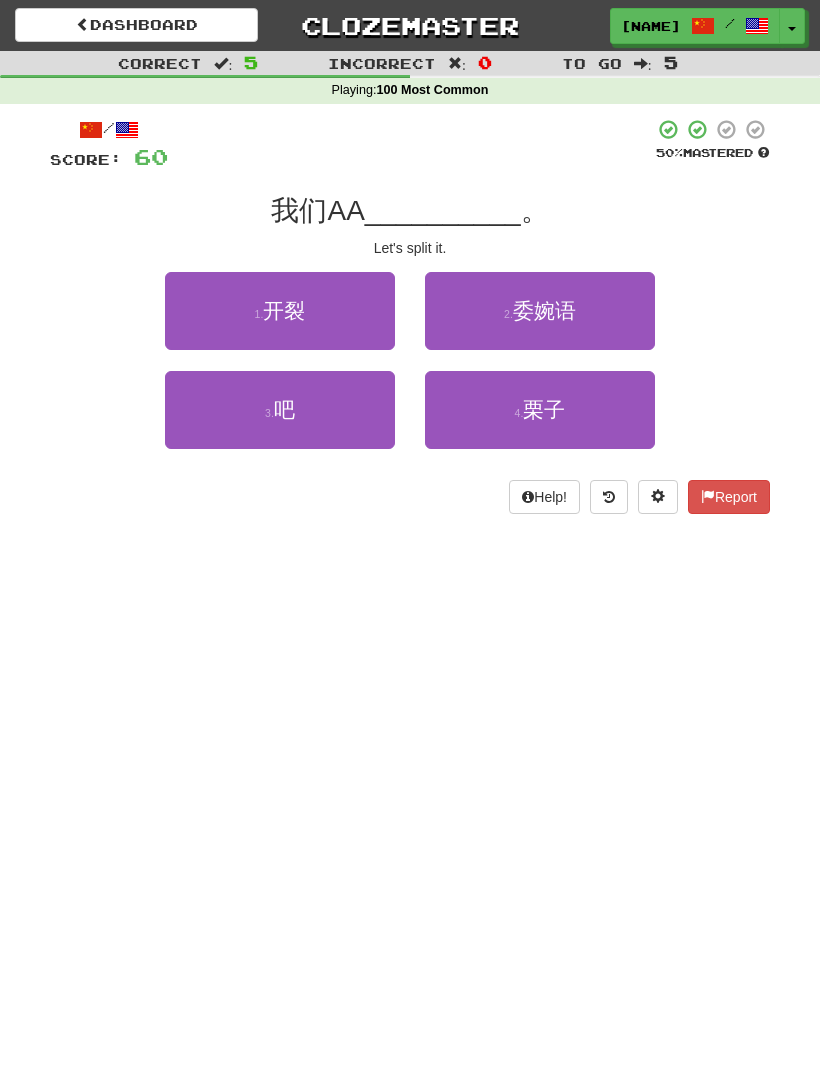 click on "3 .  吧" at bounding box center (280, 410) 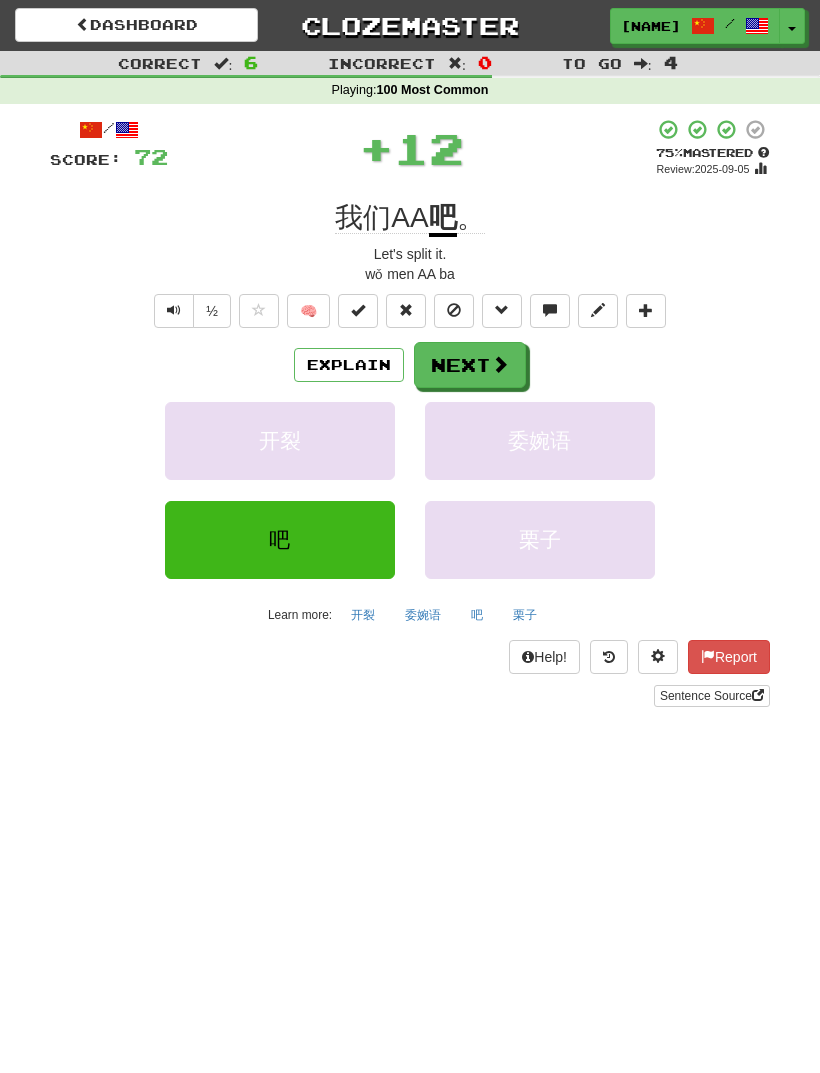 click on "Next" at bounding box center (470, 365) 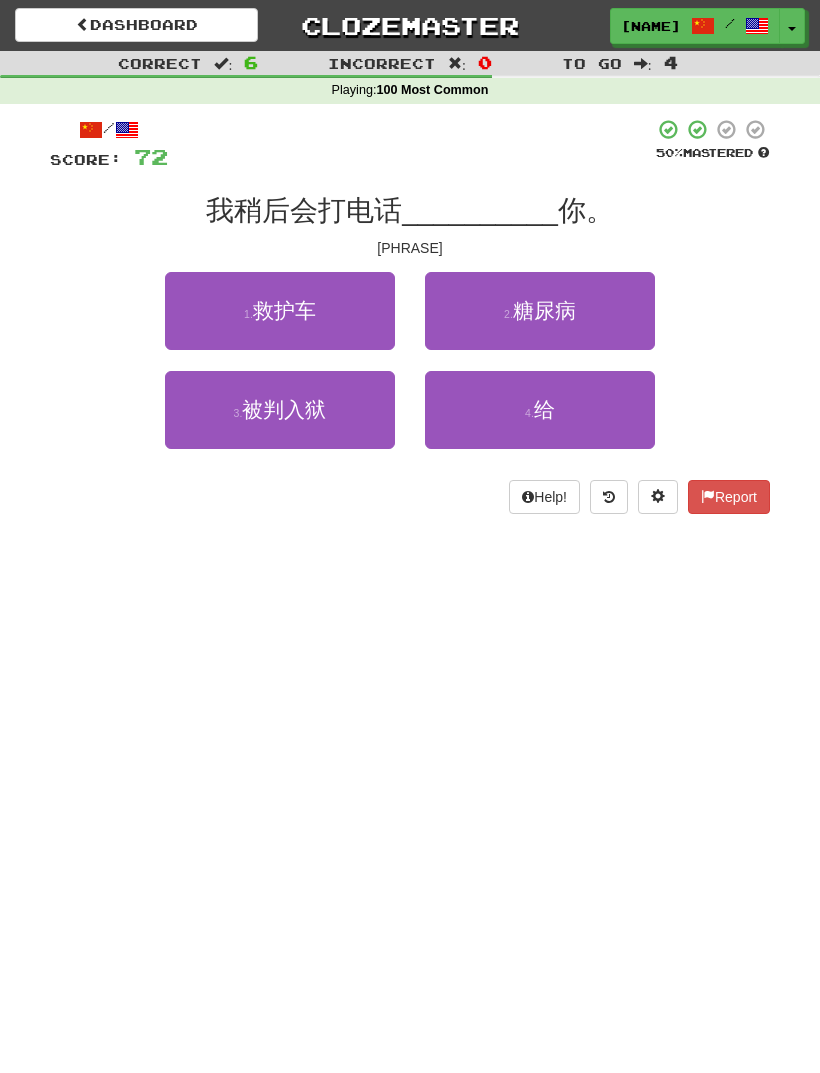 click on "4 .  给" at bounding box center (540, 410) 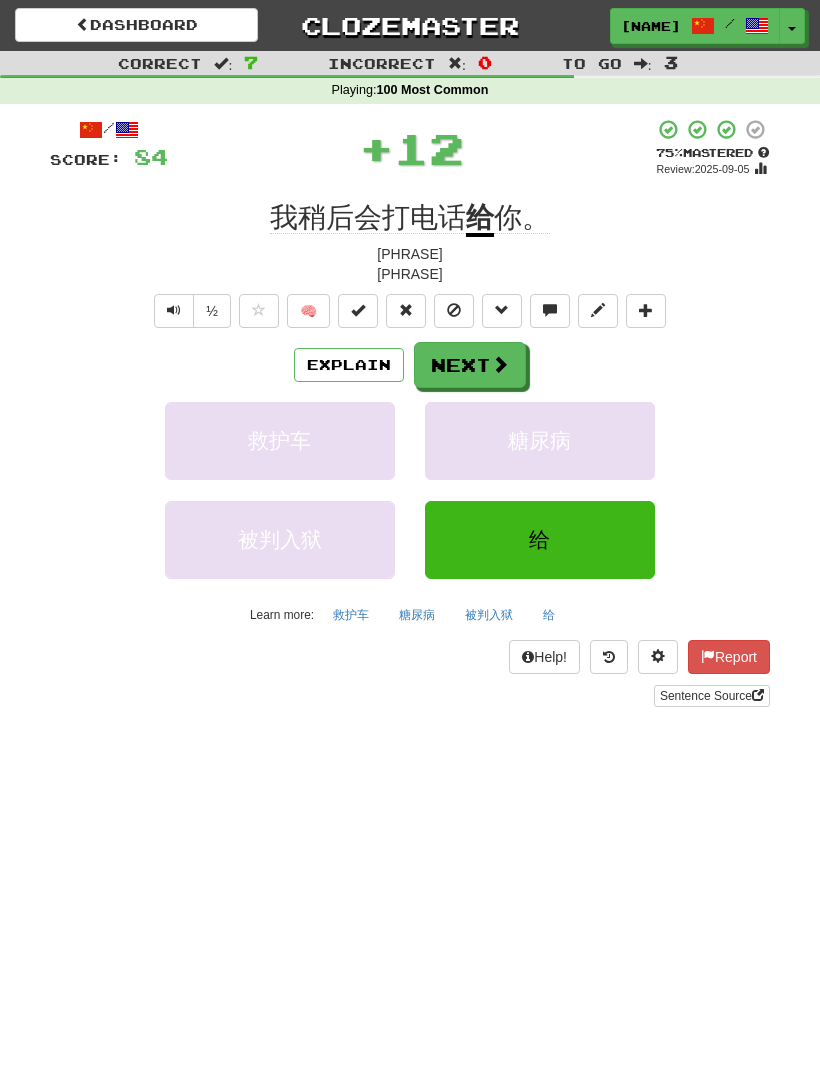 click on "Next" at bounding box center (470, 365) 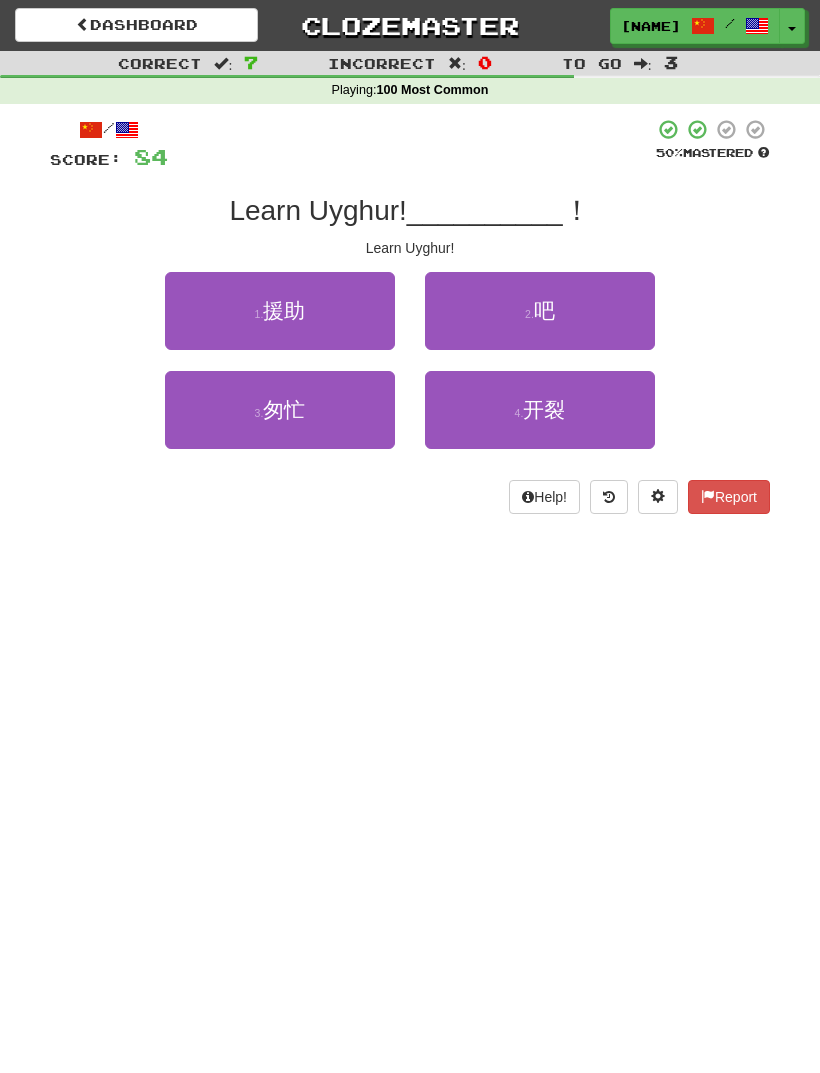 click on "2 .  吧" at bounding box center (540, 311) 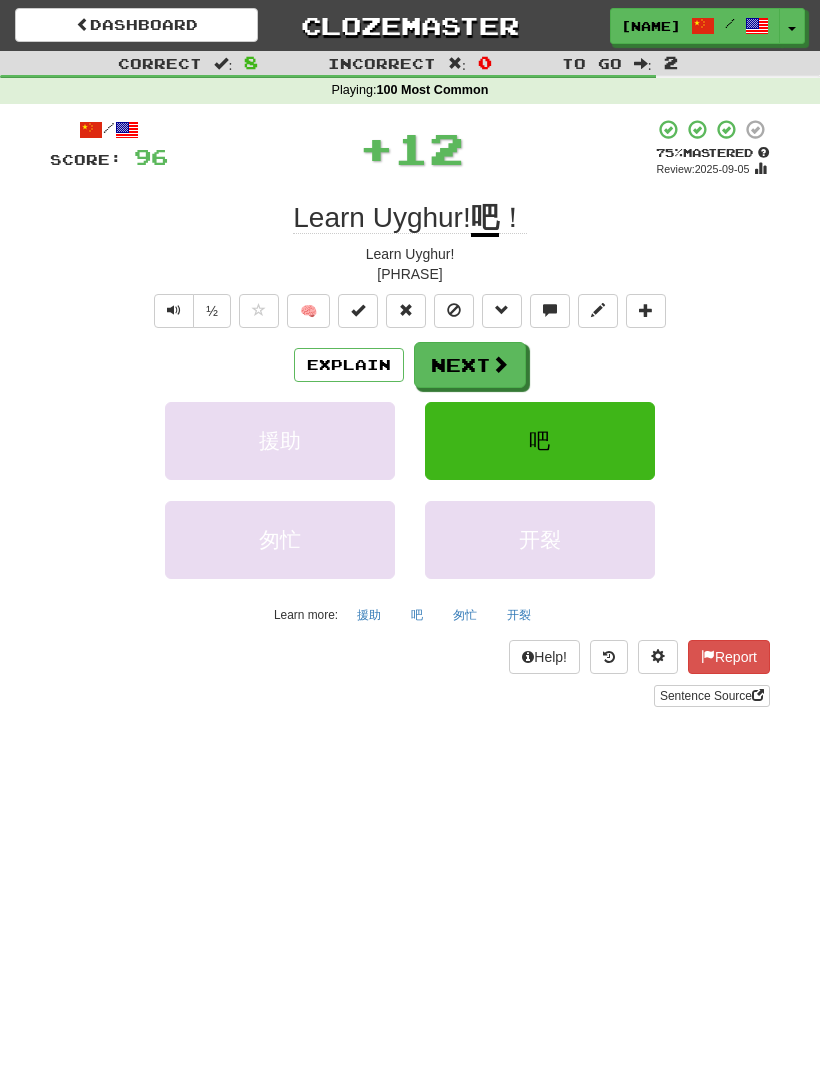 click on "Next" at bounding box center (470, 365) 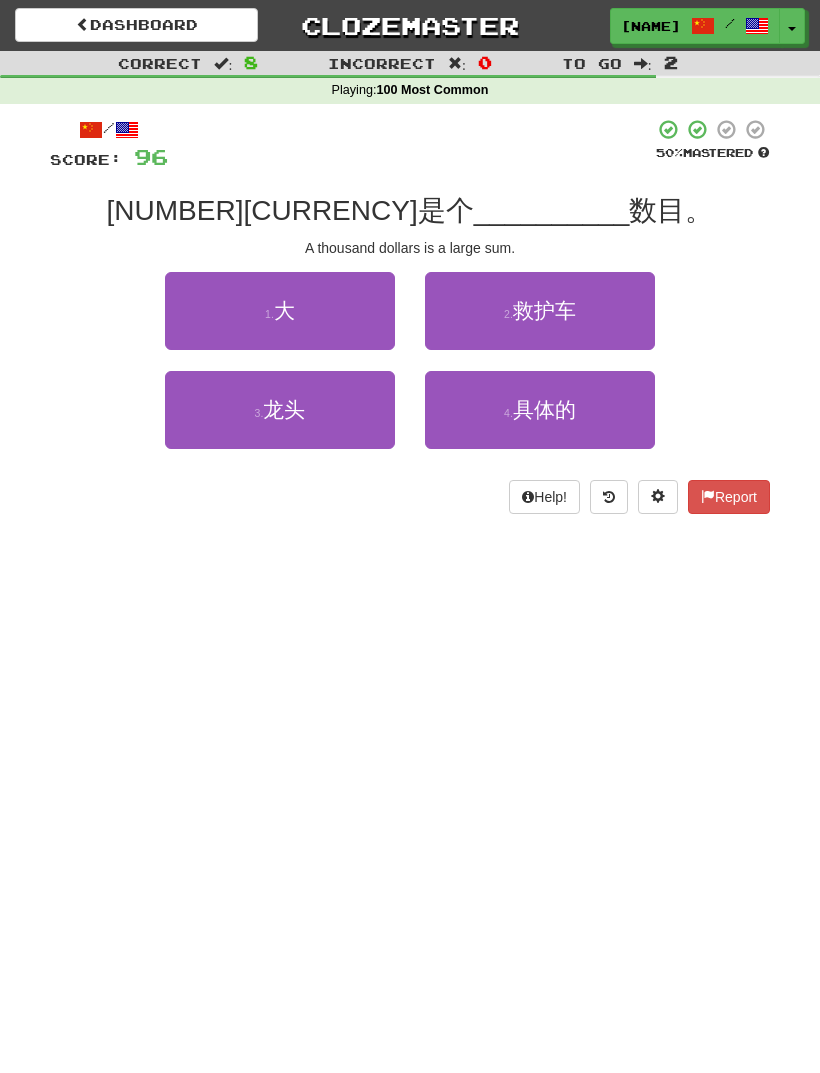 click on "1 .  大" at bounding box center (280, 311) 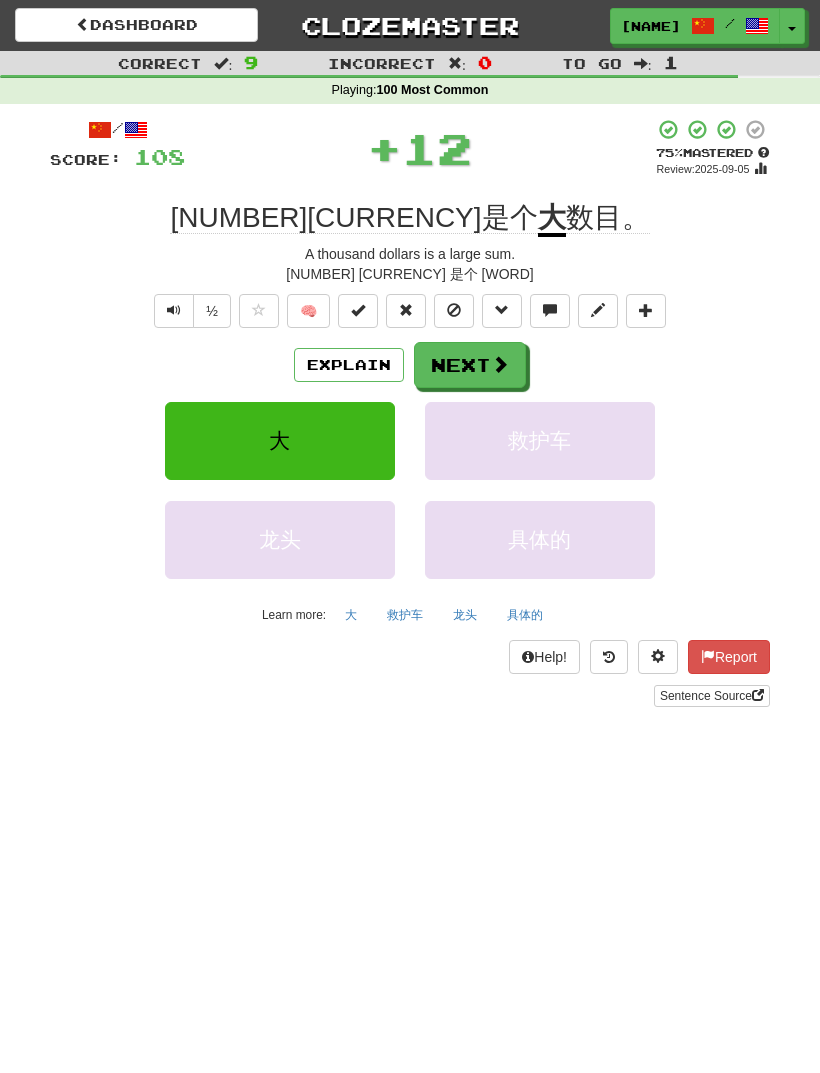 click on "Next" at bounding box center [470, 365] 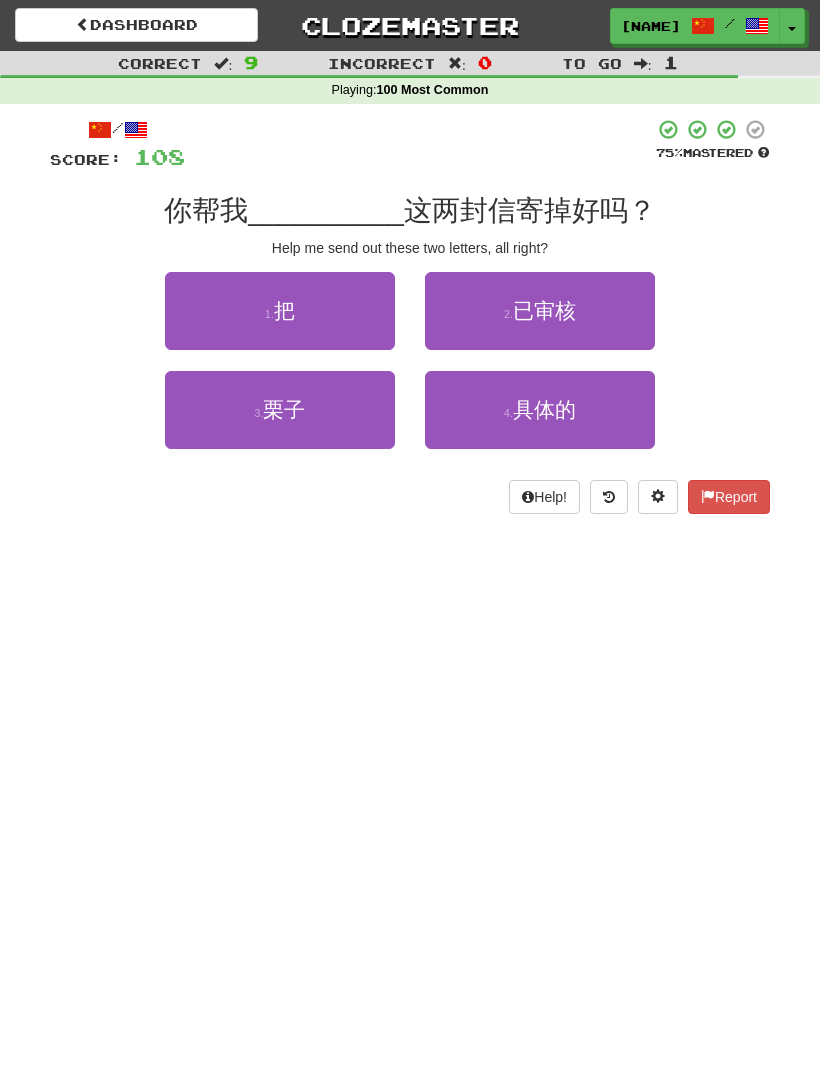 click on "1 .  把" at bounding box center [280, 311] 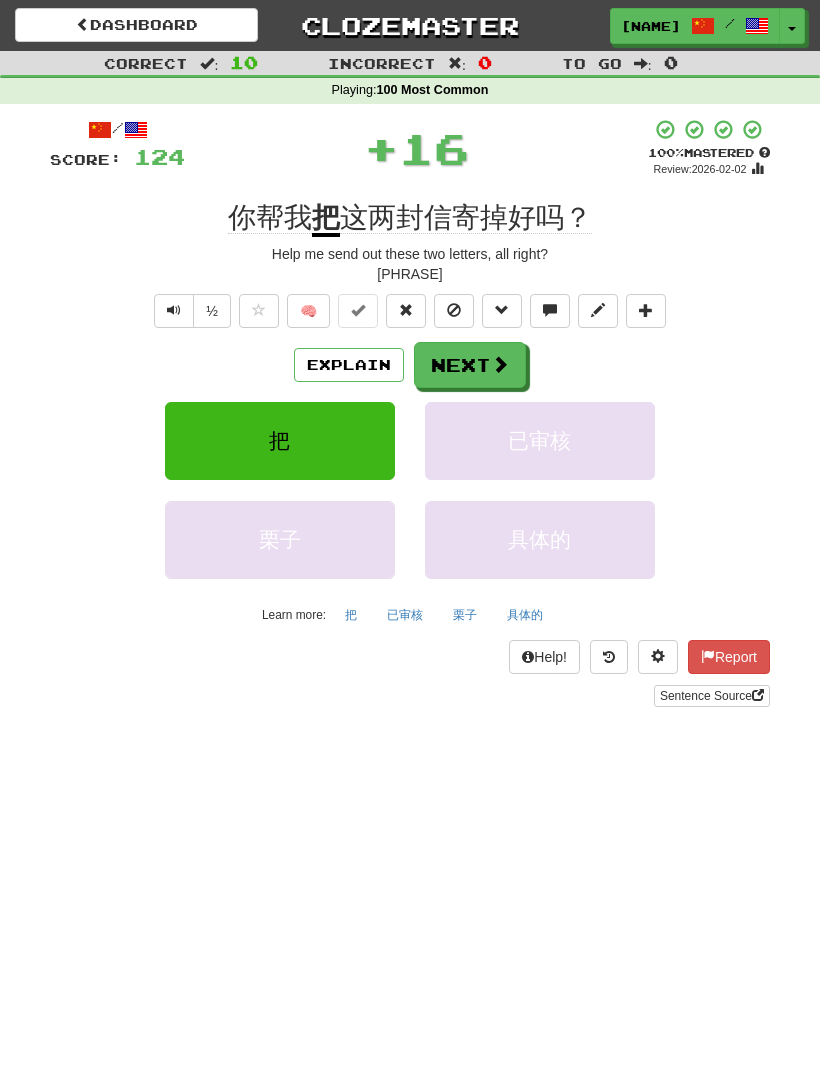 click on "Next" at bounding box center (470, 365) 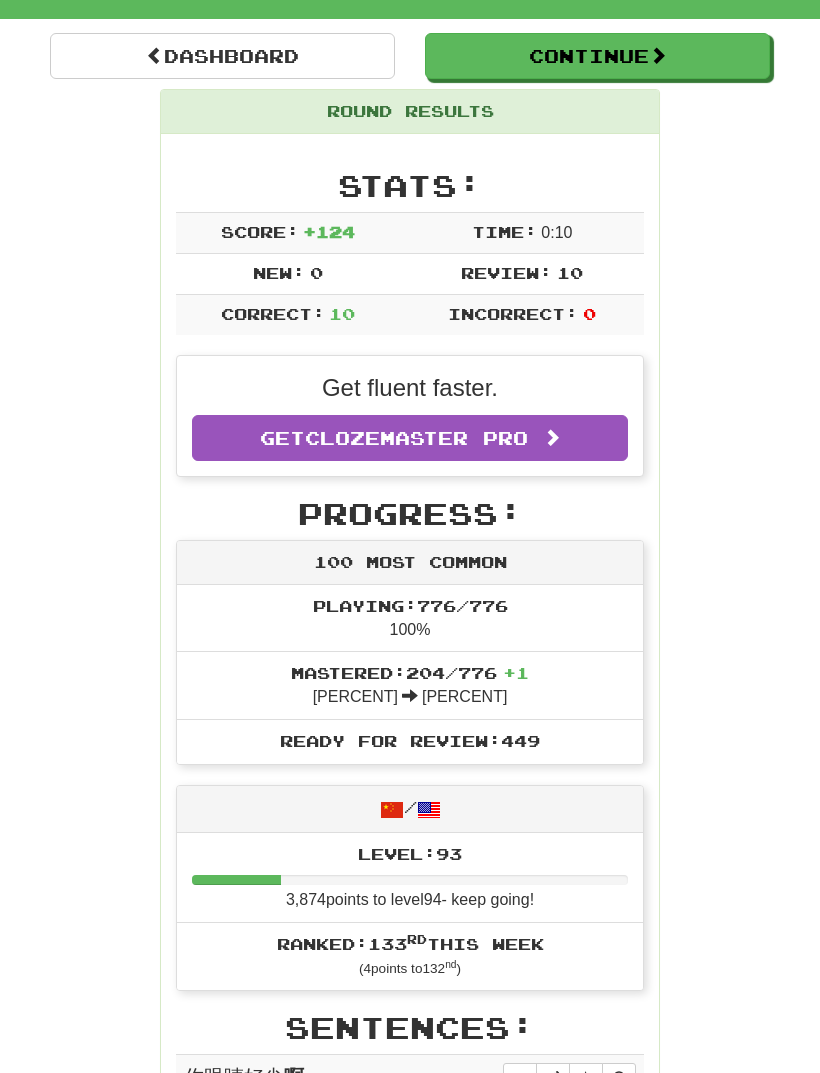 scroll, scrollTop: 0, scrollLeft: 0, axis: both 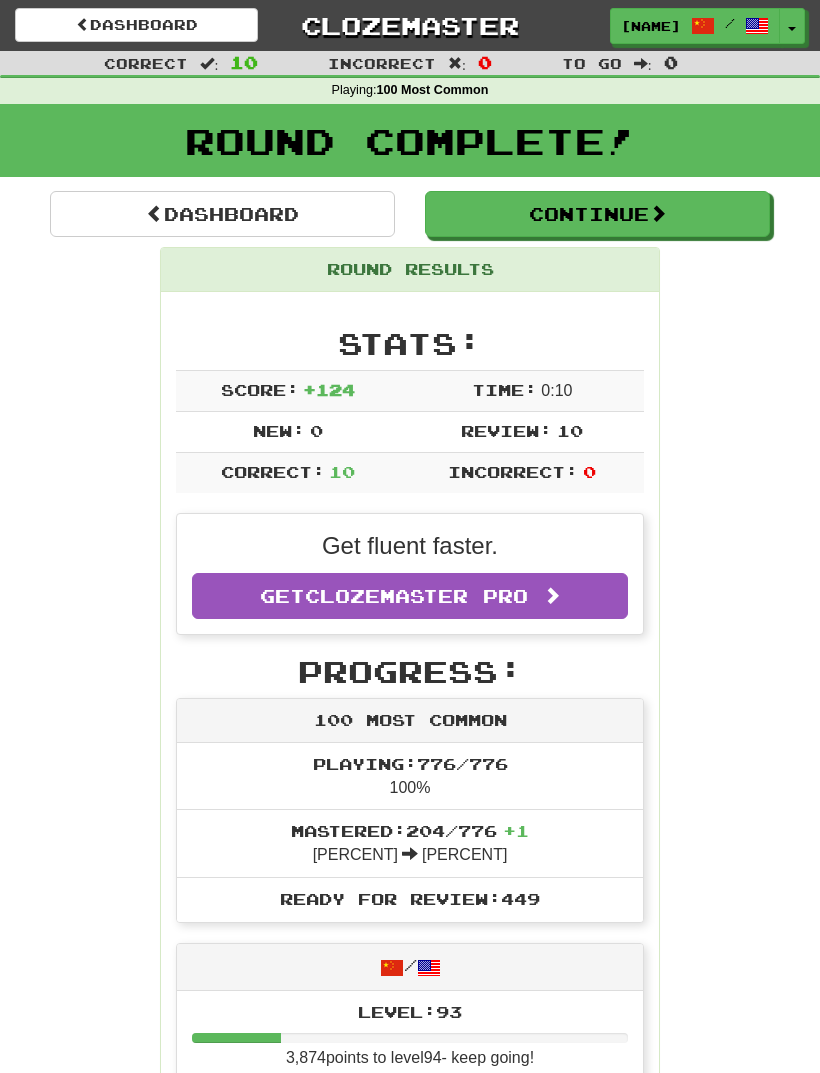 click on "Dashboard" at bounding box center (222, 214) 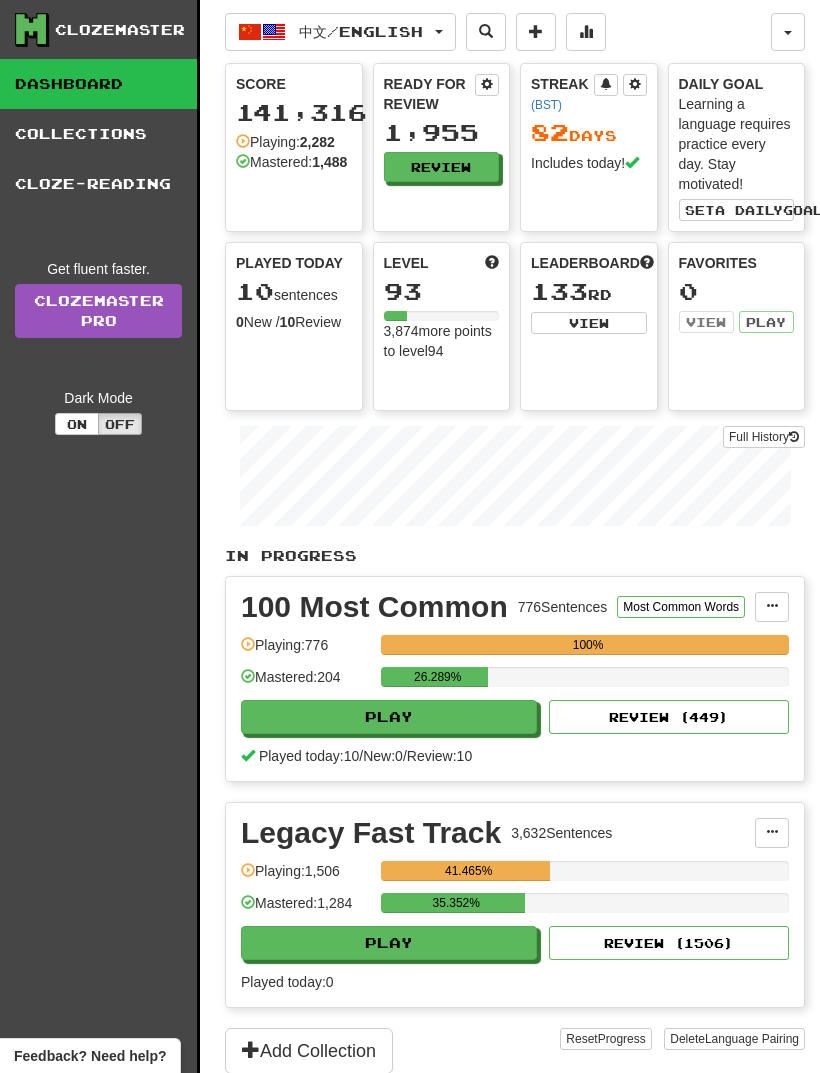 scroll, scrollTop: 0, scrollLeft: 0, axis: both 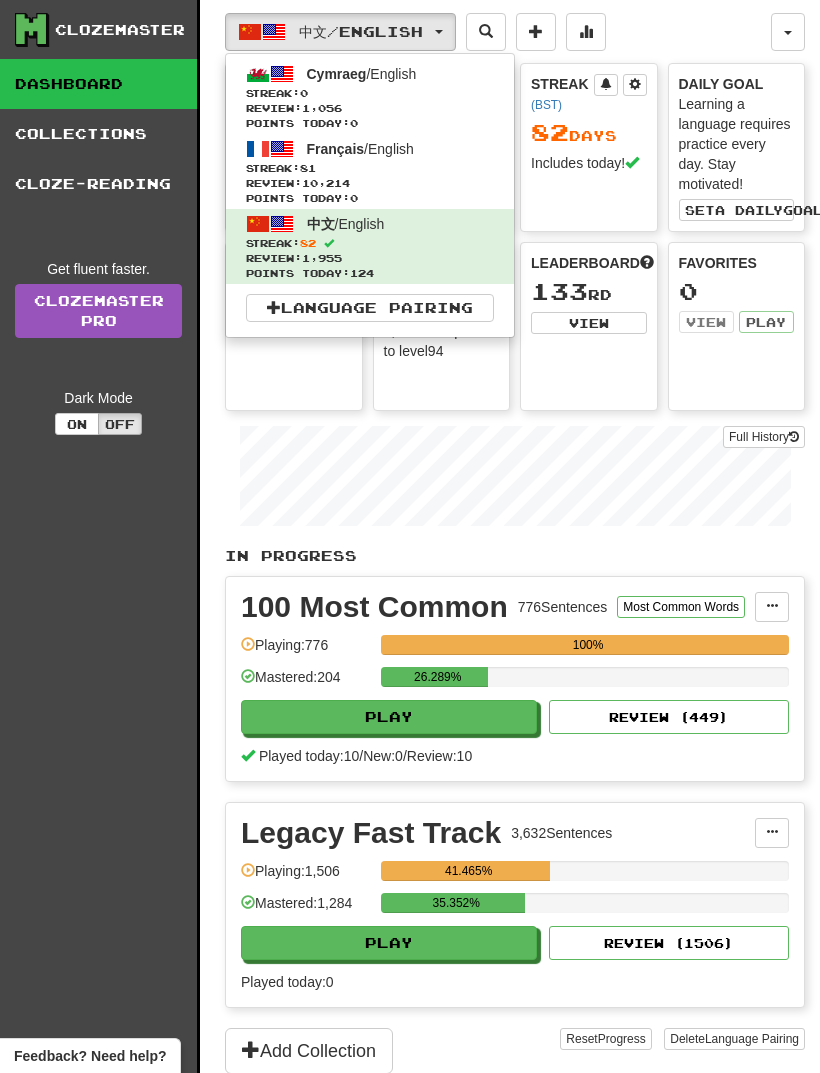 click on "Français  /  English Streak:  81   Review:  10,214 Points today:  0" at bounding box center [370, 171] 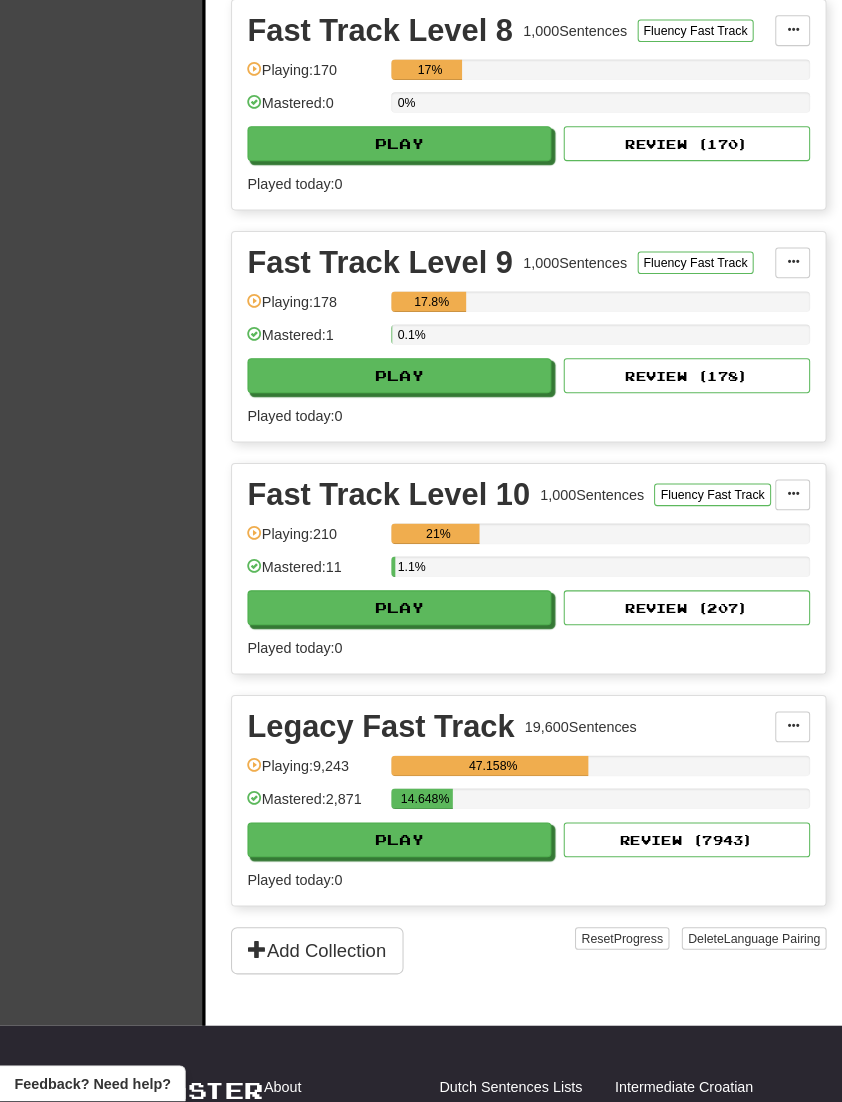 scroll, scrollTop: 2189, scrollLeft: 0, axis: vertical 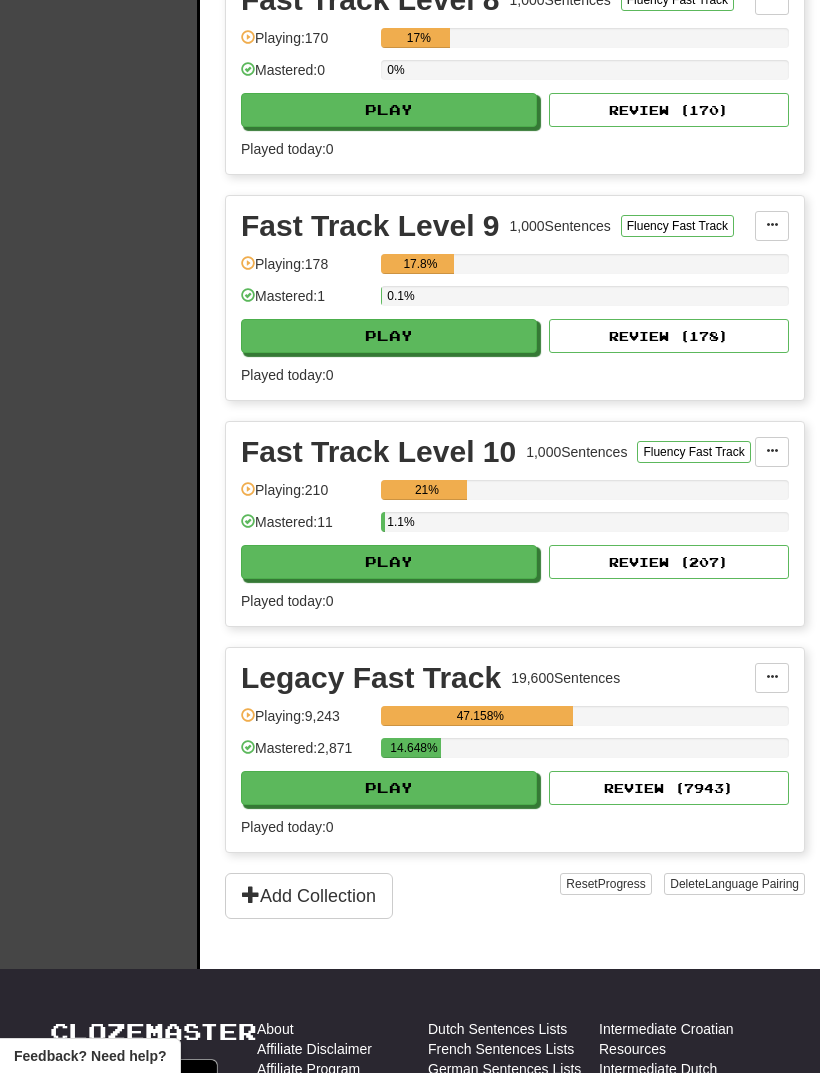 click on "Play" at bounding box center (389, 788) 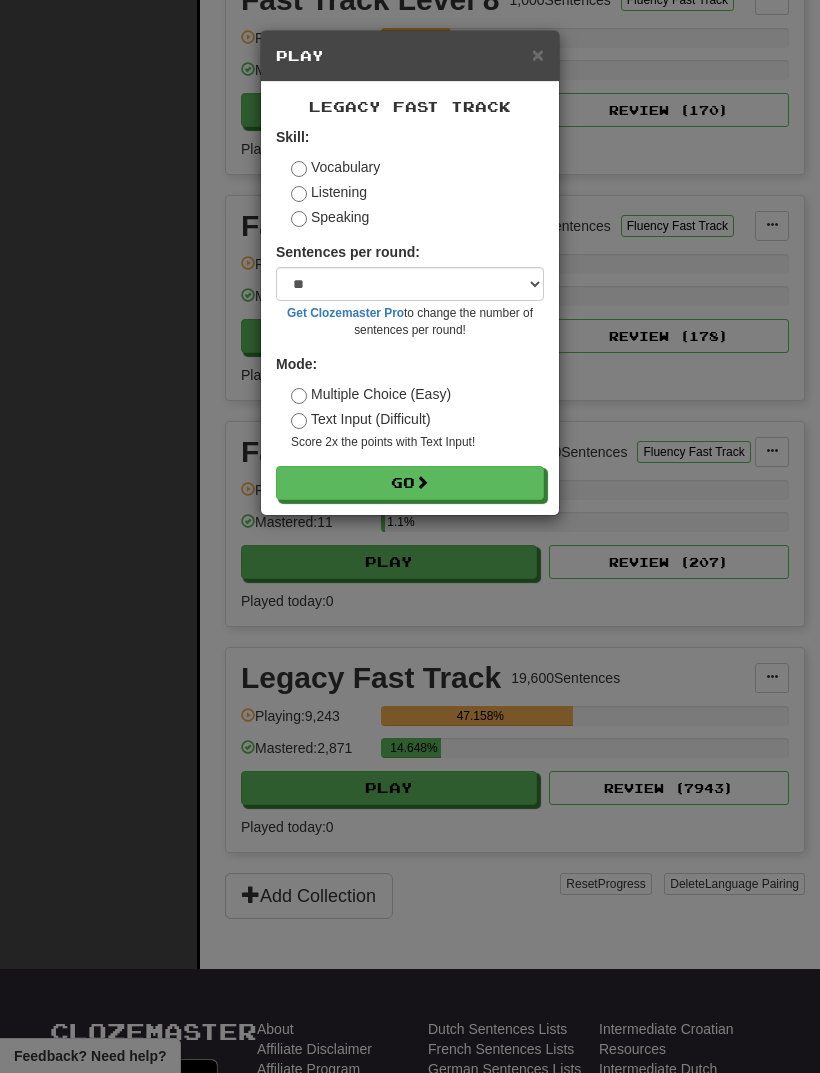 click on "Listening" at bounding box center (329, 192) 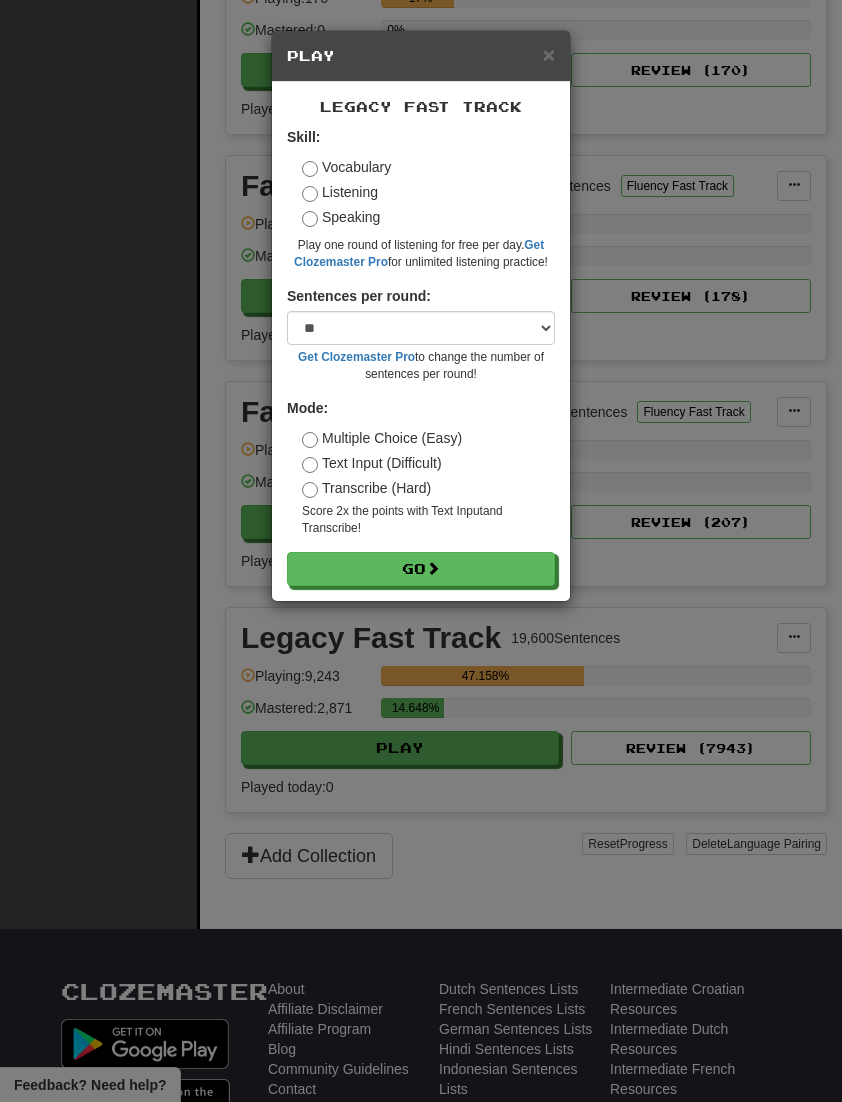 click on "Go" at bounding box center (421, 569) 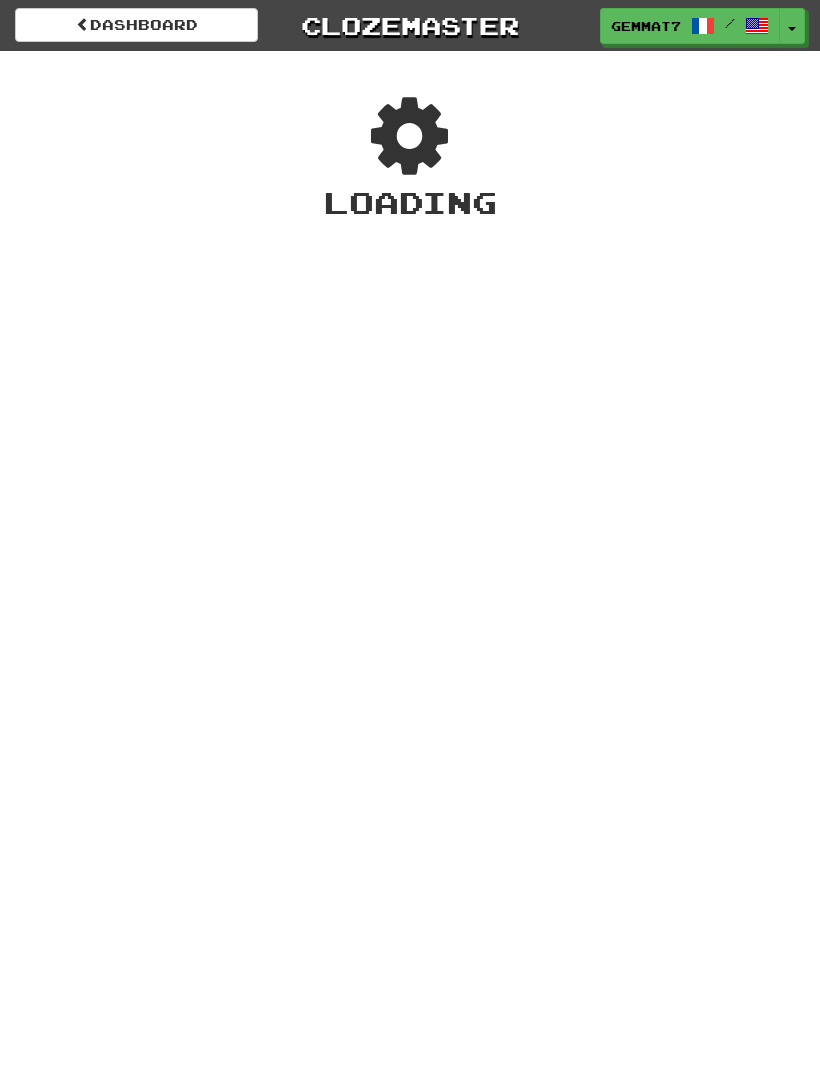 scroll, scrollTop: 0, scrollLeft: 0, axis: both 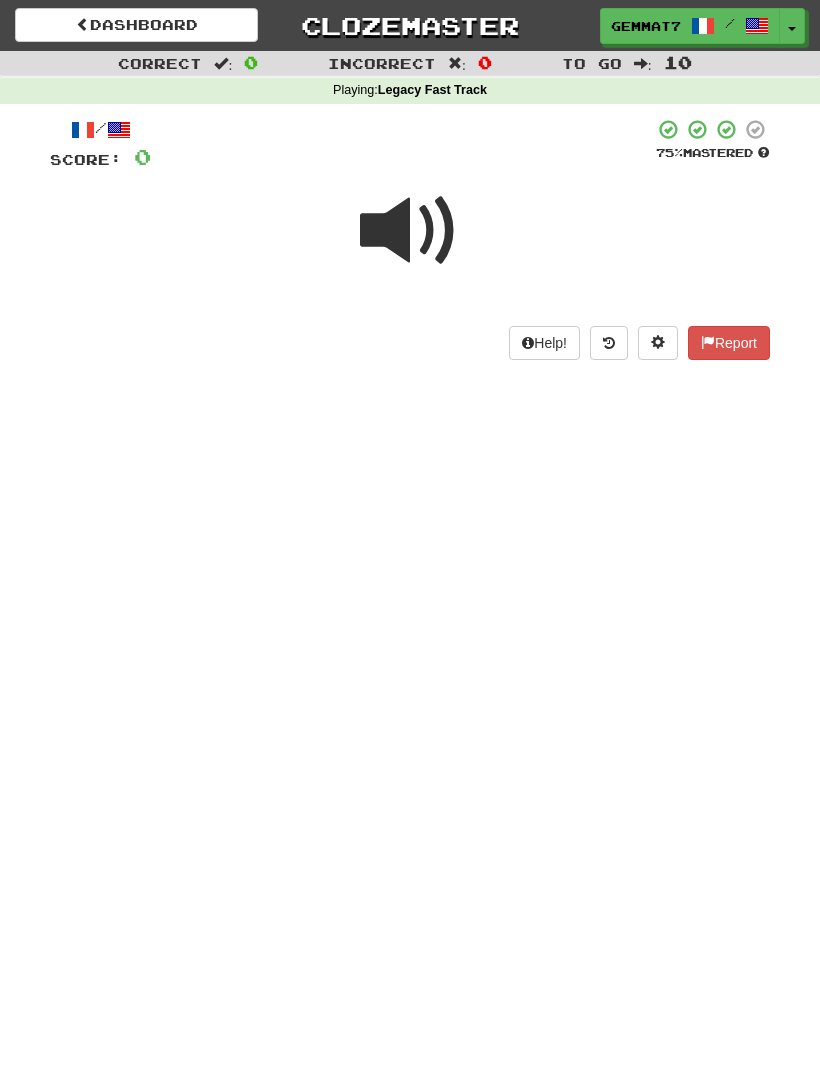 click at bounding box center [410, 231] 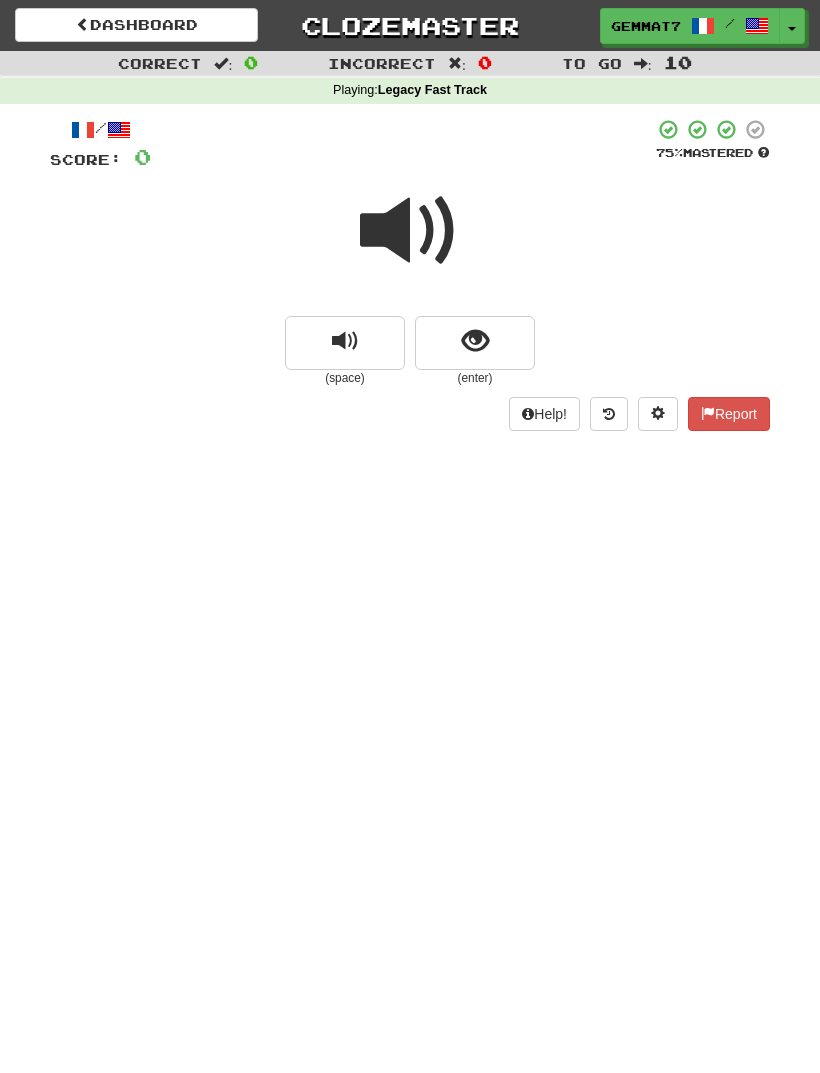 click at bounding box center [475, 341] 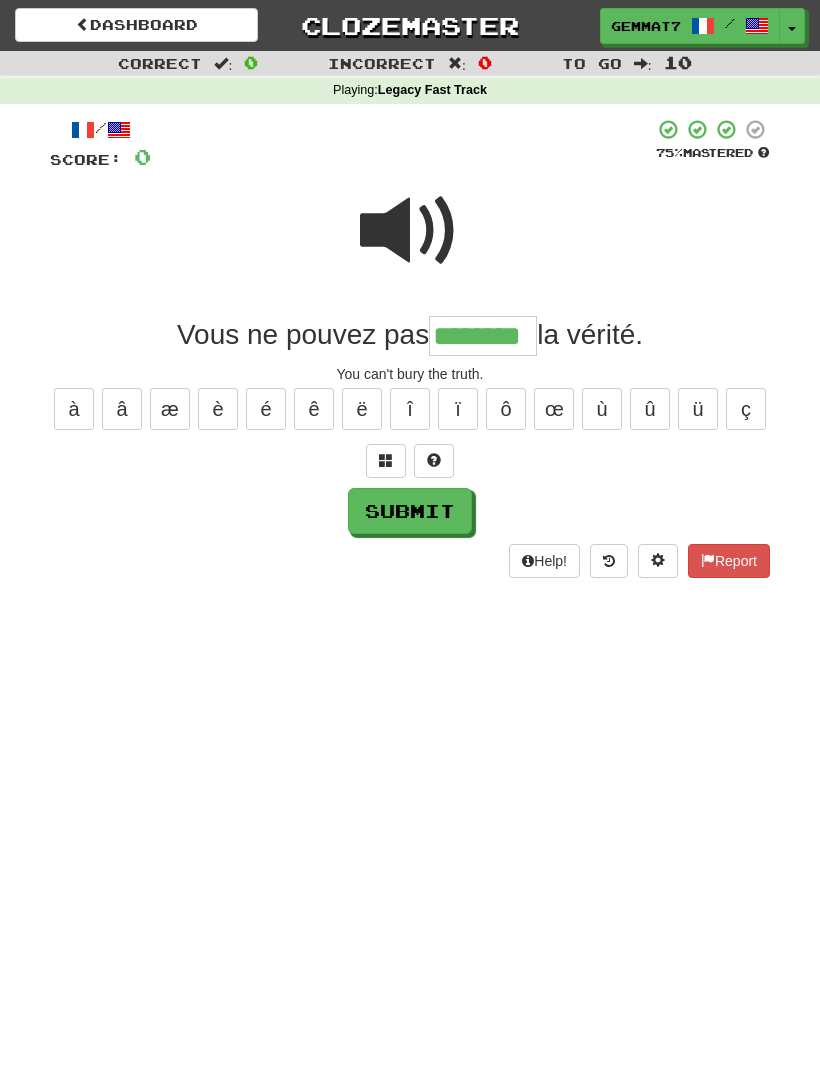 type on "********" 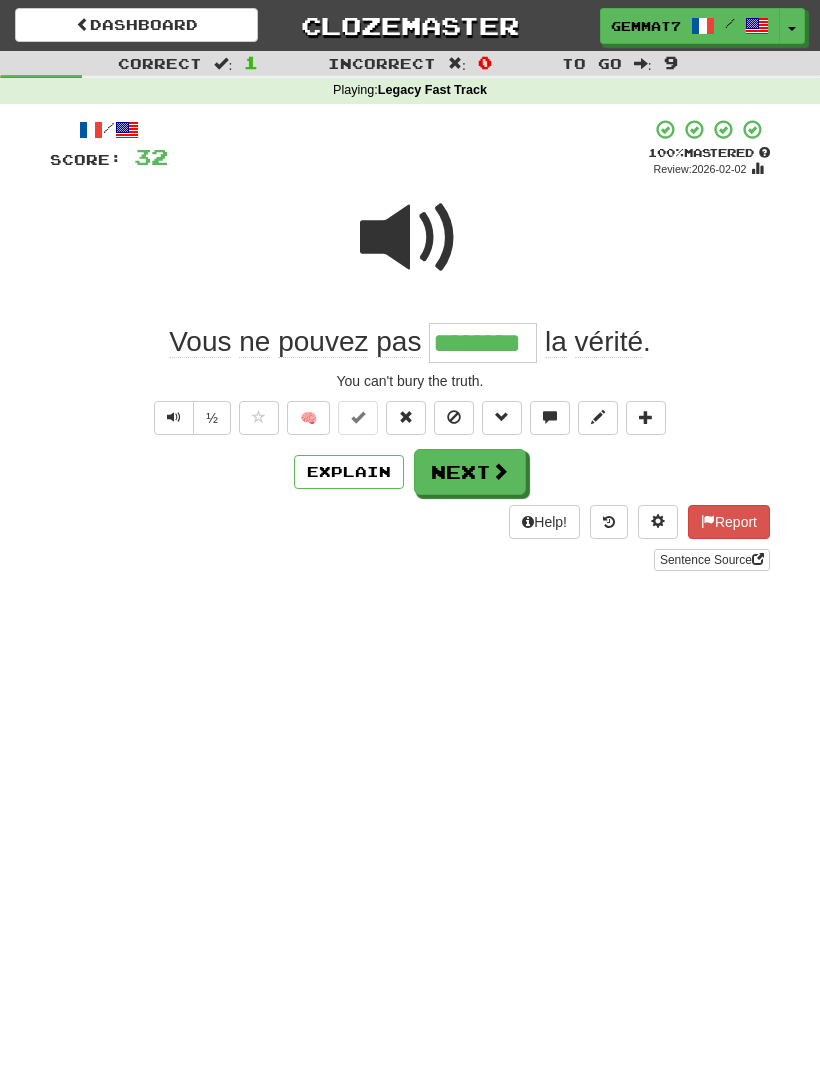 click on "Next" at bounding box center [470, 472] 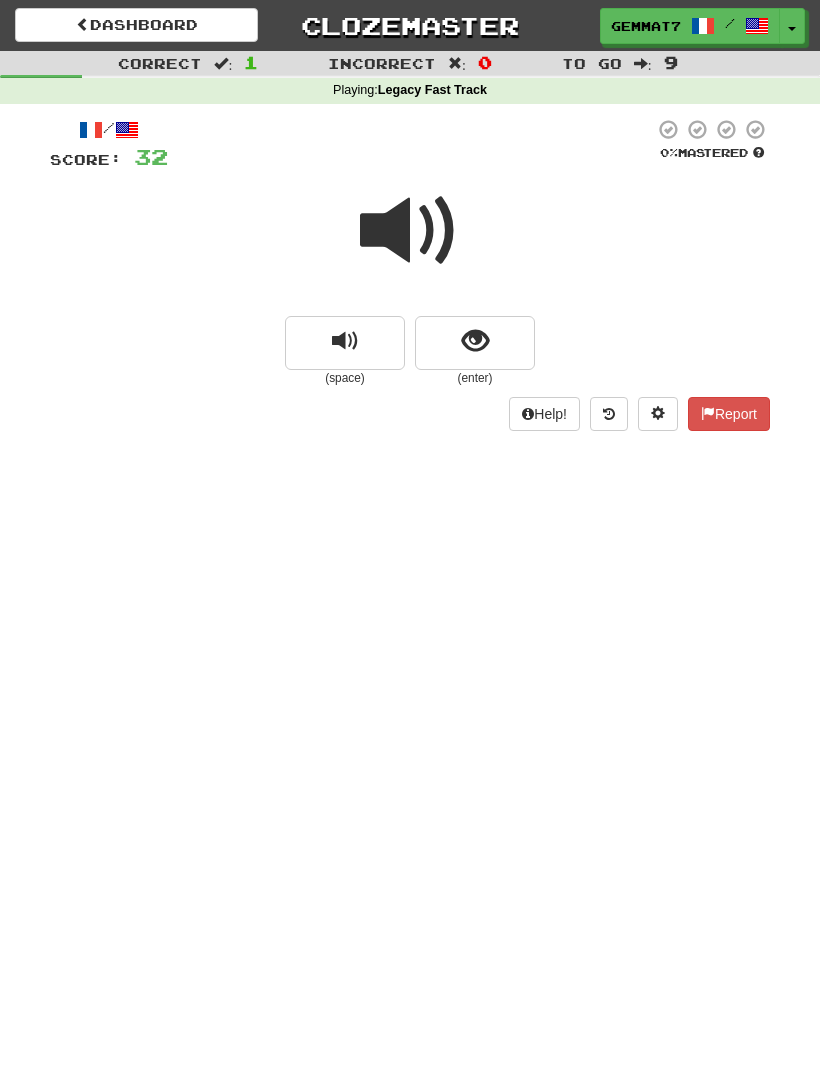 click at bounding box center [475, 343] 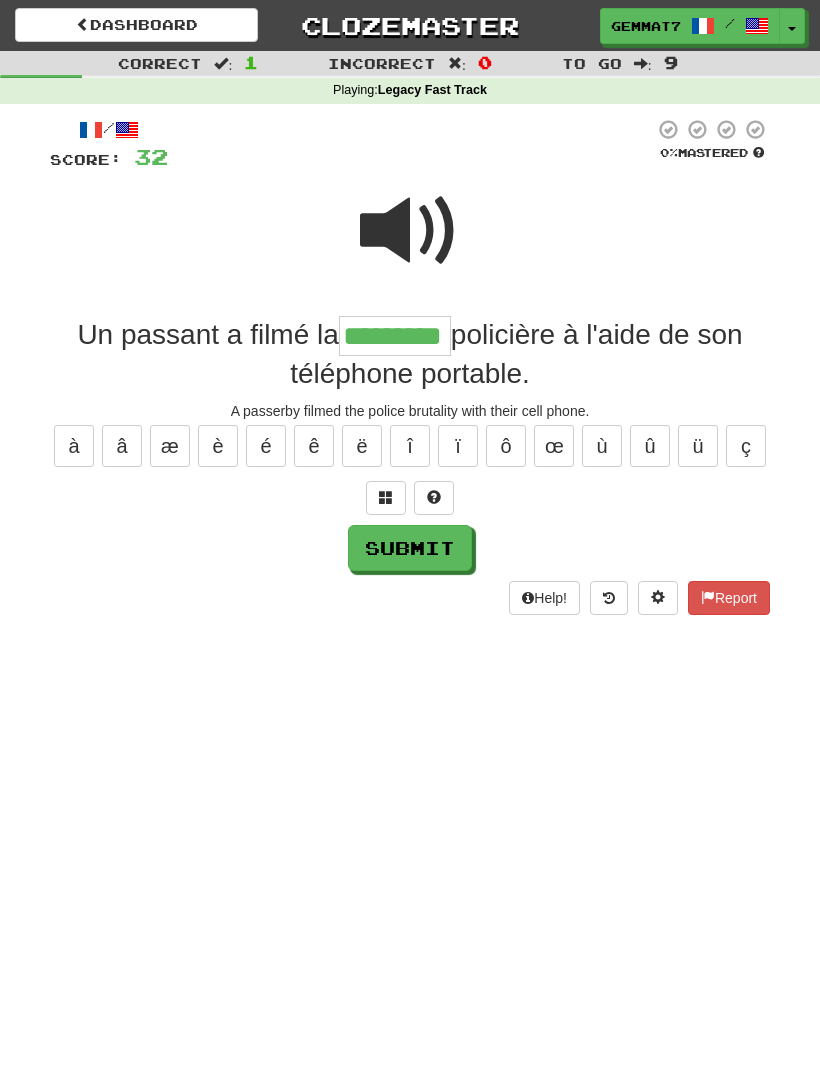 type on "*********" 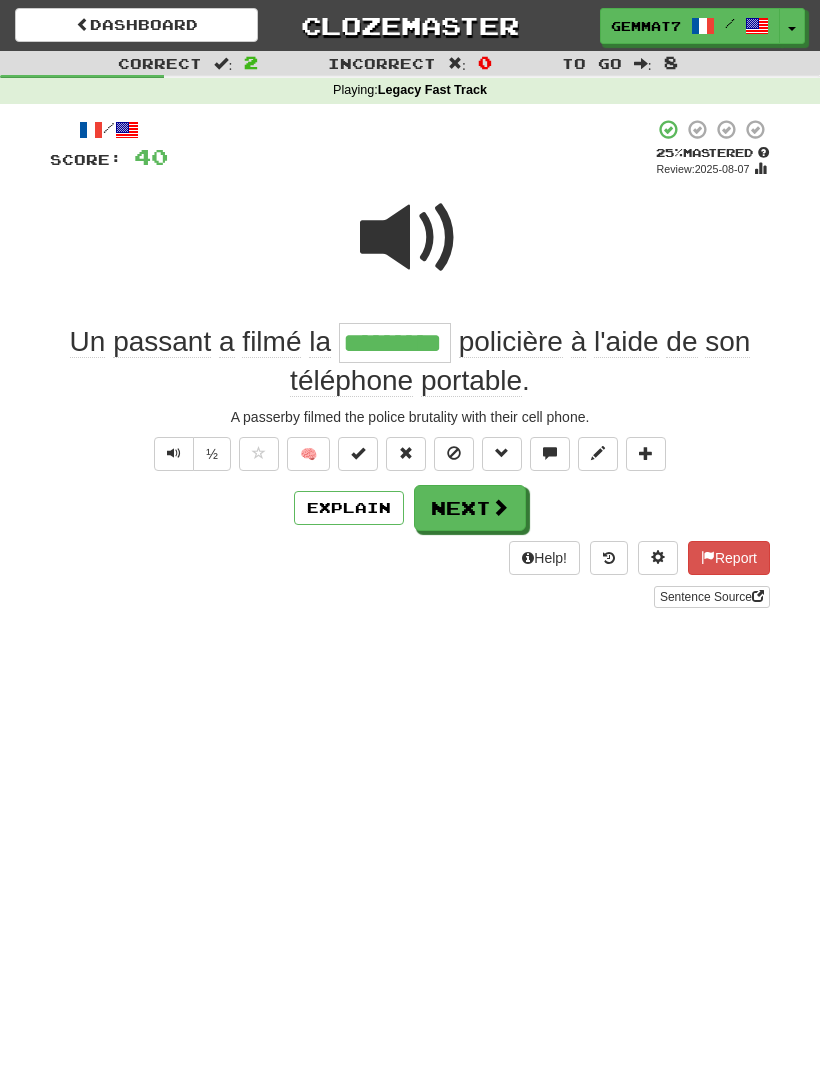 click on "Explain" at bounding box center [349, 508] 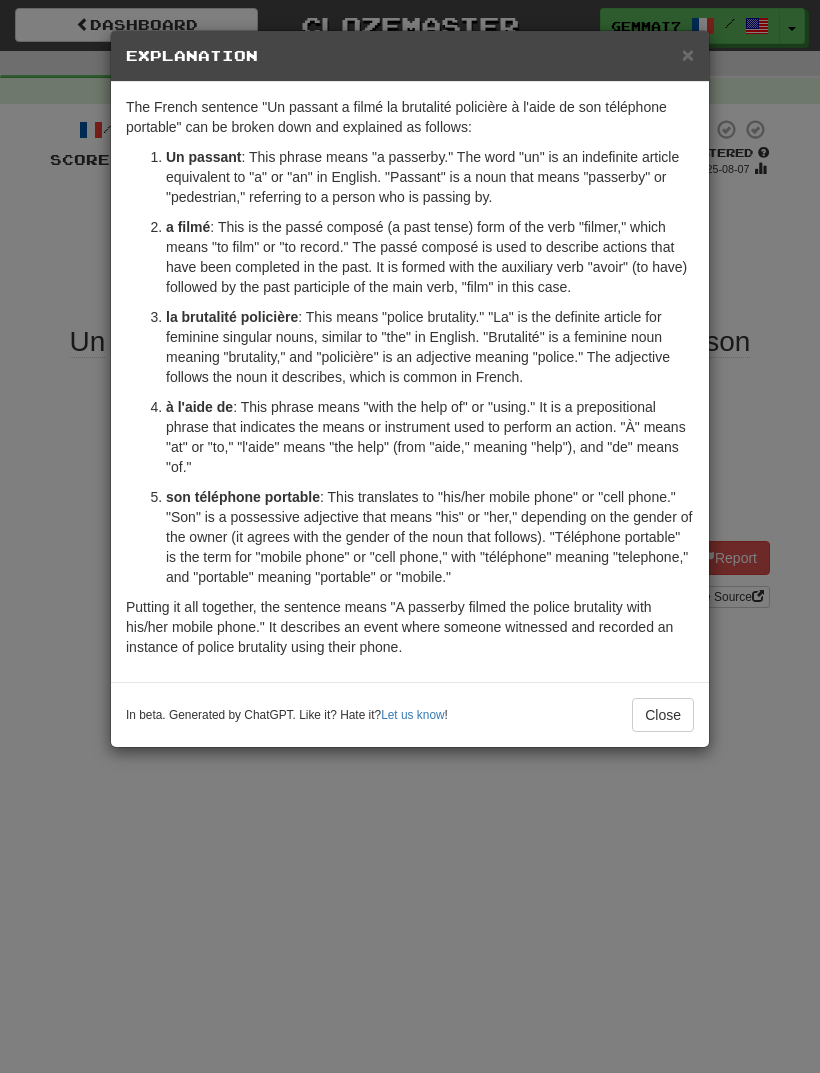 click on "× Explanation The French sentence "Un passant a filmé la brutalité policière à l'aide de son téléphone portable" can be broken down and explained as follows:
Un passant : This phrase means "a passerby." The word "un" is an indefinite article equivalent to "a" or "an" in English. "Passant" is a noun that means "passerby" or "pedestrian," referring to a person who is passing by.
a filmé : This is the passé composé (a past tense) form of the verb "filmer," which means "to film" or "to record." The passé composé is used to describe actions that have been completed in the past. It is formed with the auxiliary verb "avoir" (to have) followed by the past participle of the main verb, "film" in this case.
la brutalité policière
à l'aide de
son téléphone portable
In beta. Generated by ChatGPT. Like it? Hate it?  Let us know ! Close" at bounding box center [410, 536] 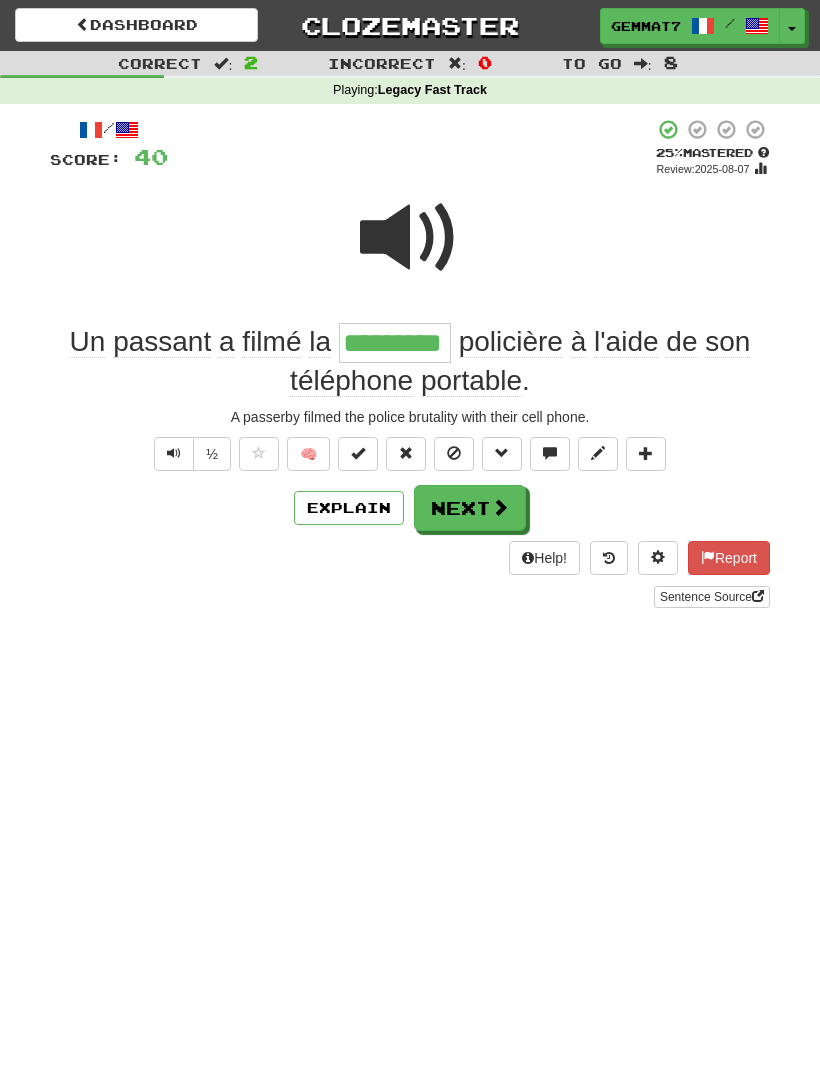 click on "Explain" at bounding box center (349, 508) 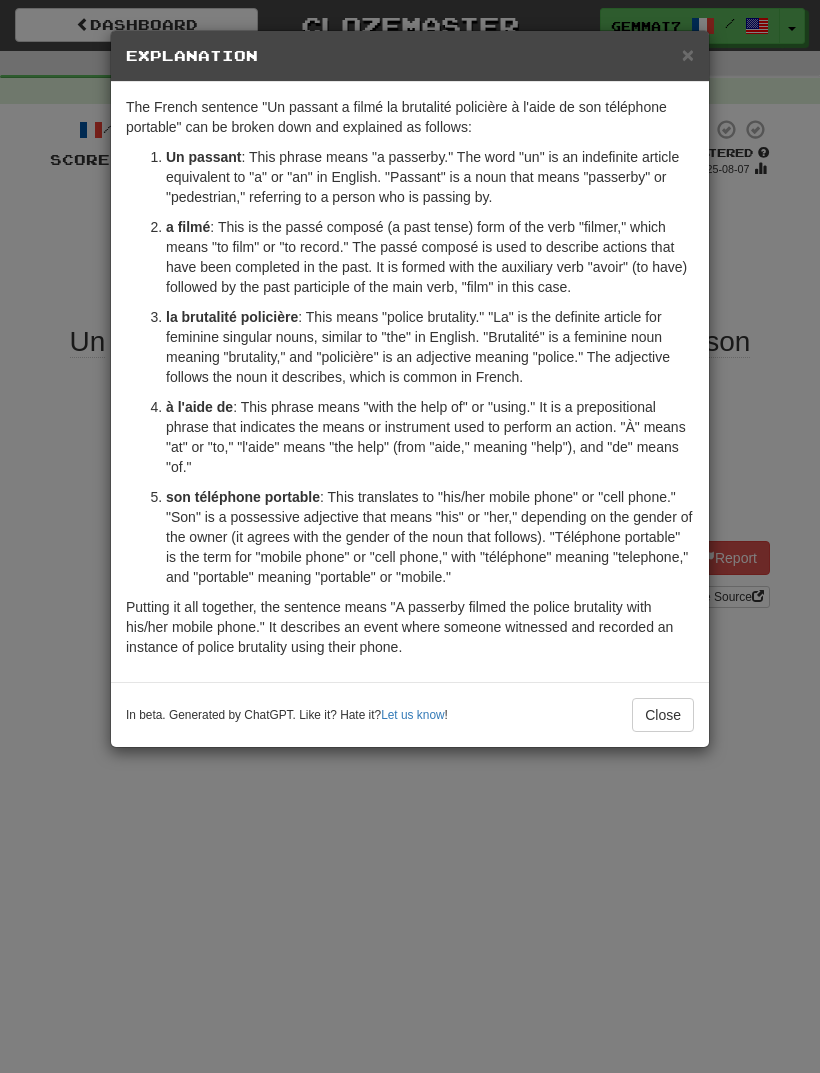 click on "× Explanation The French sentence "Un passant a filmé la brutalité policière à l'aide de son téléphone portable" can be broken down and explained as follows:
Un passant : This phrase means "a passerby." The word "un" is an indefinite article equivalent to "a" or "an" in English. "Passant" is a noun that means "passerby" or "pedestrian," referring to a person who is passing by.
a filmé : This is the passé composé (a past tense) form of the verb "filmer," which means "to film" or "to record." The passé composé is used to describe actions that have been completed in the past. It is formed with the auxiliary verb "avoir" (to have) followed by the past participle of the main verb, "film" in this case.
la brutalité policière
à l'aide de
son téléphone portable
In beta. Generated by ChatGPT. Like it? Hate it?  Let us know ! Close" at bounding box center [410, 536] 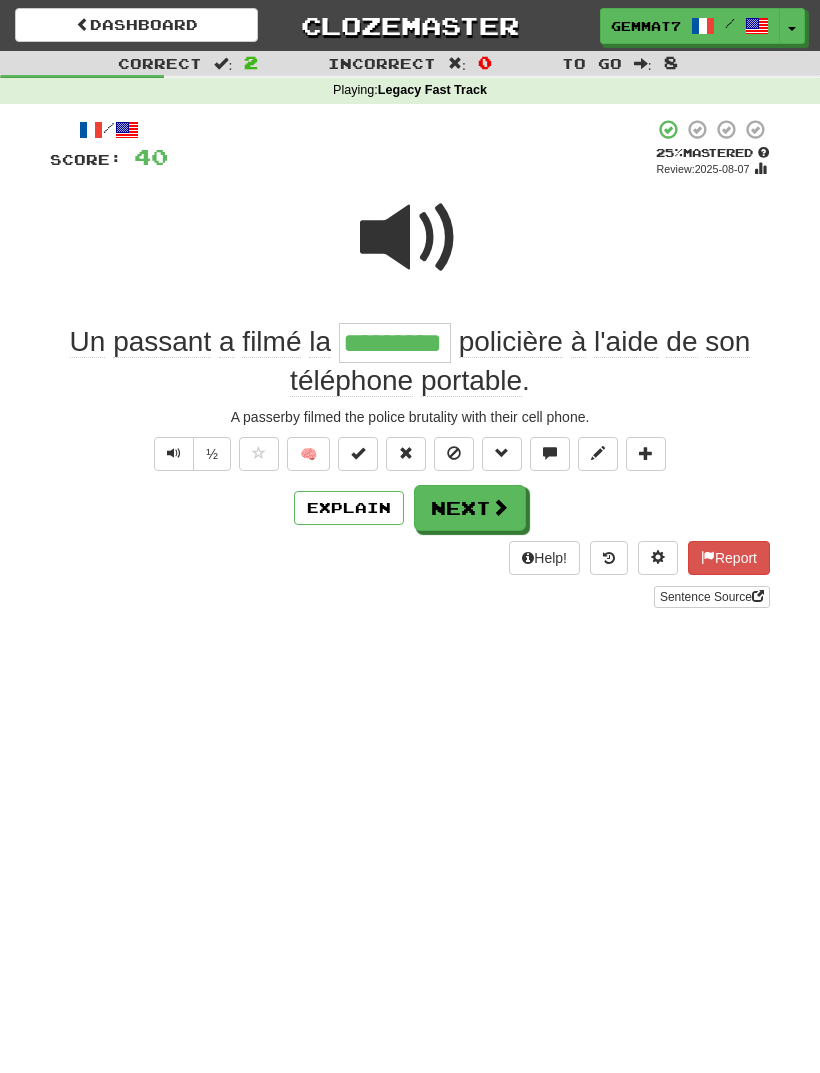 click at bounding box center (500, 507) 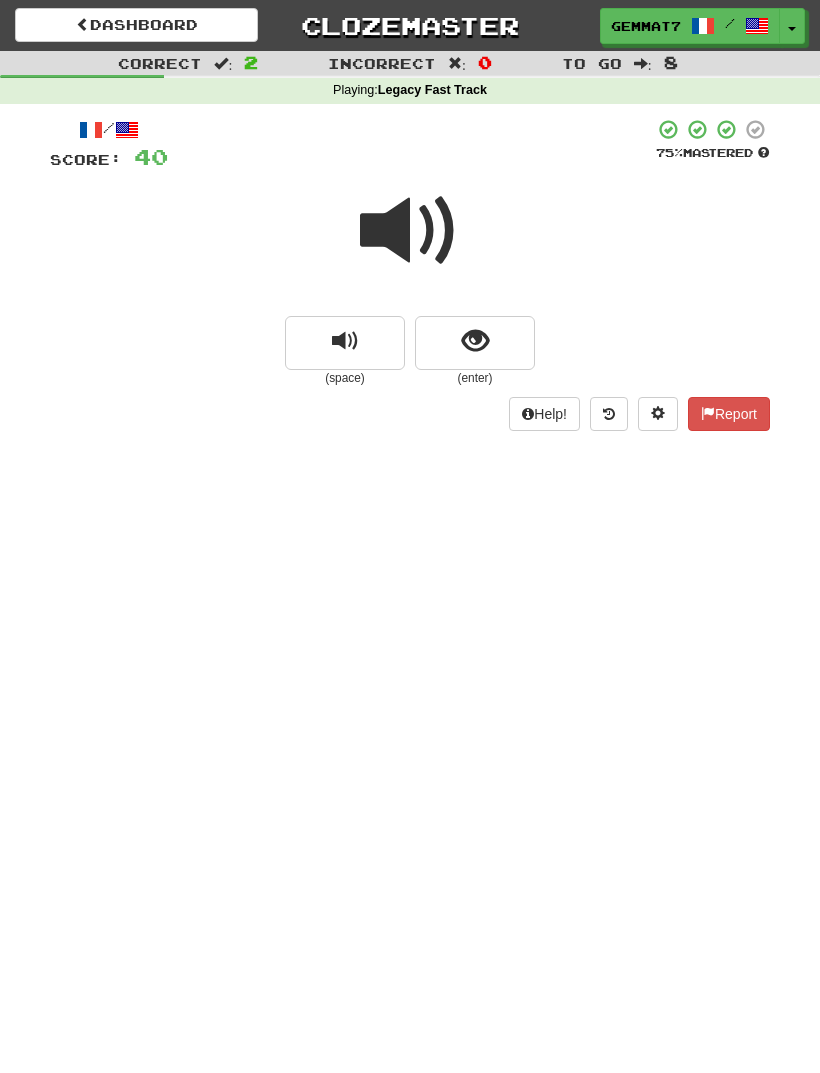click at bounding box center [475, 343] 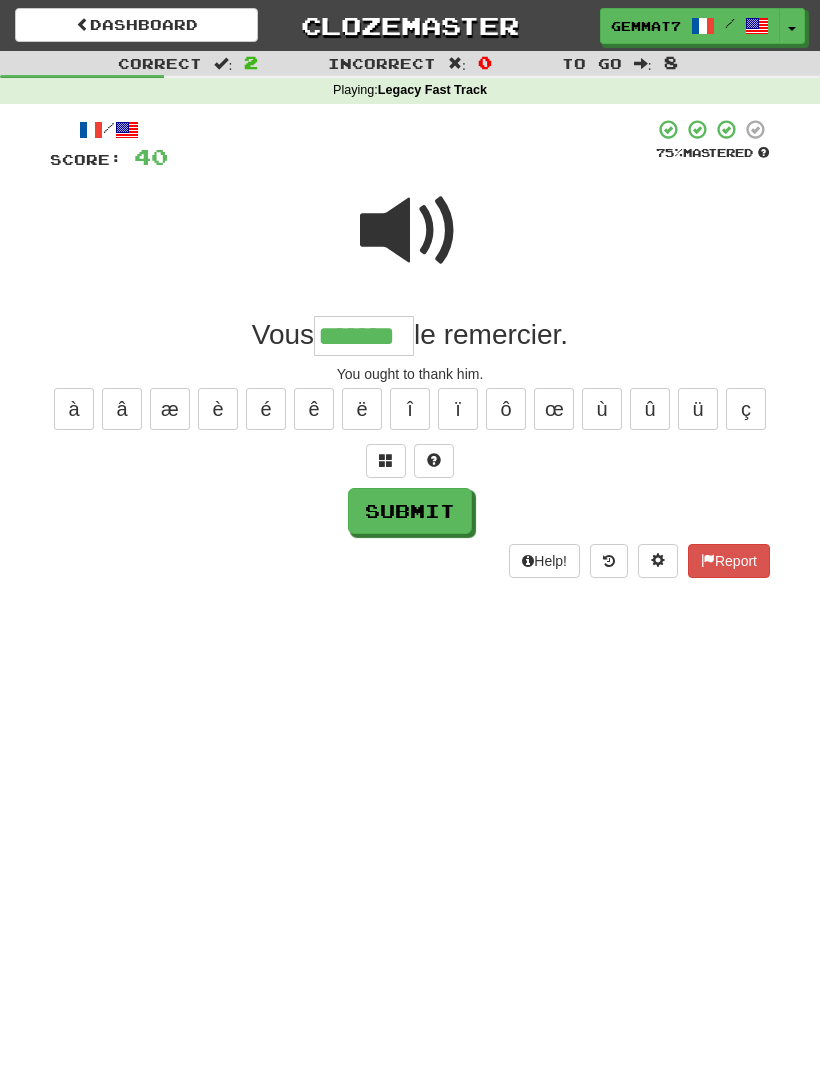 type on "*******" 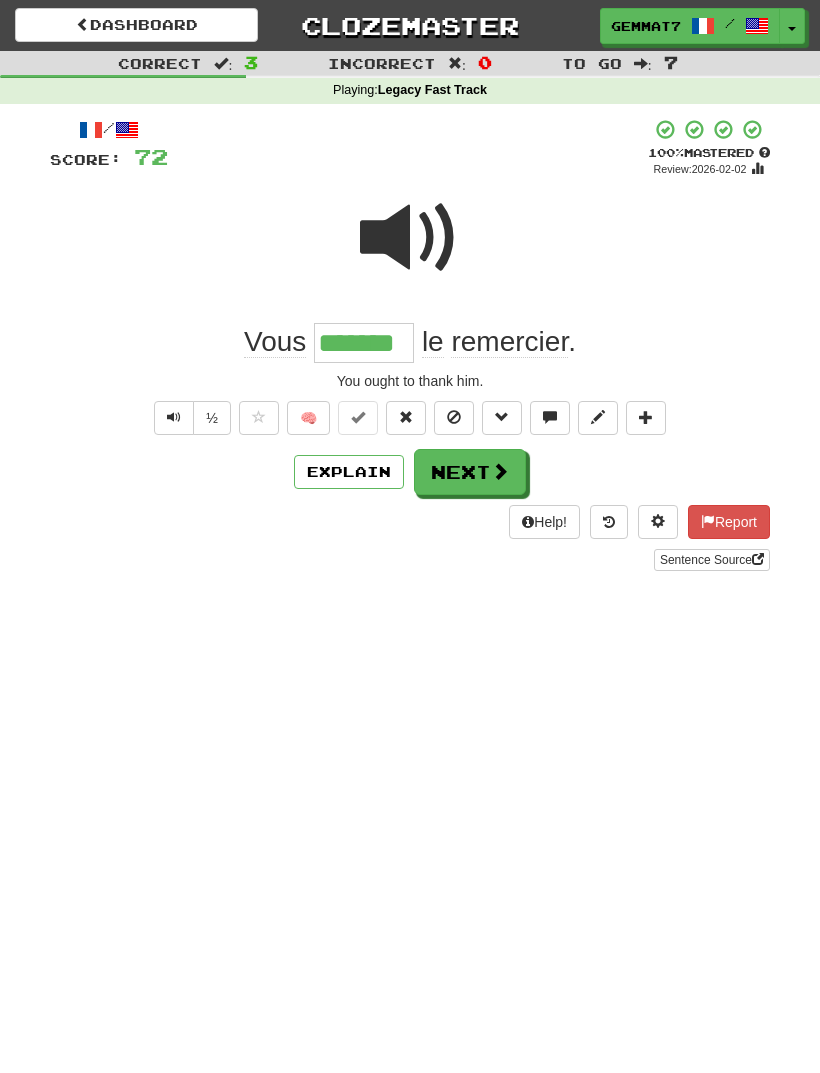 click on "Next" at bounding box center [470, 472] 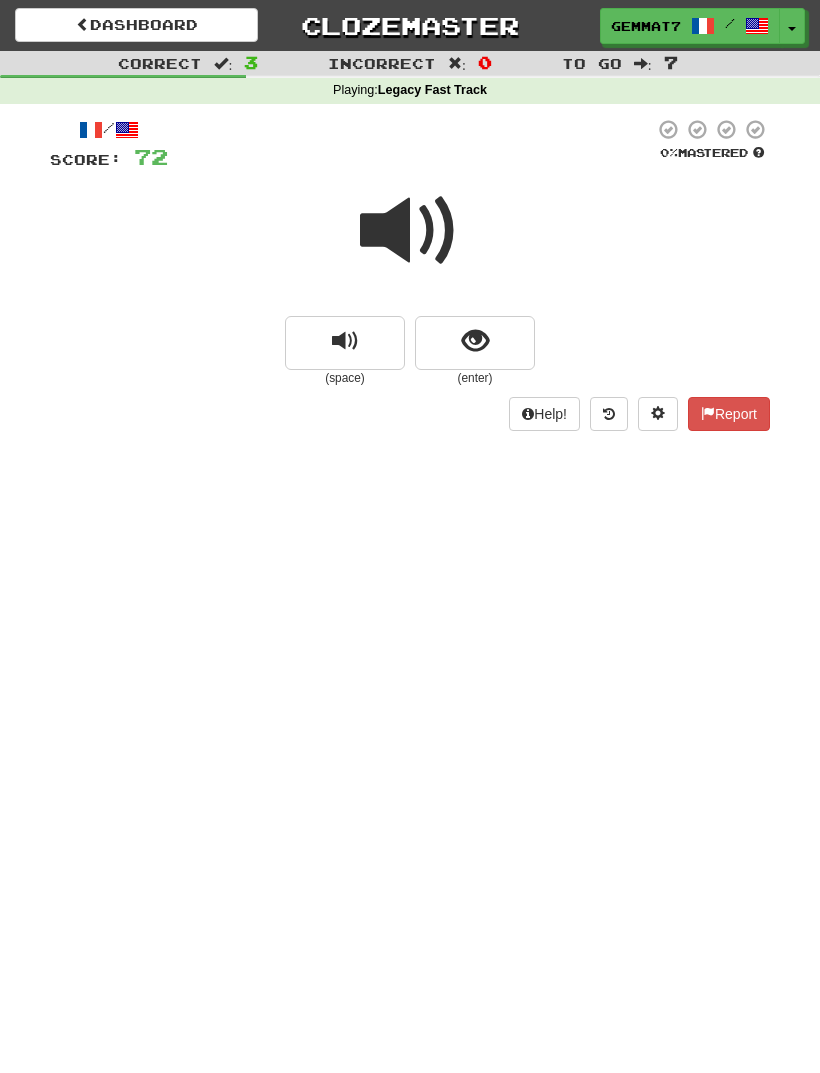 click at bounding box center (475, 343) 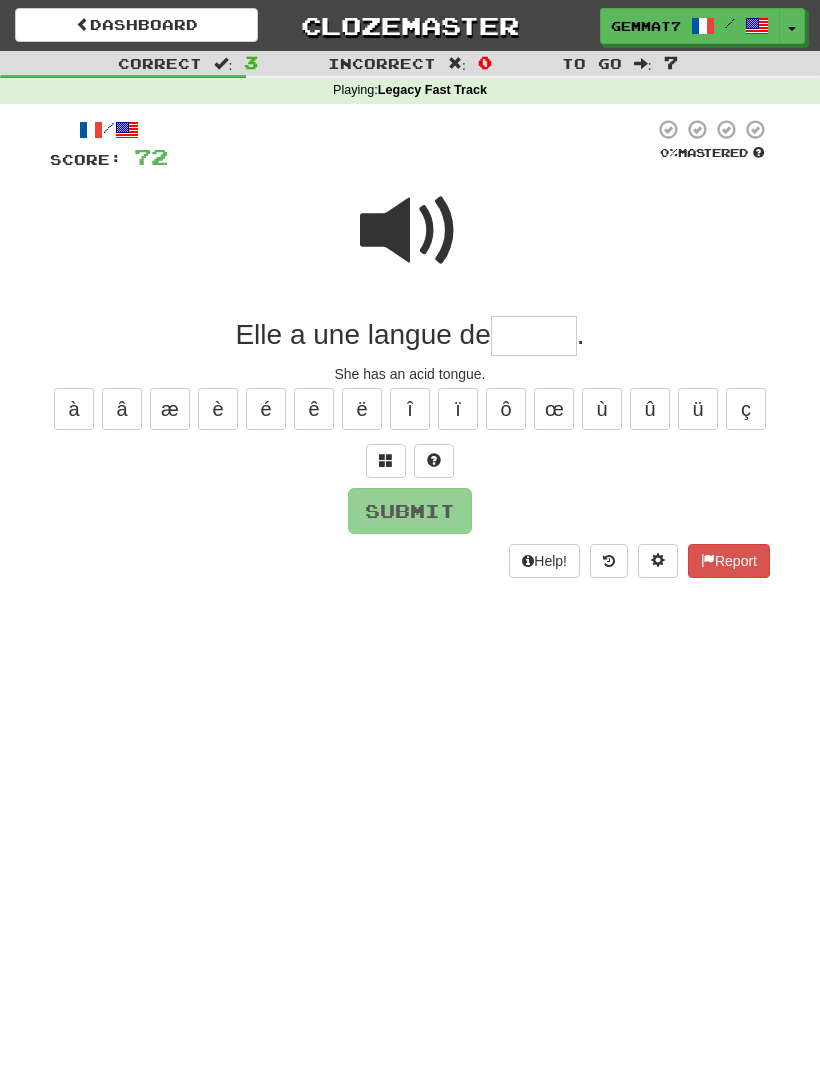 type on "*" 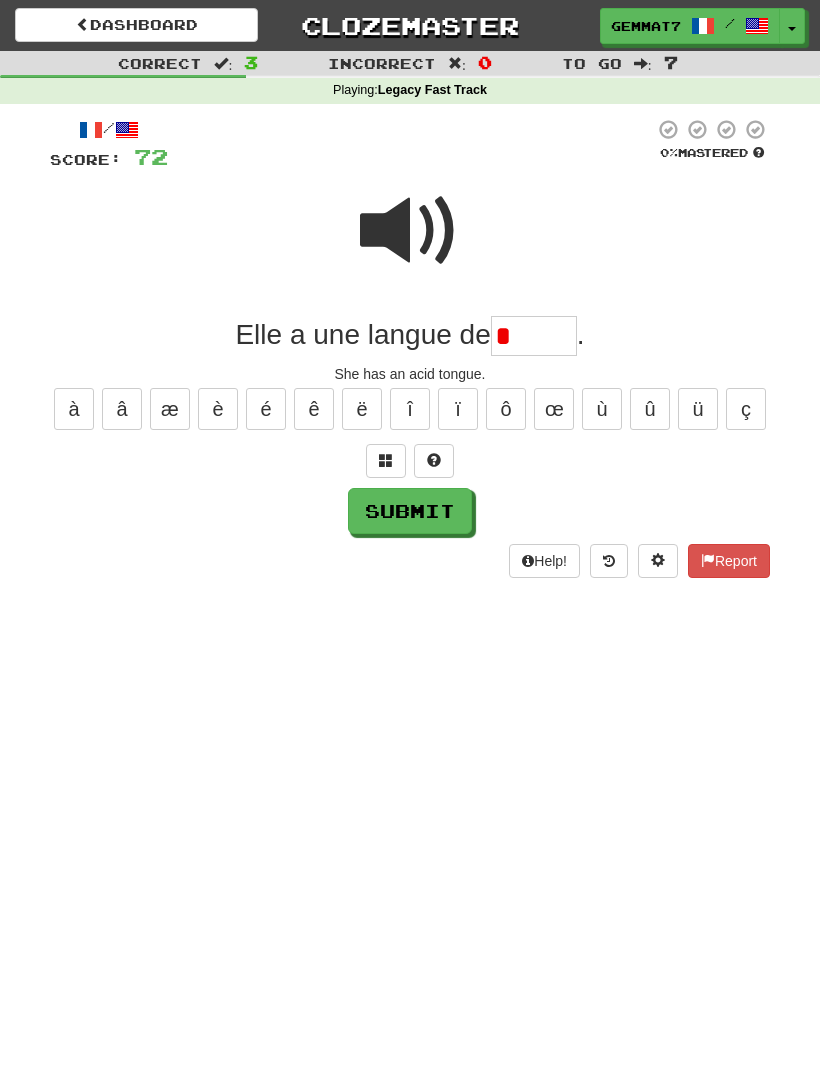 type on "*" 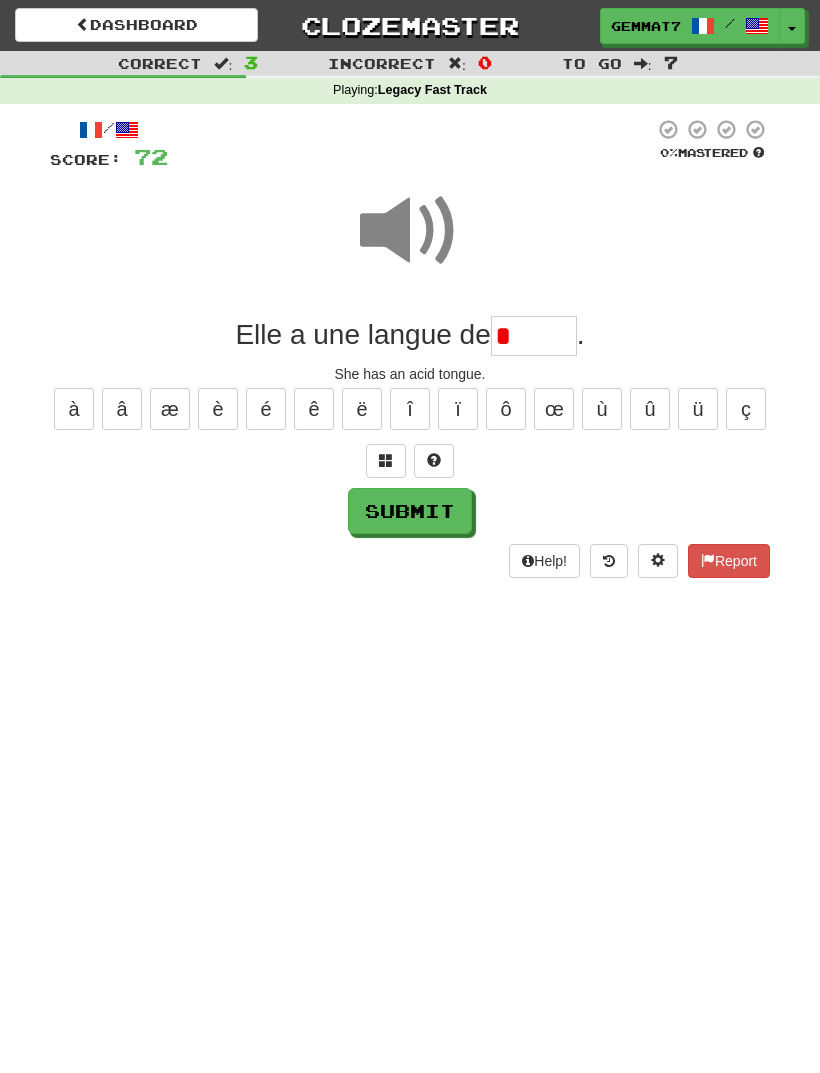 click on "*" at bounding box center (534, 336) 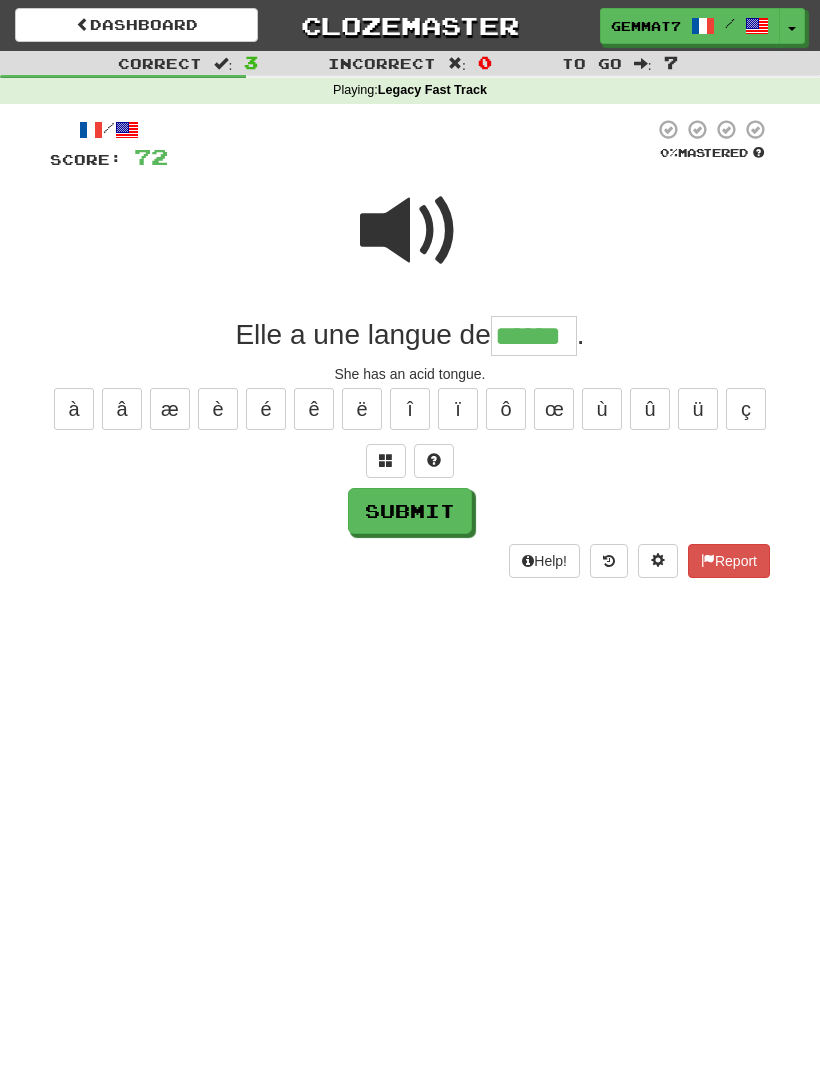 type on "******" 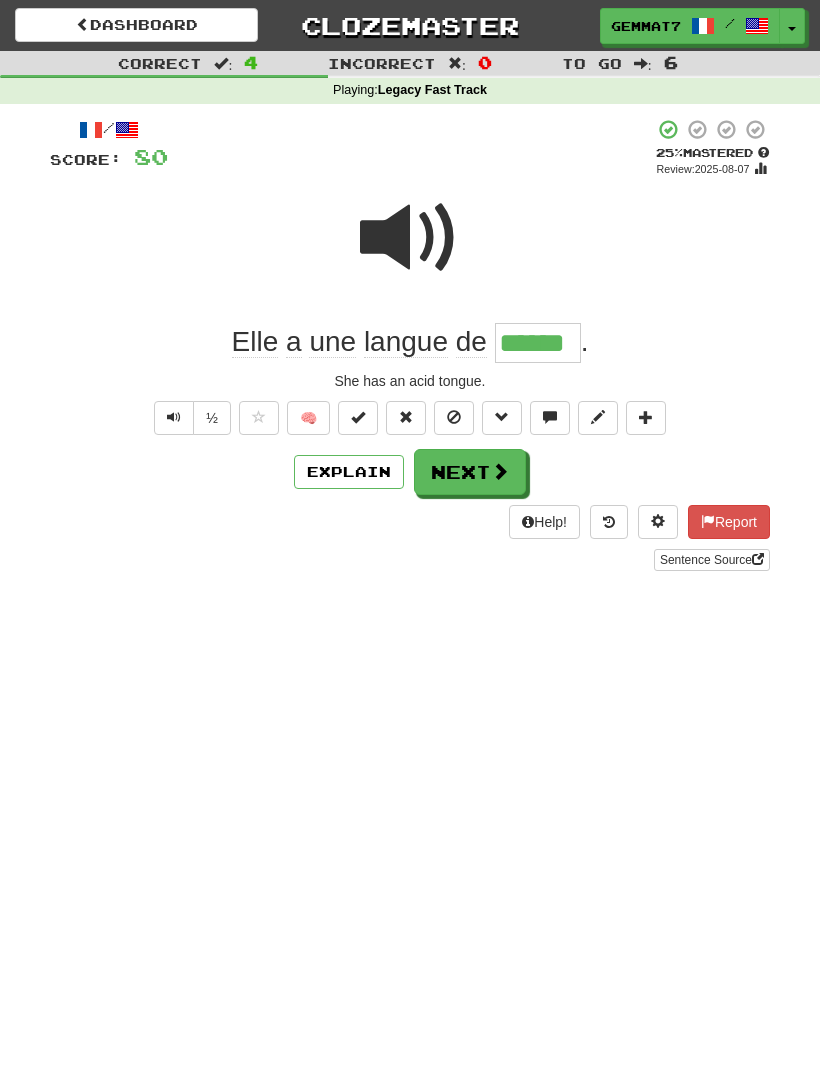 click on "Next" at bounding box center (470, 472) 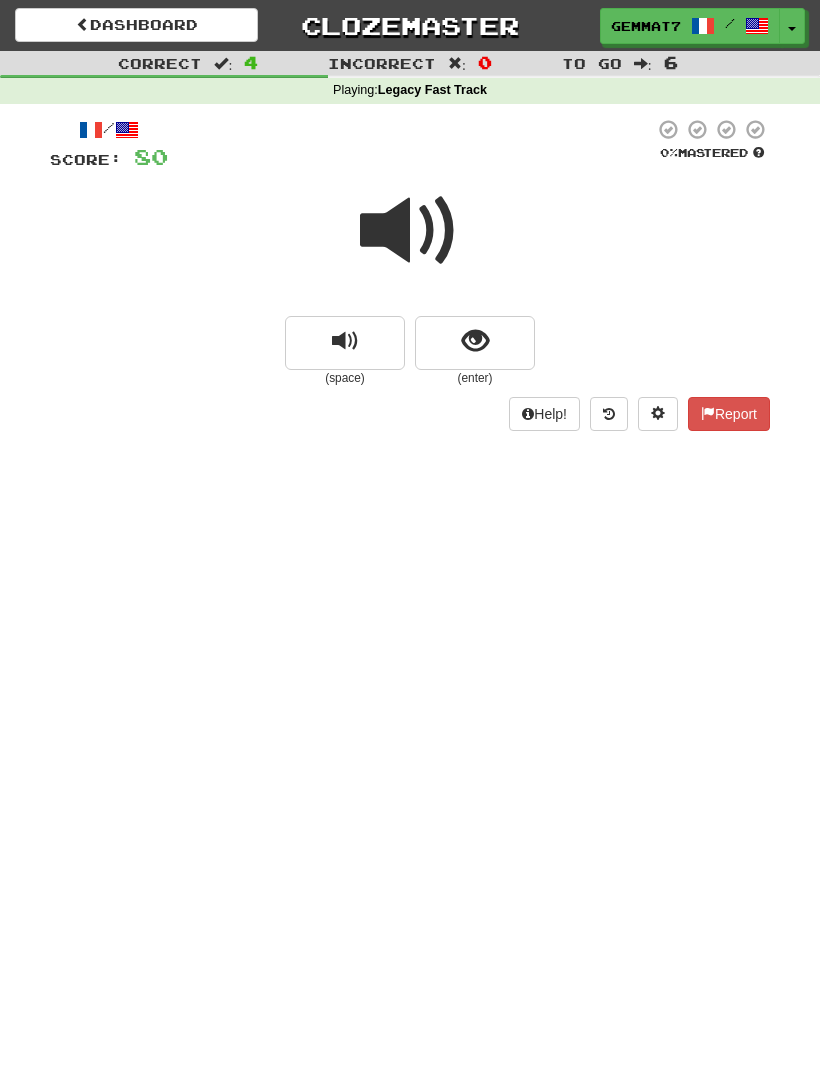click at bounding box center [475, 343] 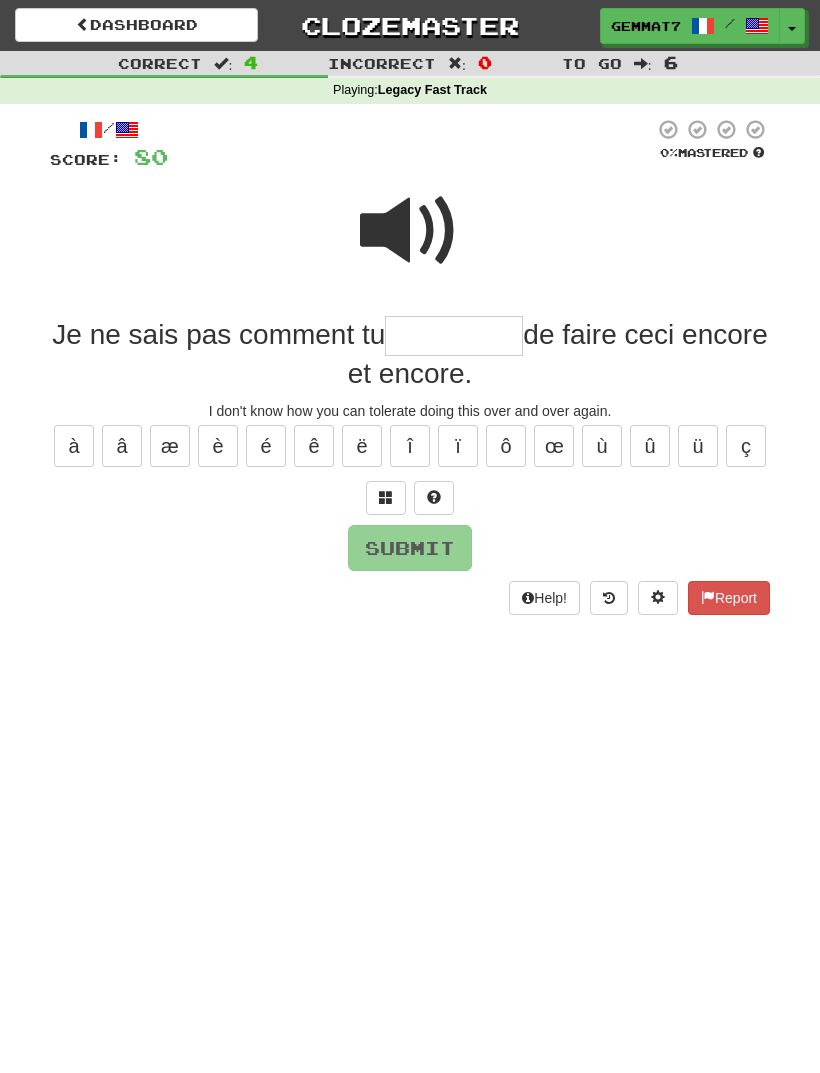 type on "*" 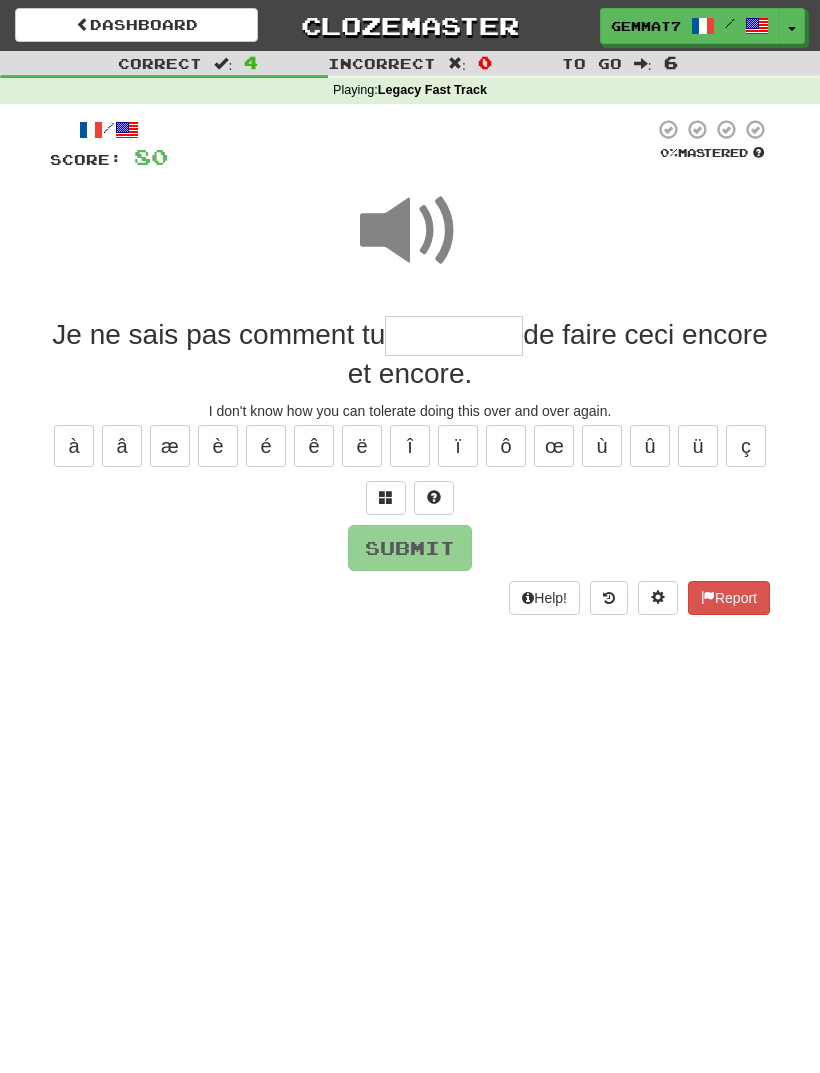 click at bounding box center (454, 336) 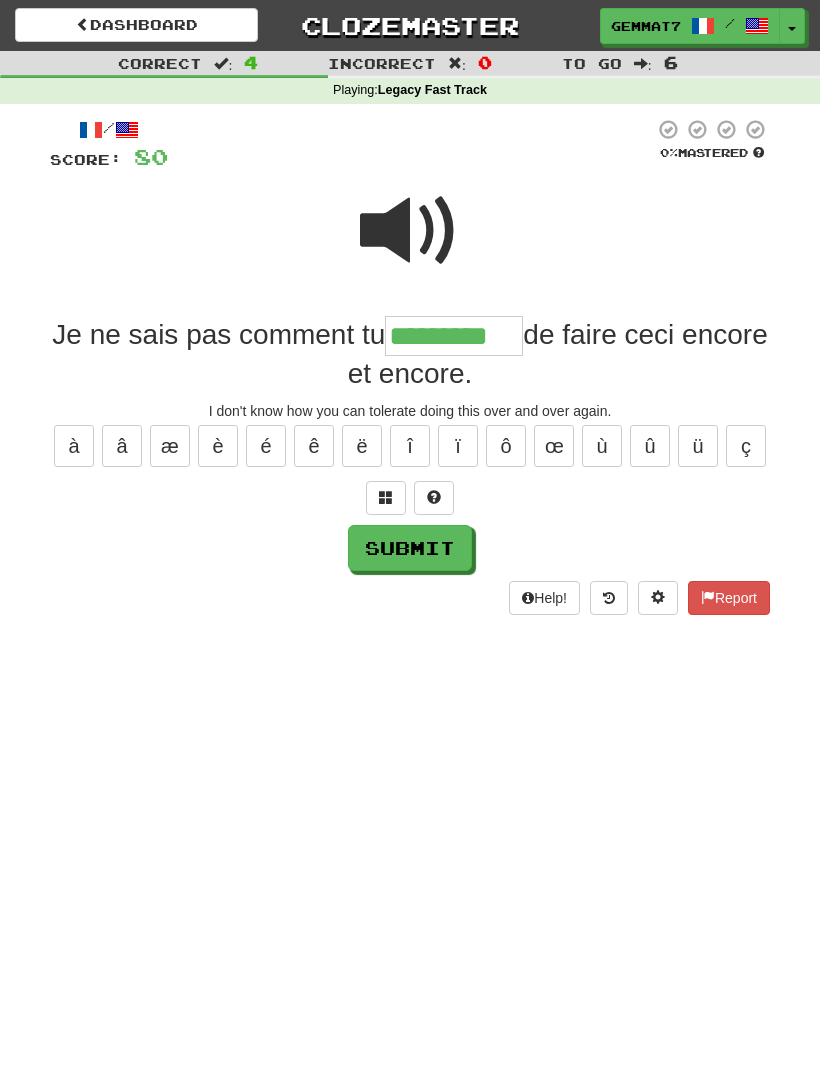 type on "*********" 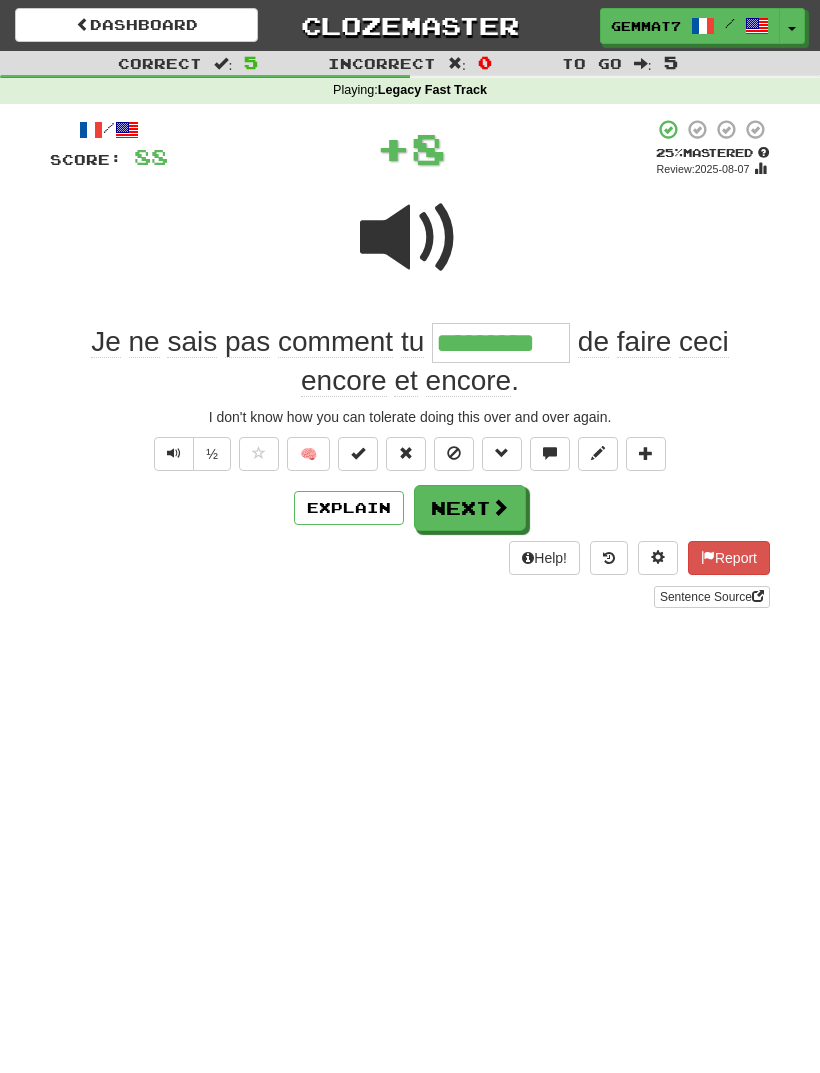 click on "Next" at bounding box center [470, 508] 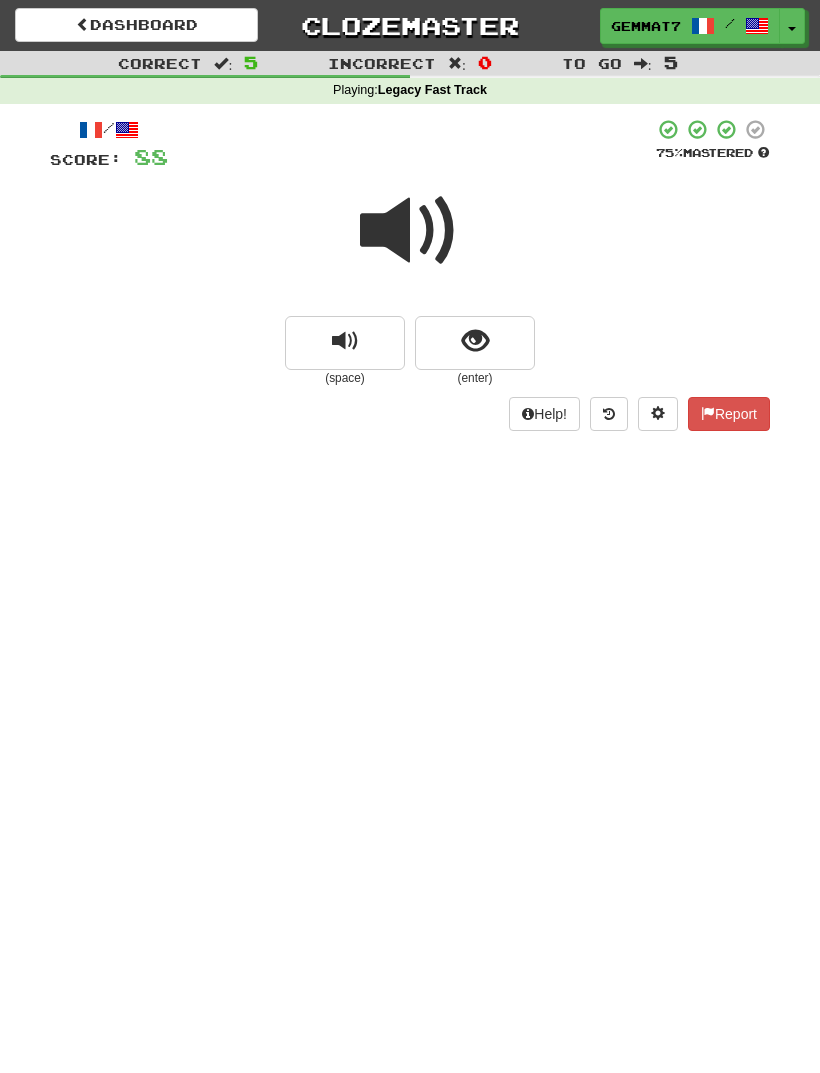 click at bounding box center [475, 343] 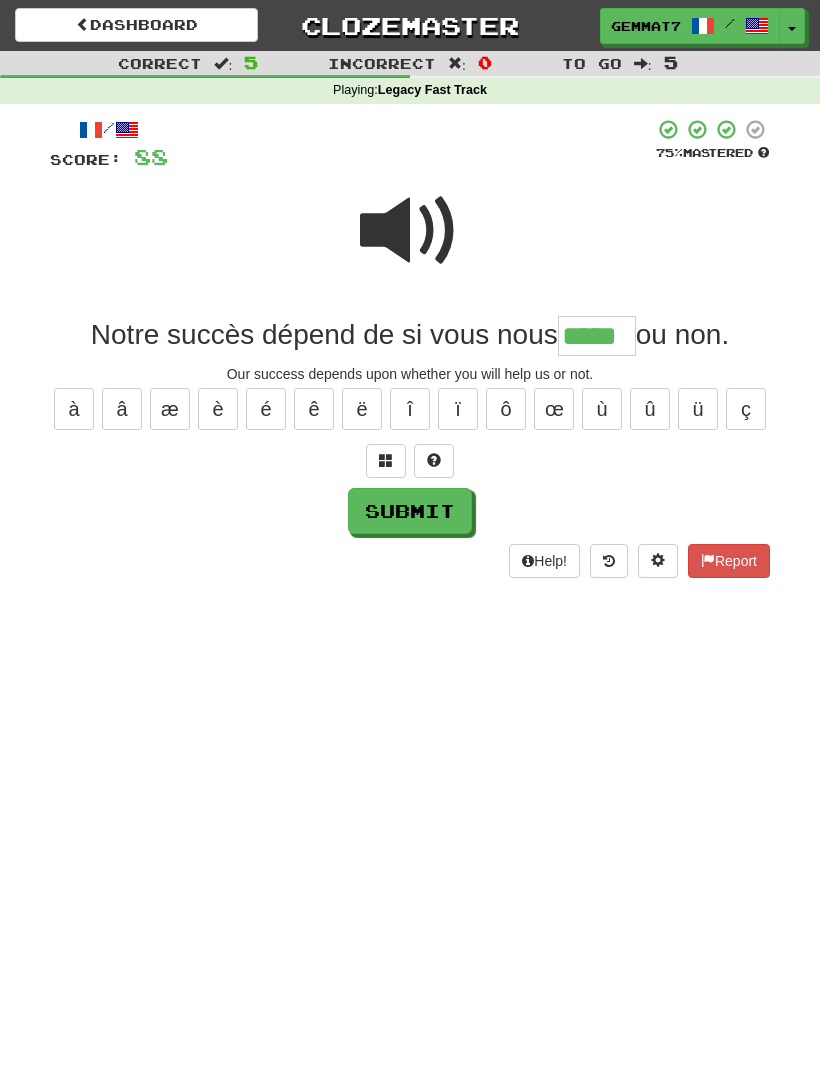 type on "*****" 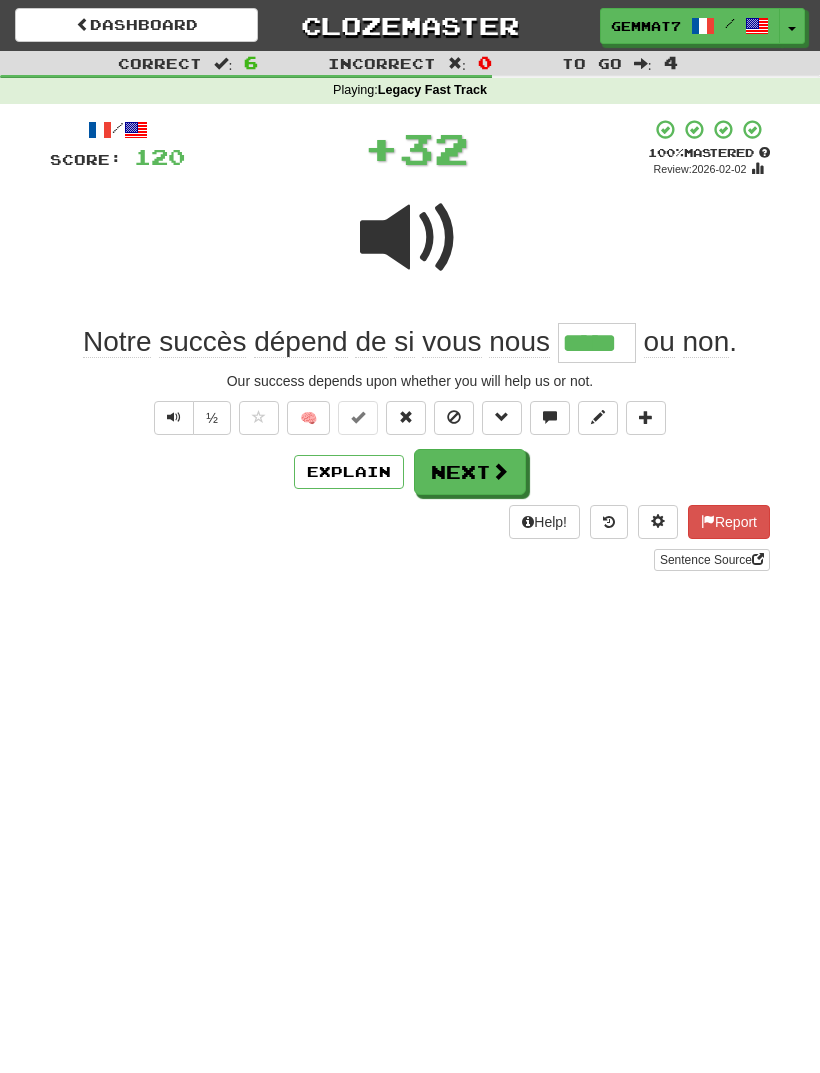 click on "Next" at bounding box center [470, 472] 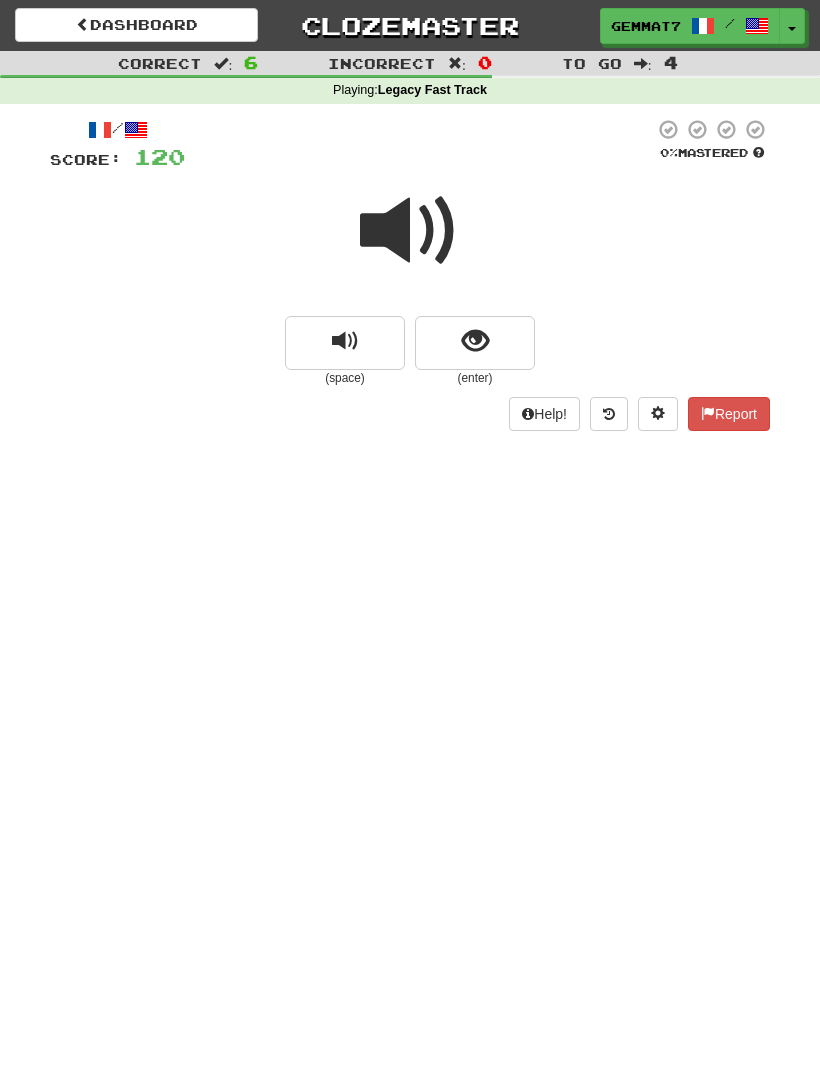 click at bounding box center [475, 343] 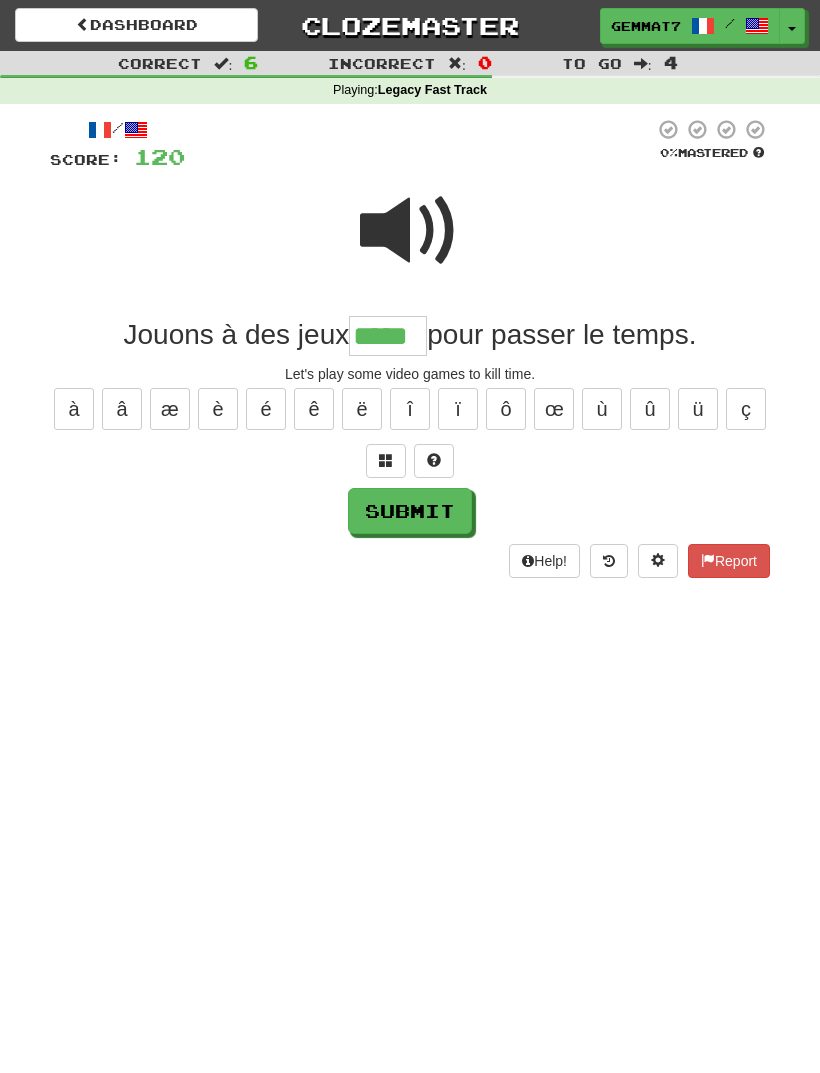 type on "*****" 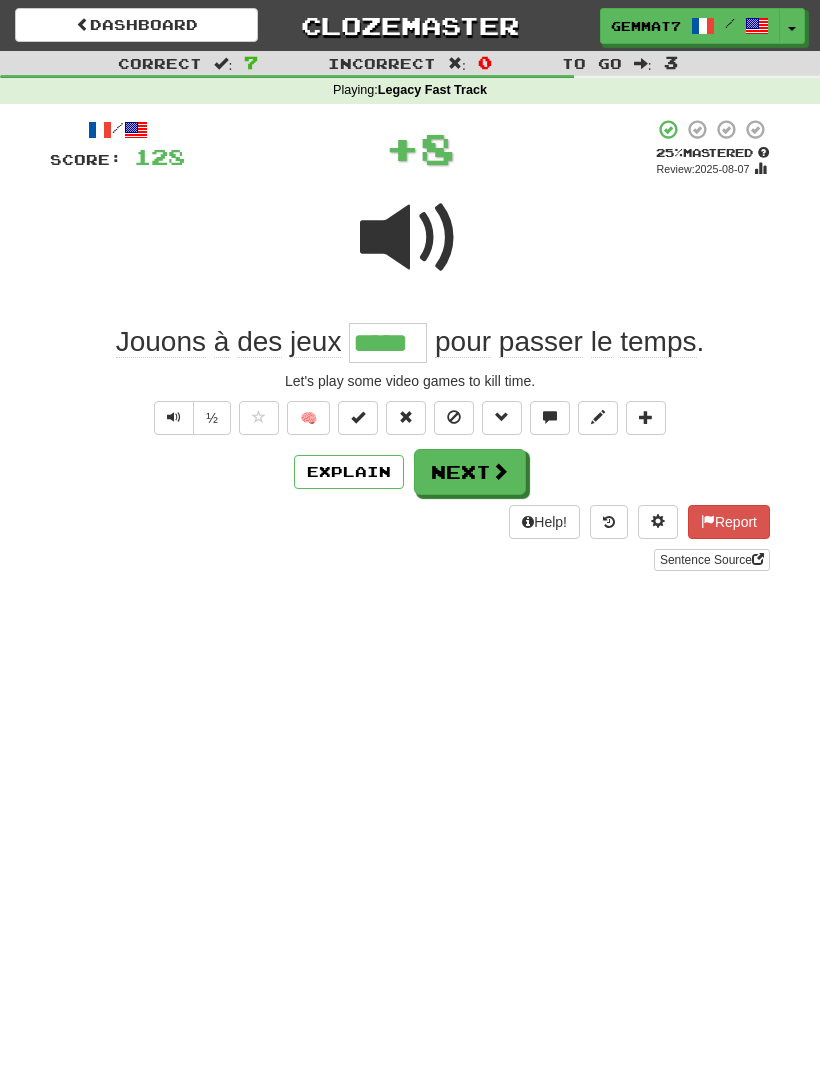click on "Next" at bounding box center [470, 472] 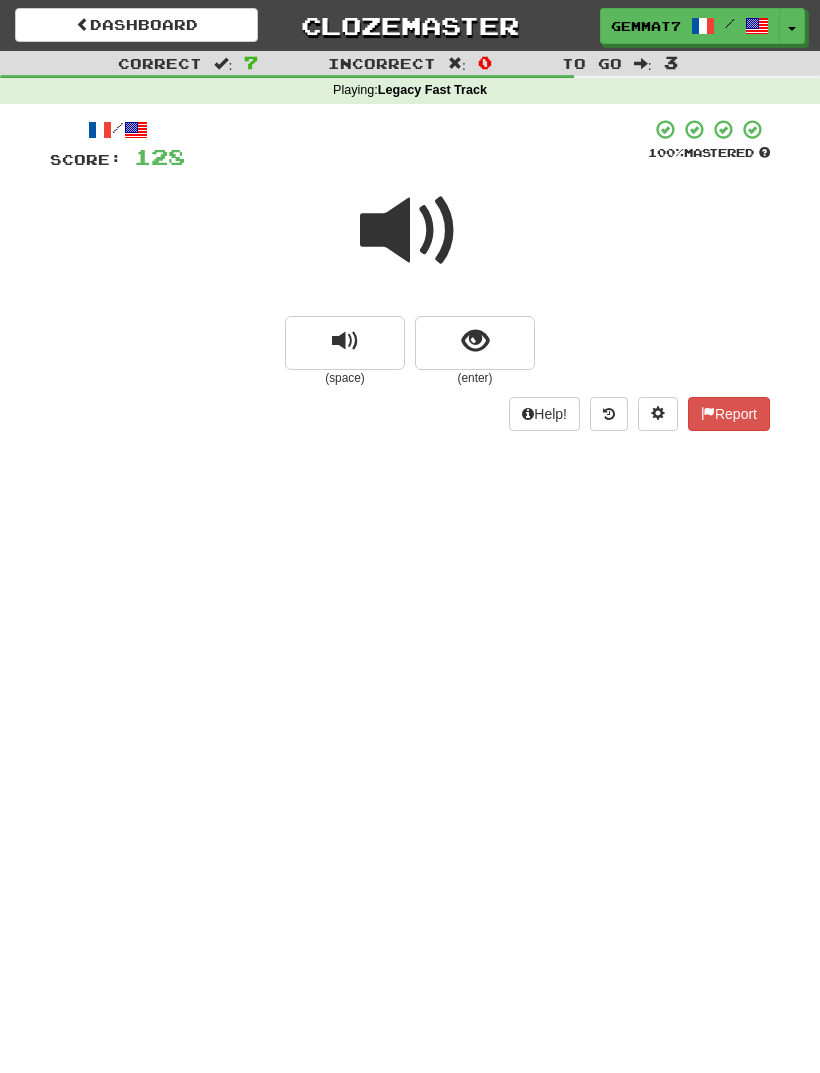 click at bounding box center [475, 343] 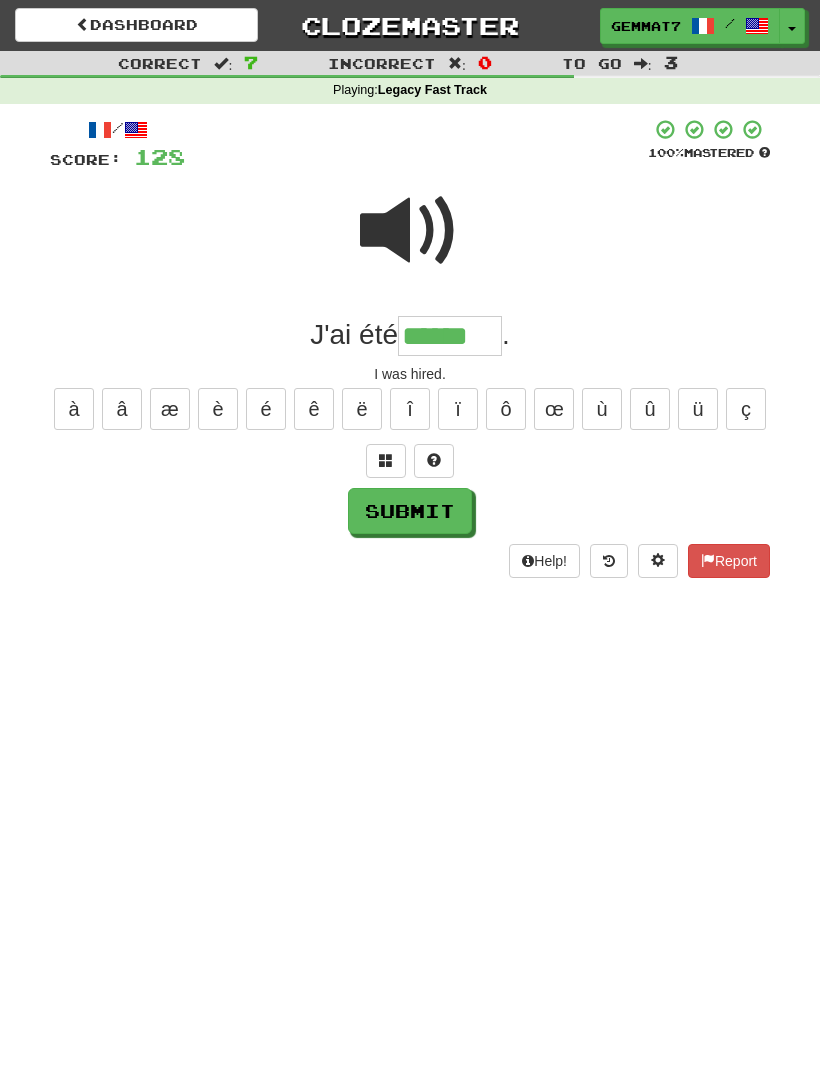 type on "******" 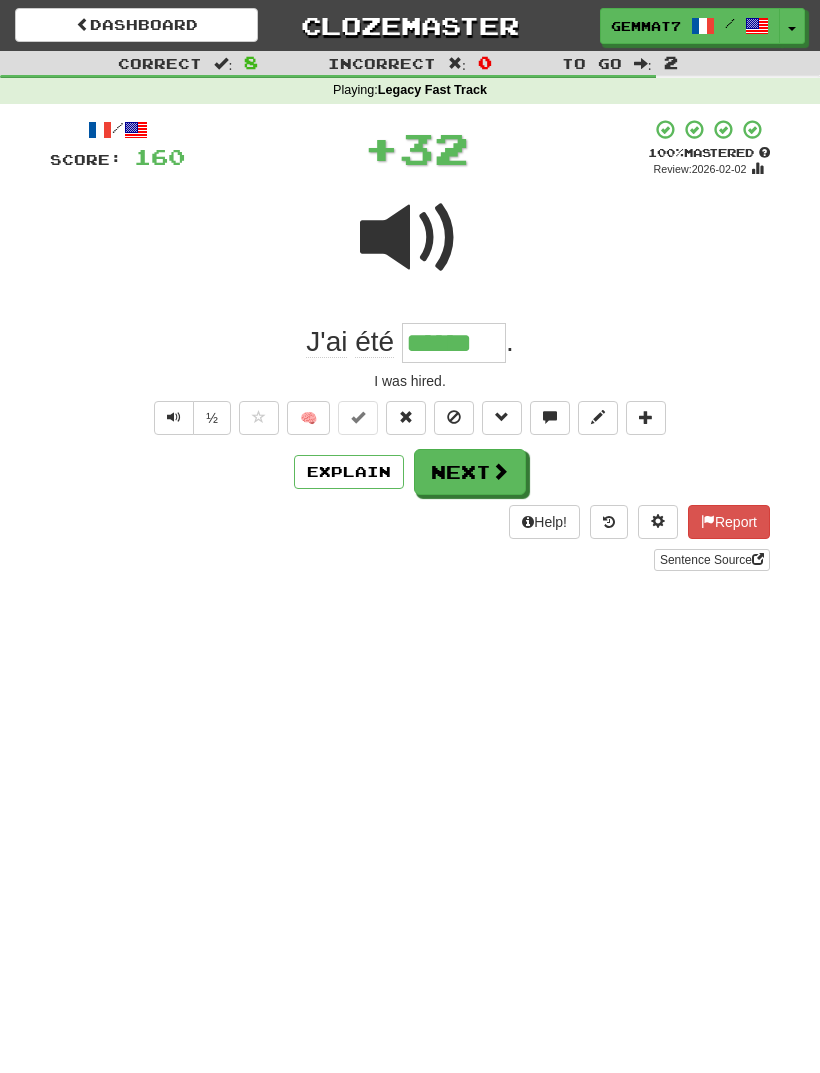 click on "Next" at bounding box center [470, 472] 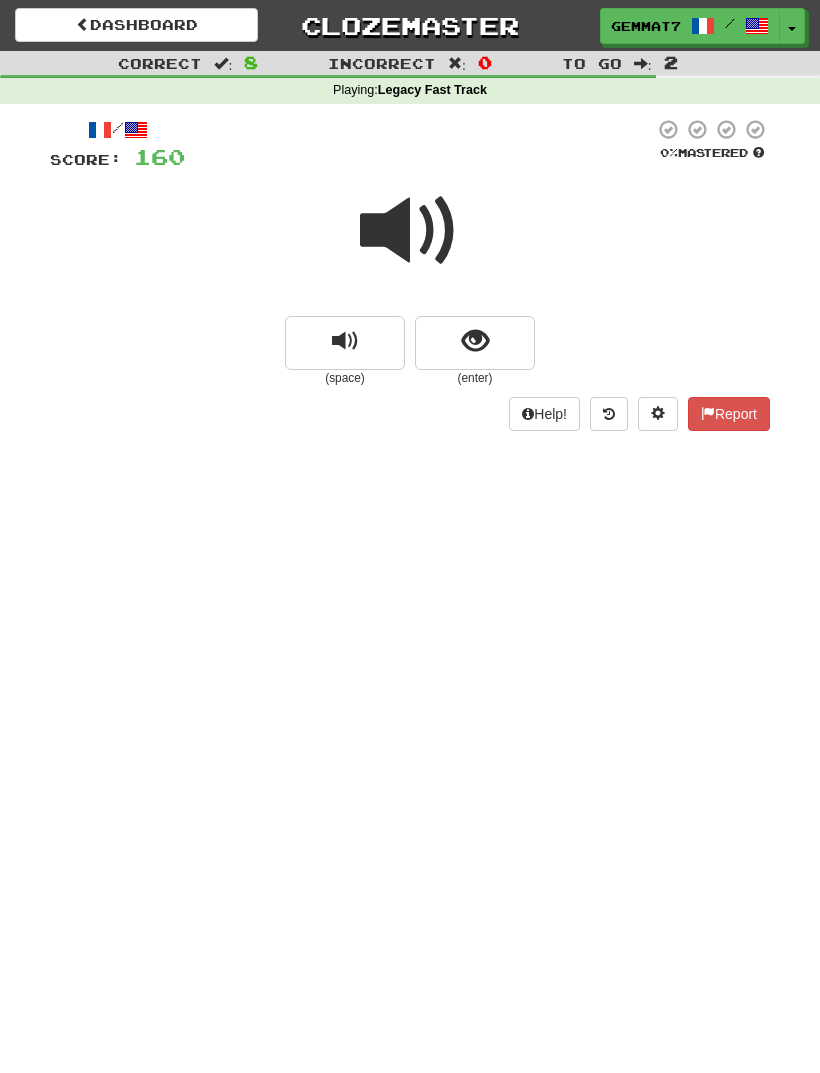click at bounding box center [475, 343] 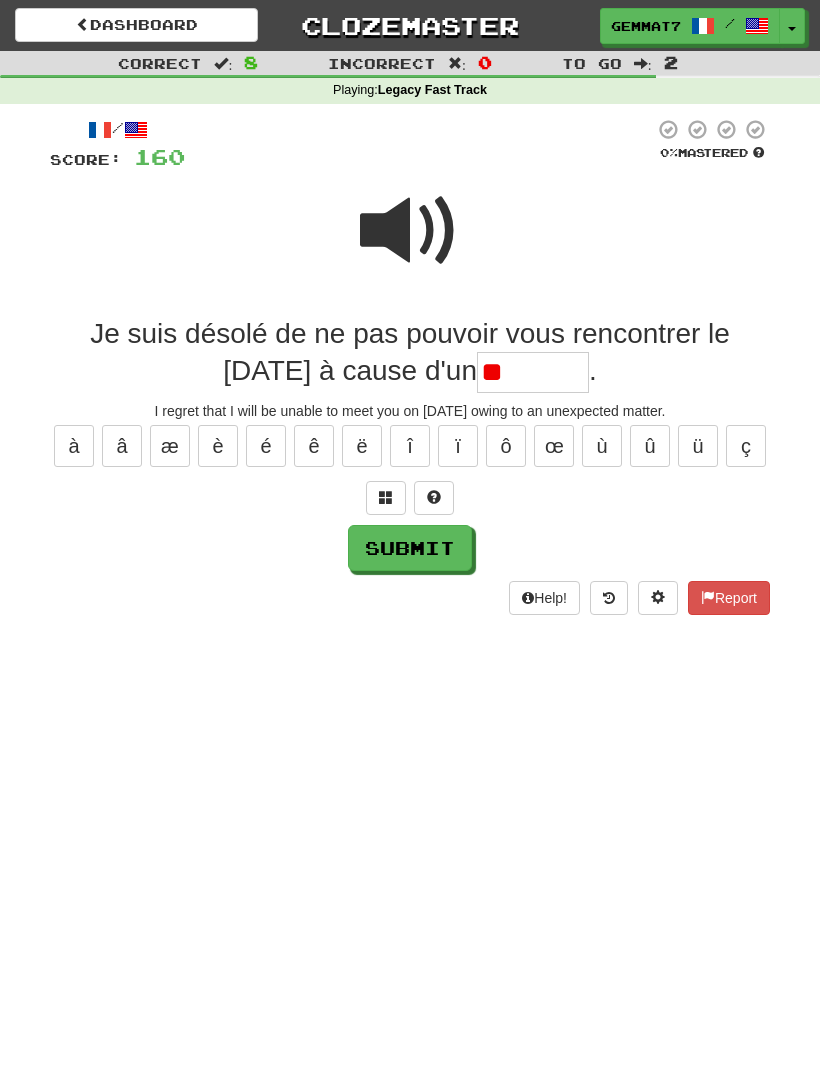 type on "*" 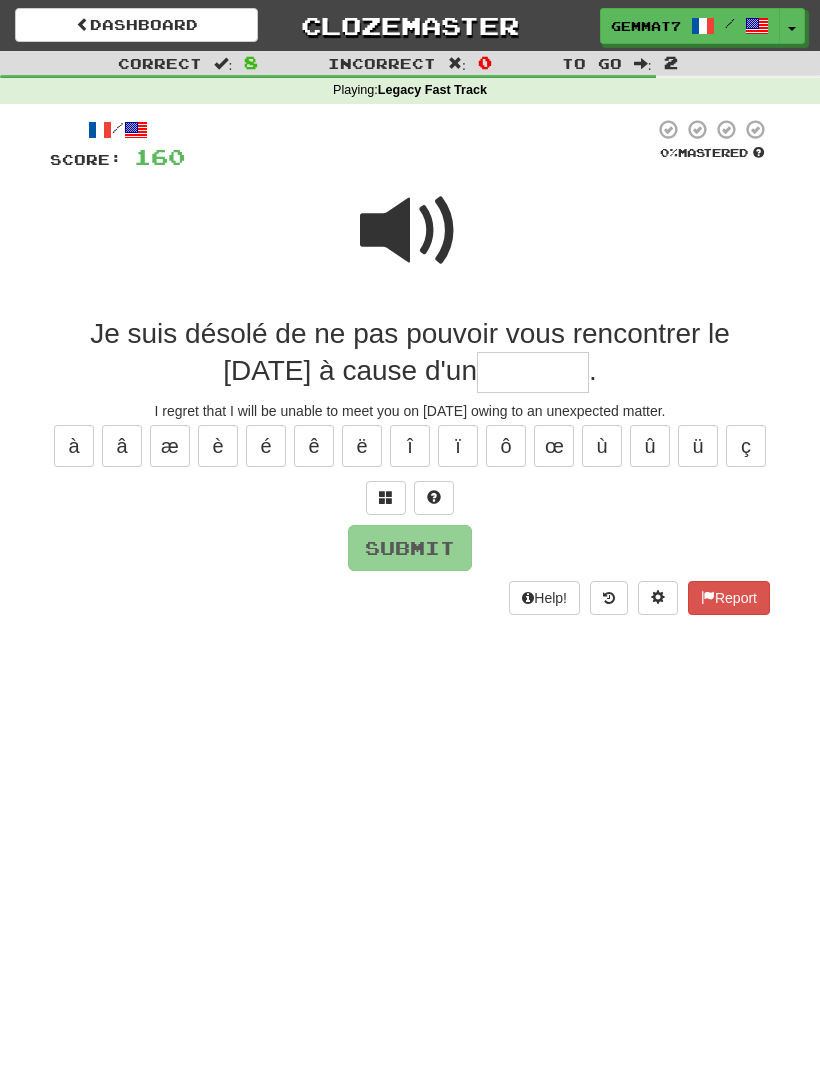 type on "*" 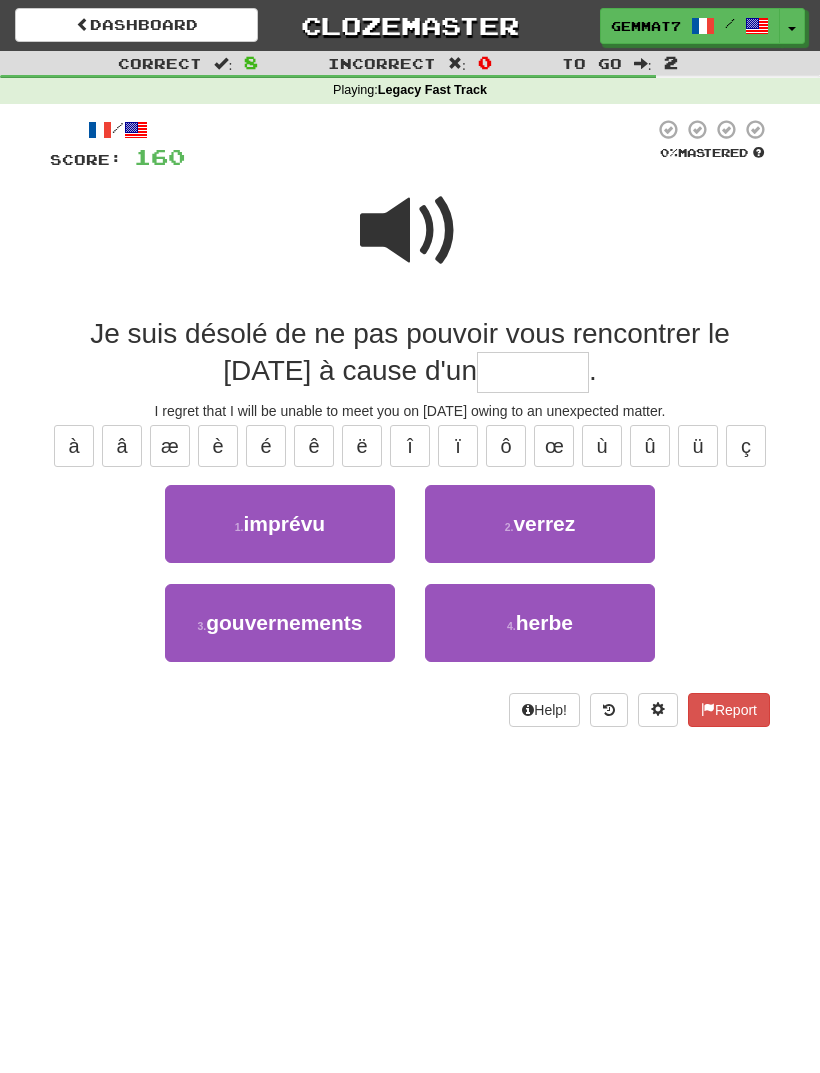 click on "1 .  imprévu" at bounding box center (280, 524) 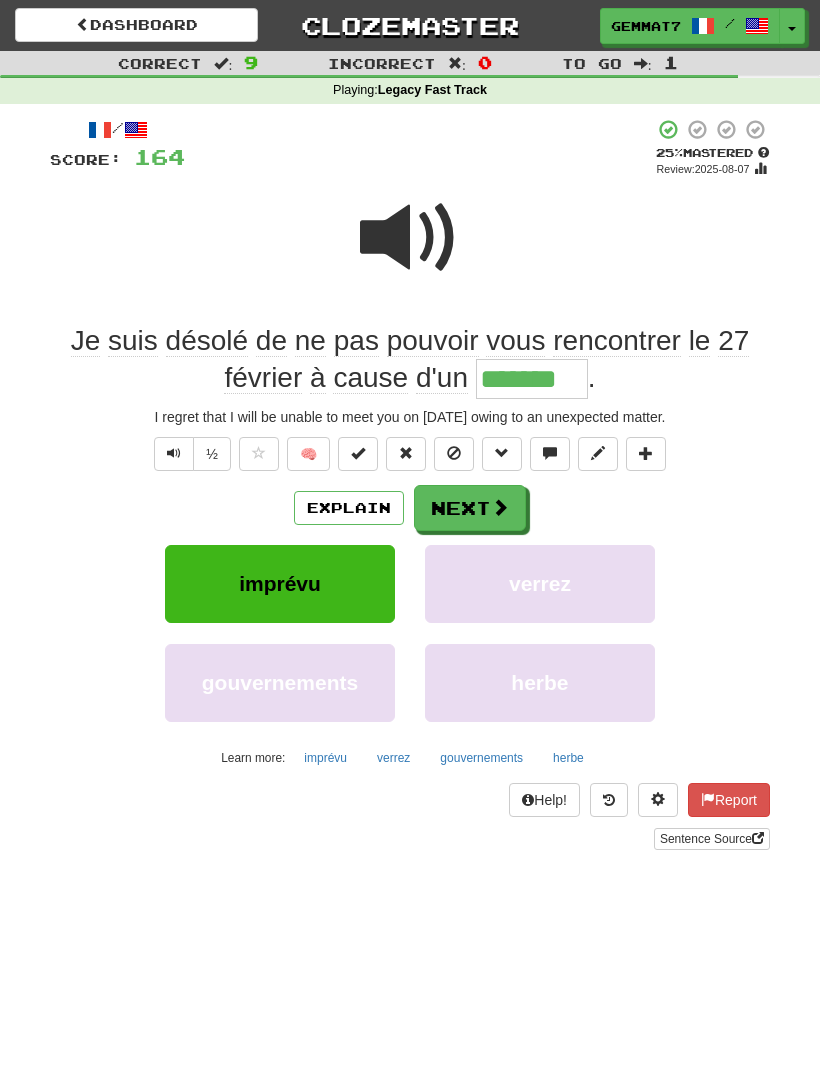 click on "Next" at bounding box center (470, 508) 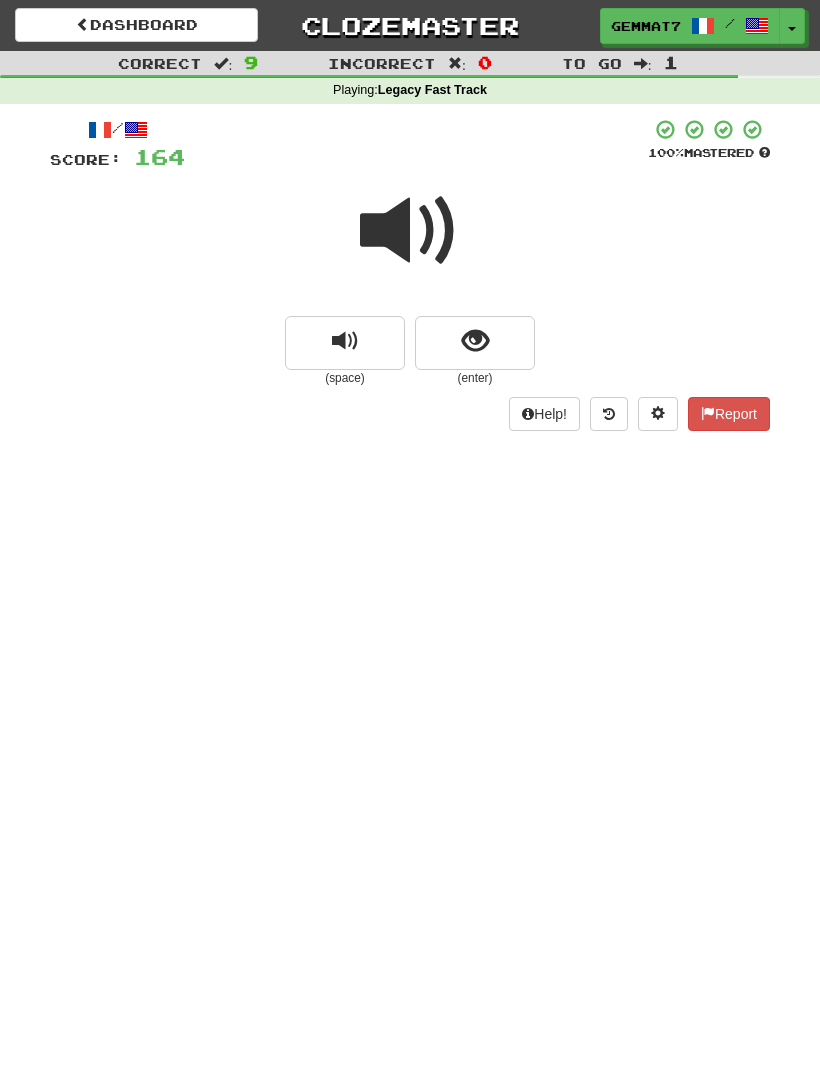 click at bounding box center (475, 343) 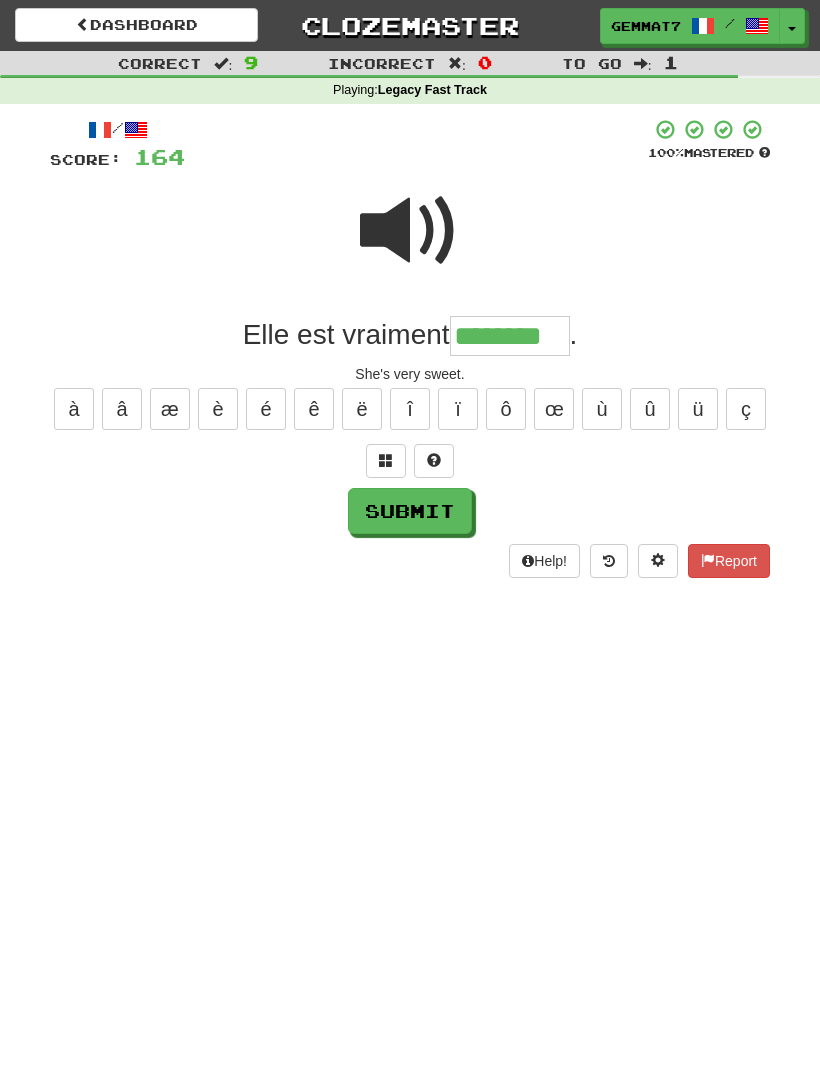 type on "********" 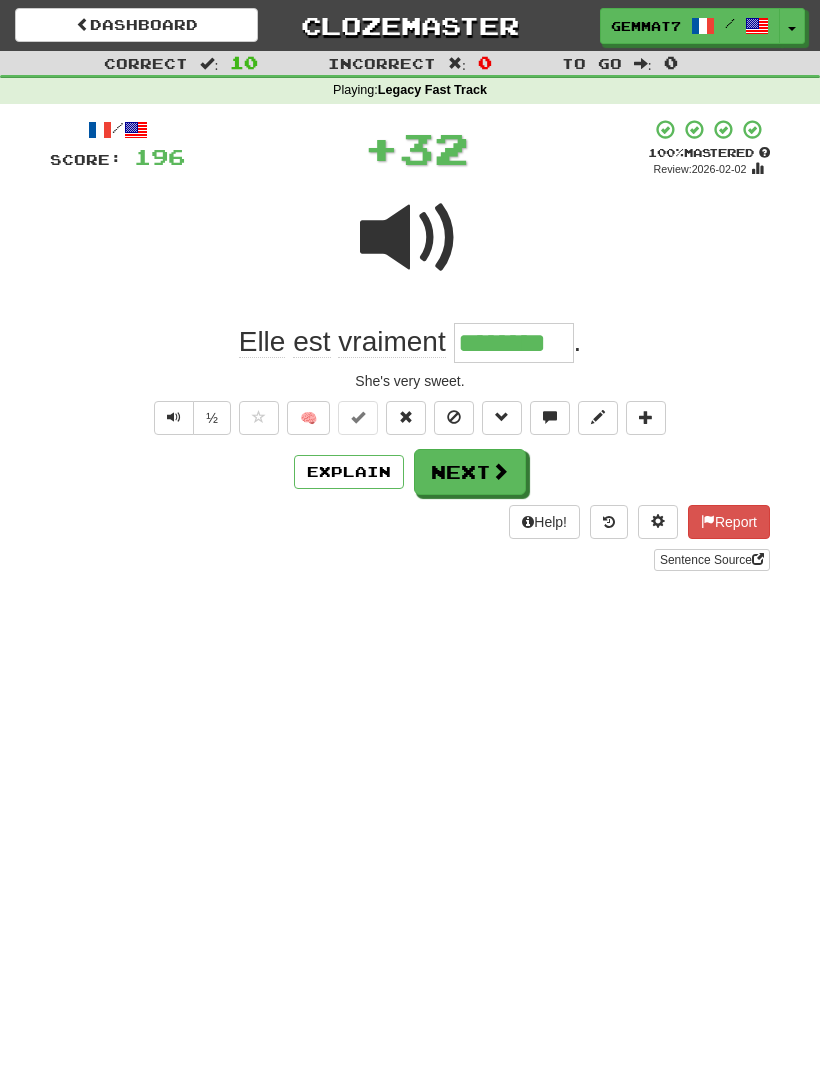 click on "Next" at bounding box center (470, 472) 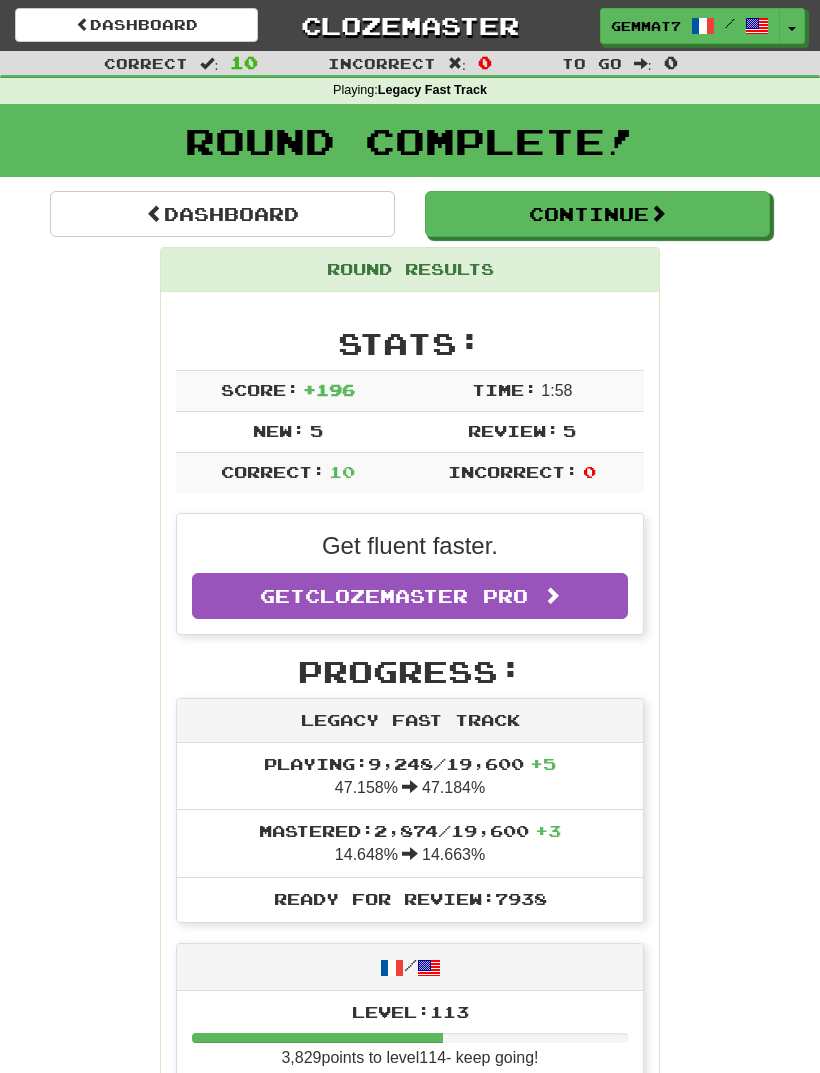 click on "Dashboard" at bounding box center (222, 214) 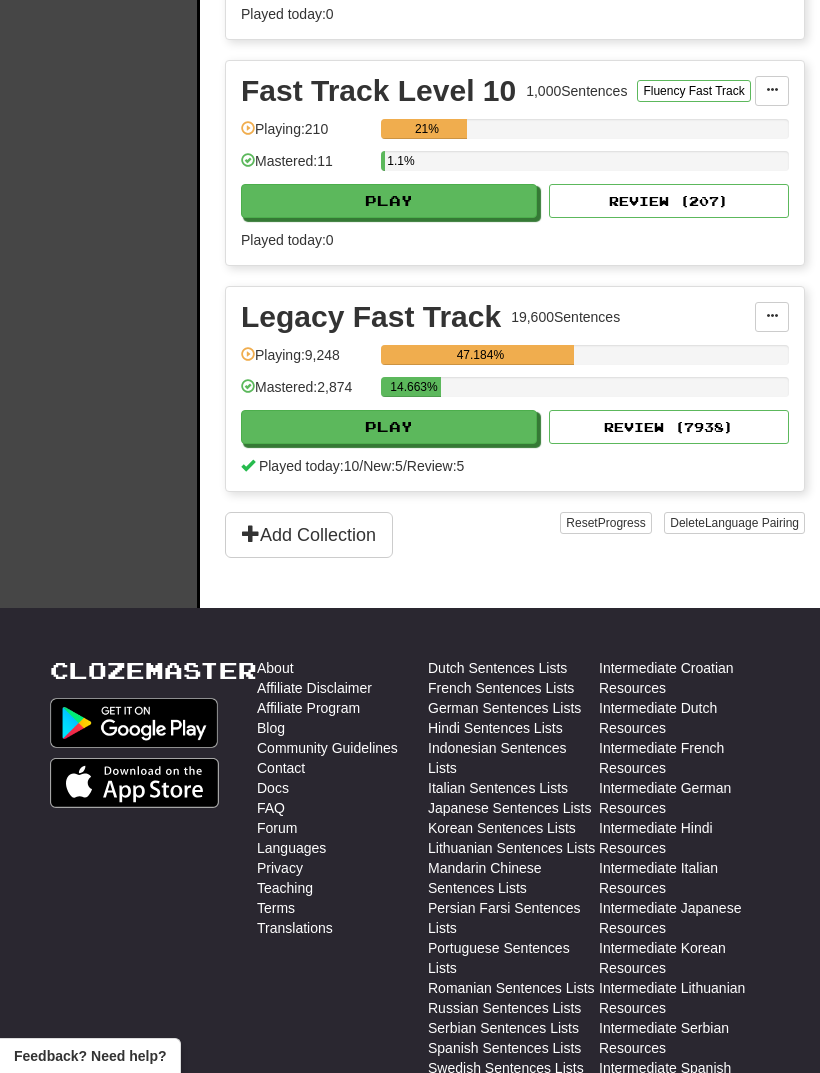 scroll, scrollTop: 2551, scrollLeft: 0, axis: vertical 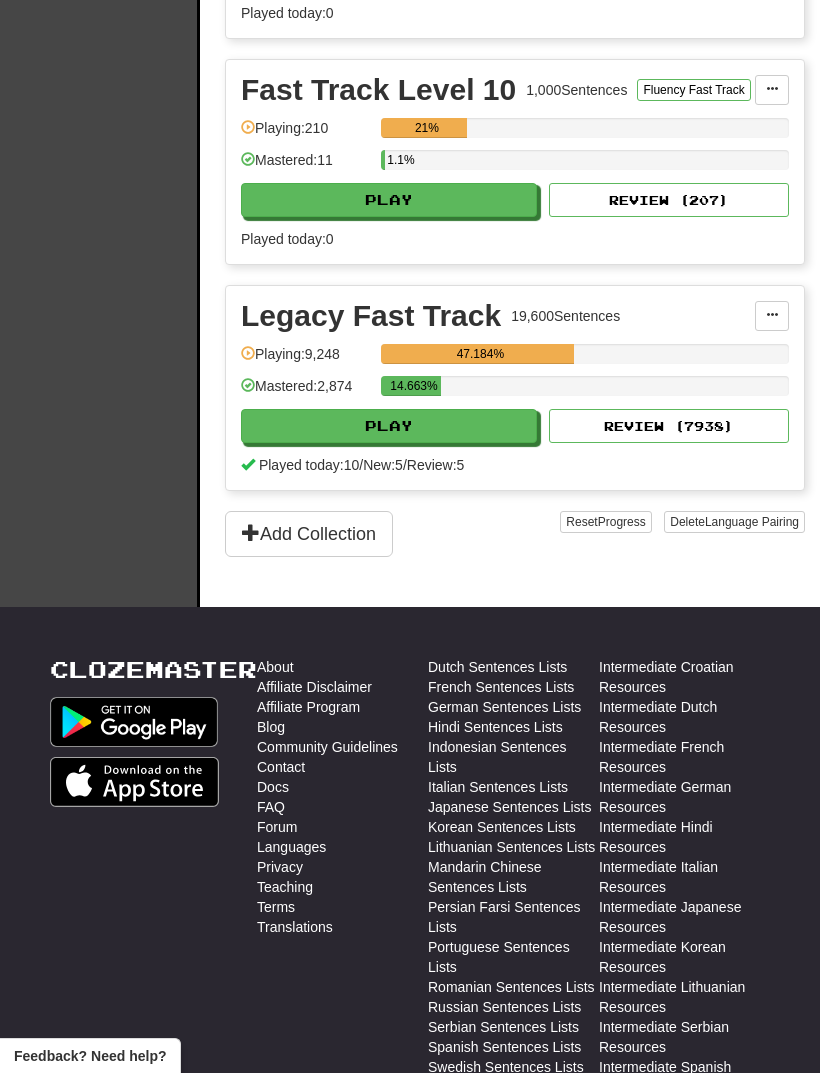 click on "Play" at bounding box center (389, 426) 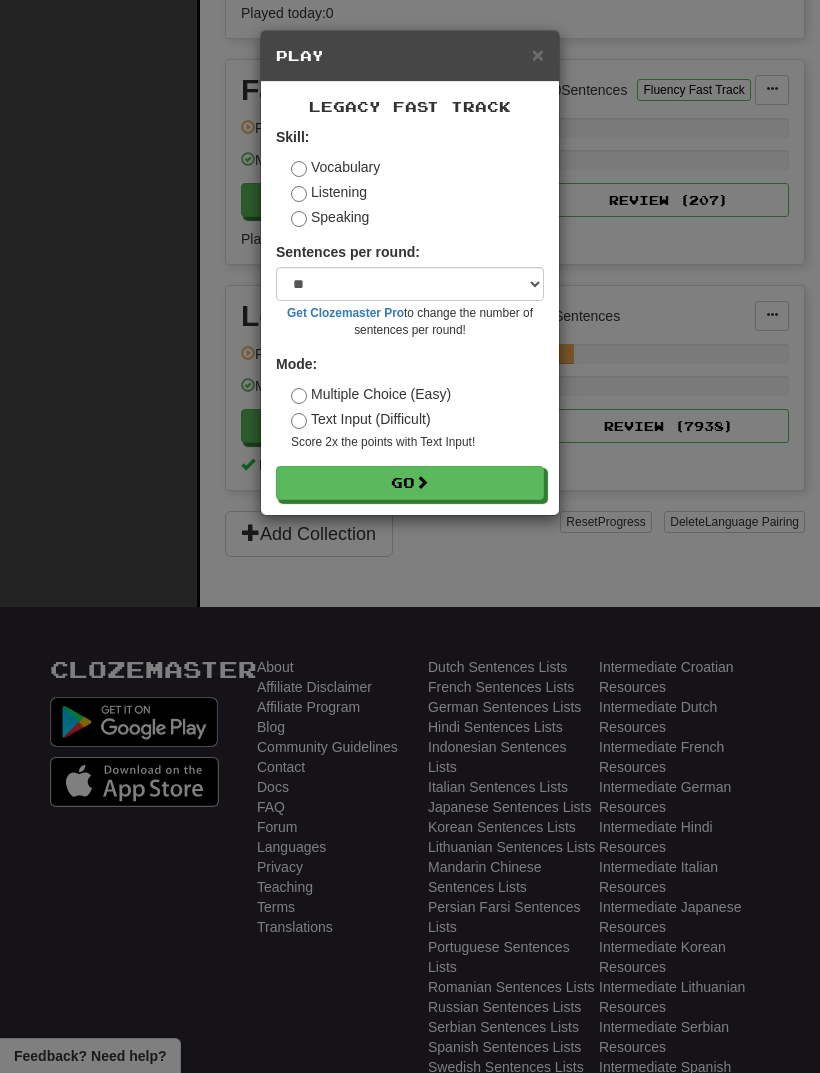 click on "Go" at bounding box center [410, 483] 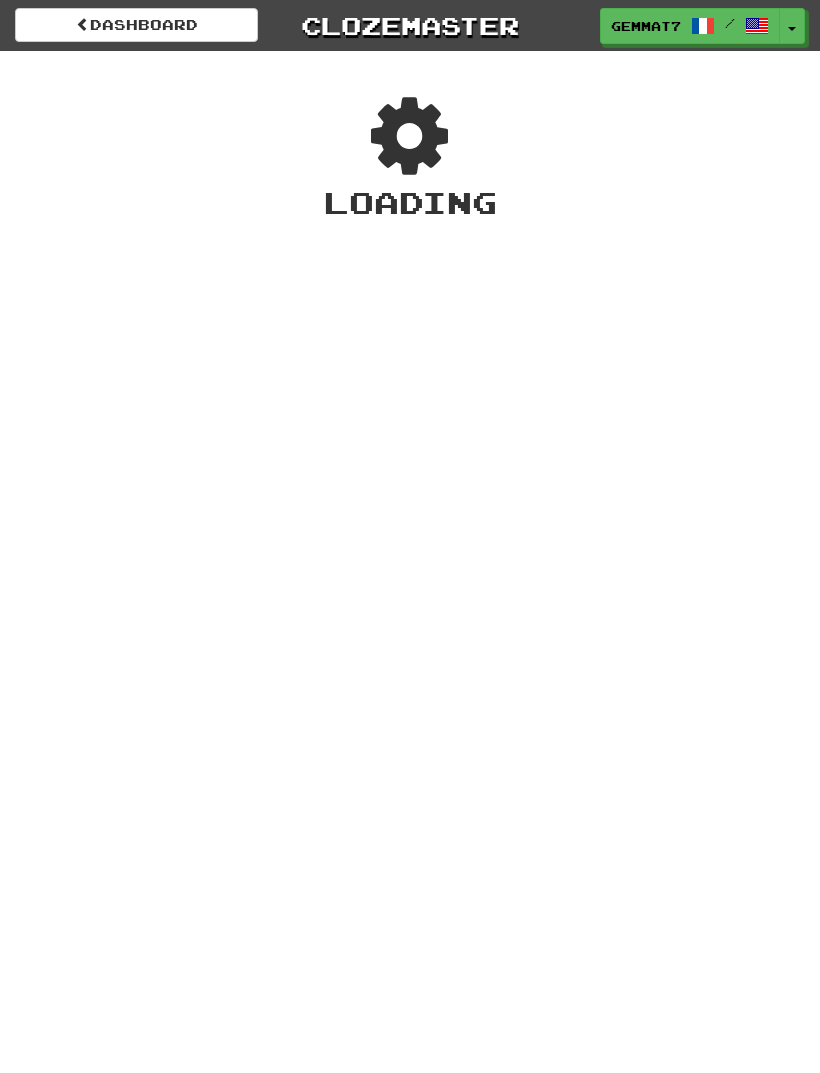 scroll, scrollTop: 0, scrollLeft: 0, axis: both 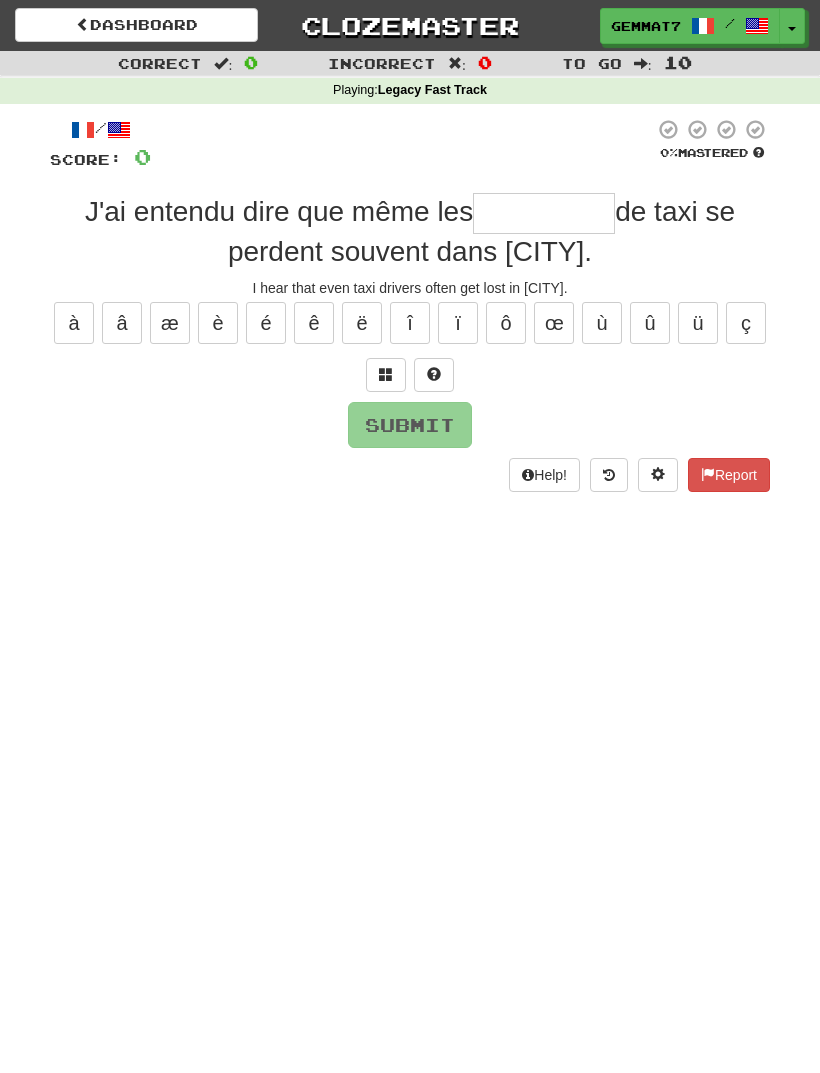 click at bounding box center (544, 213) 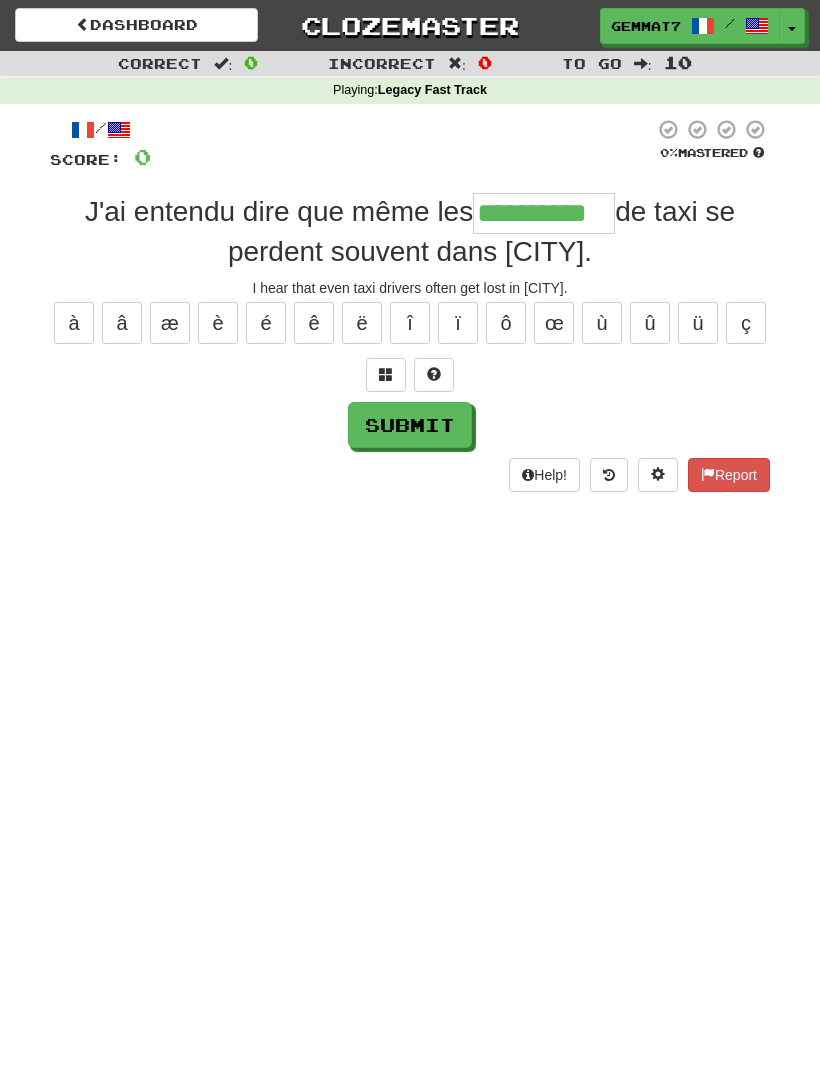 type on "**********" 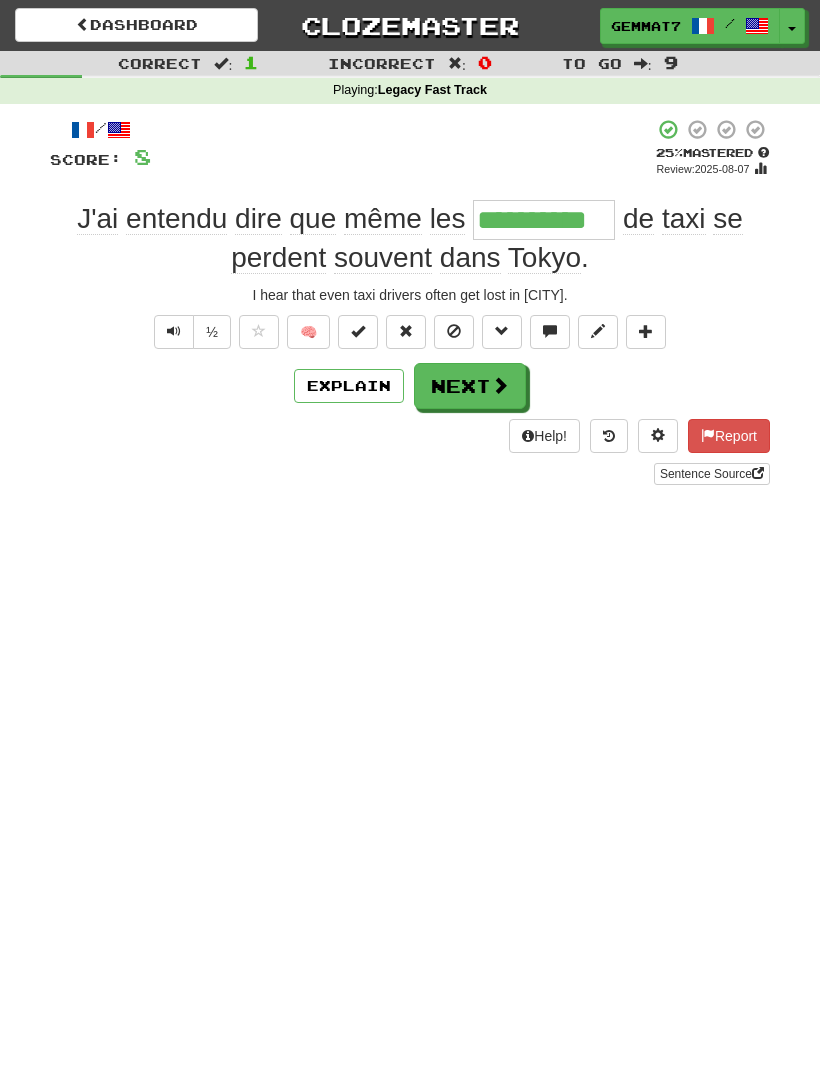 click on "Next" at bounding box center (470, 386) 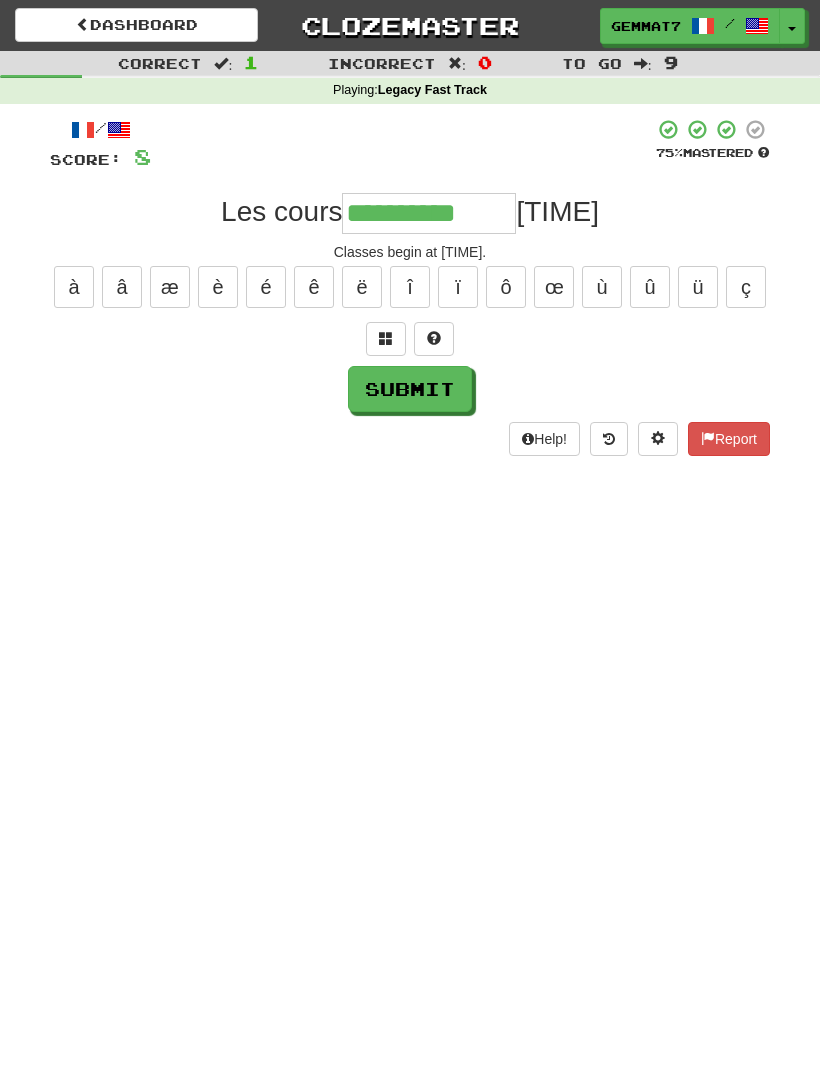 type on "**********" 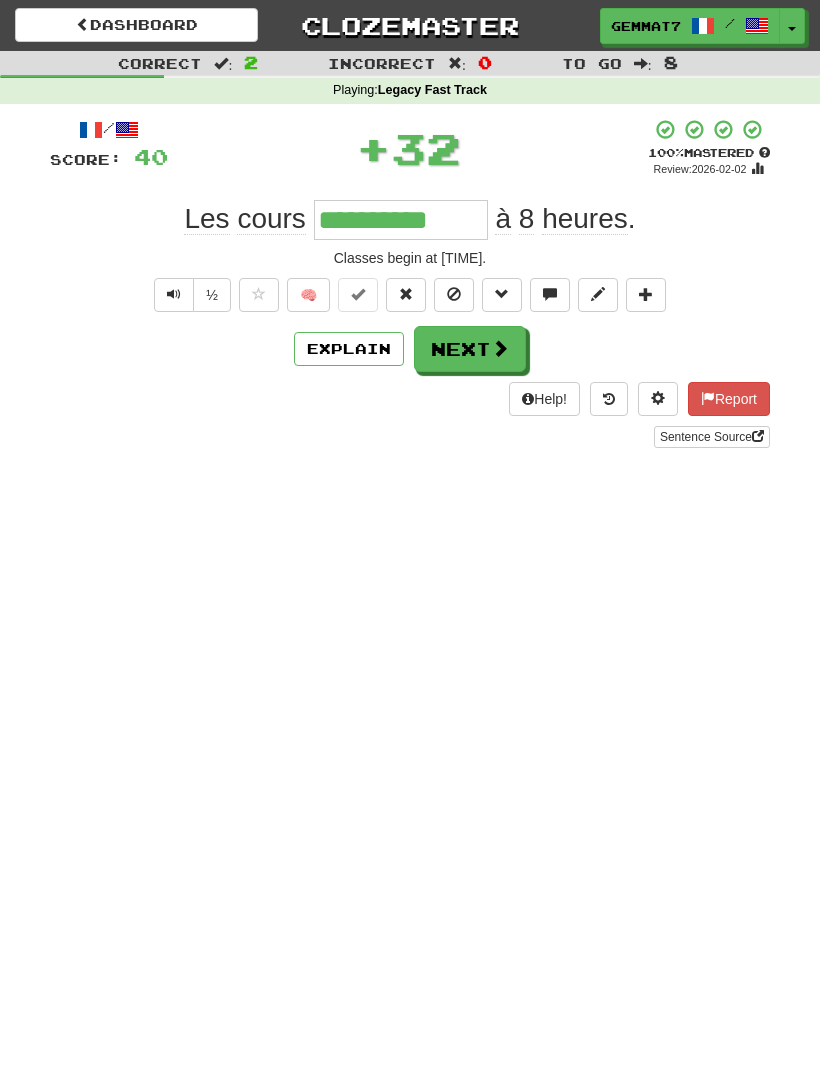 click on "Next" at bounding box center (470, 349) 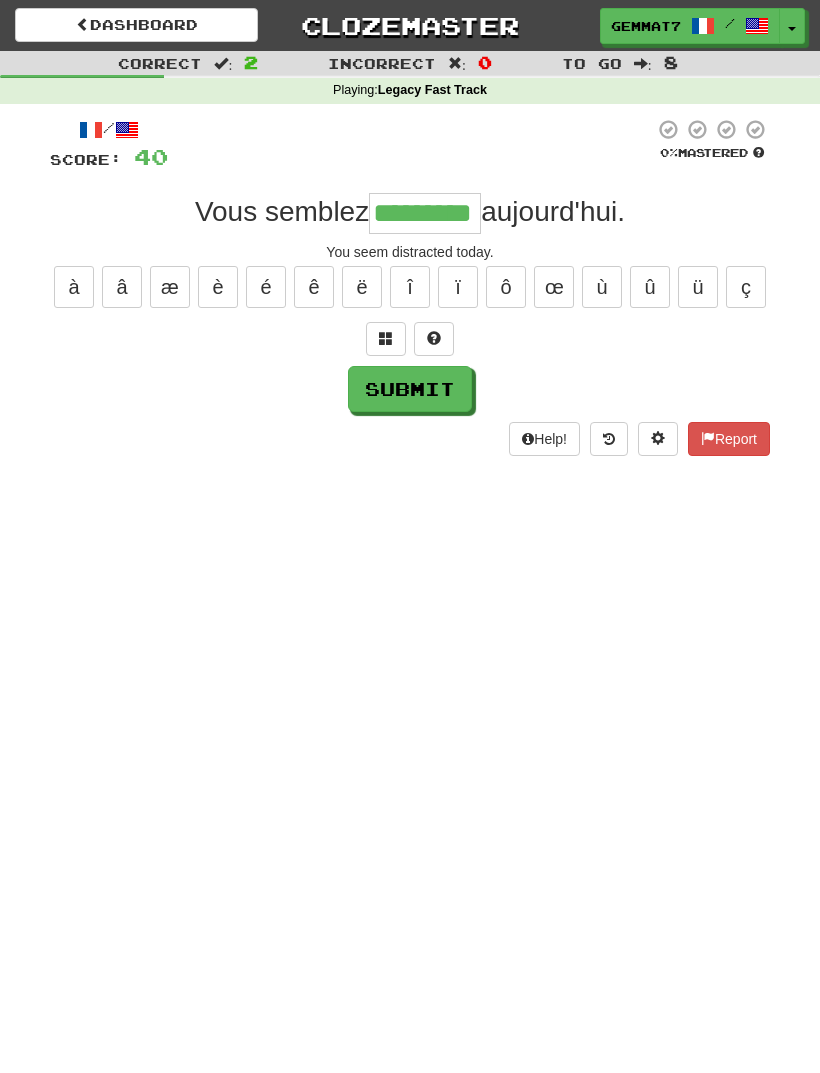 type on "*********" 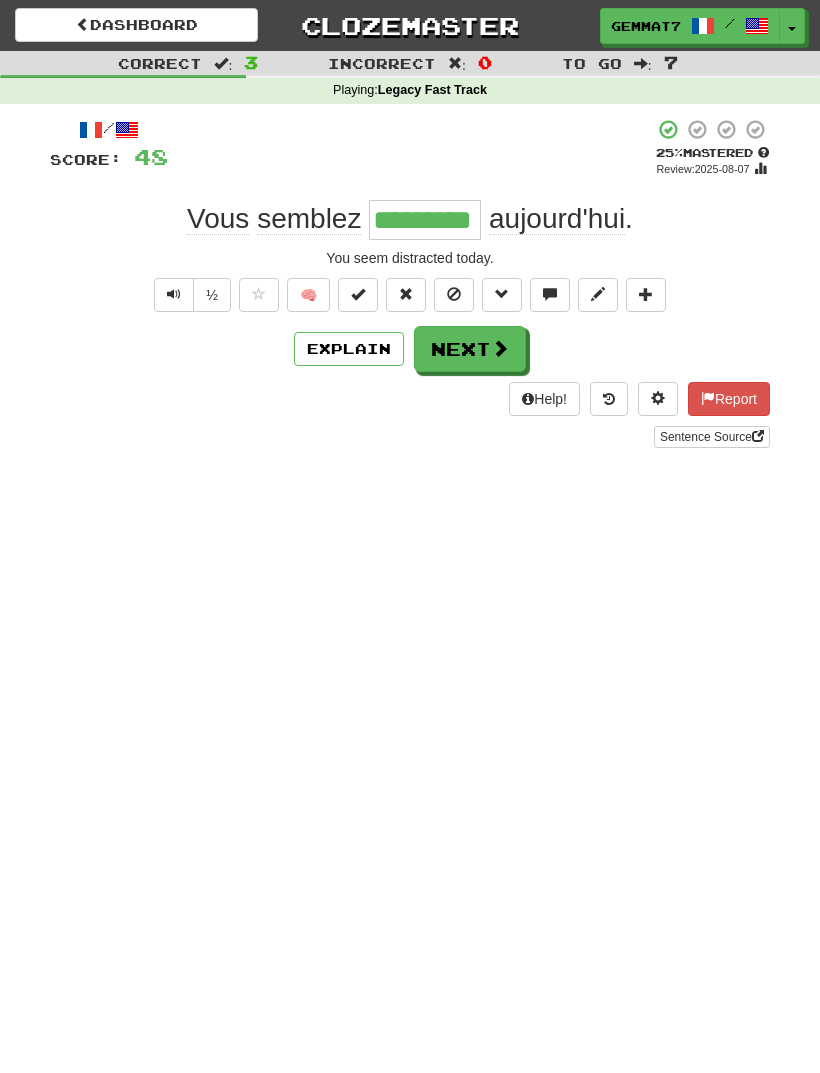 click on "Next" at bounding box center (470, 349) 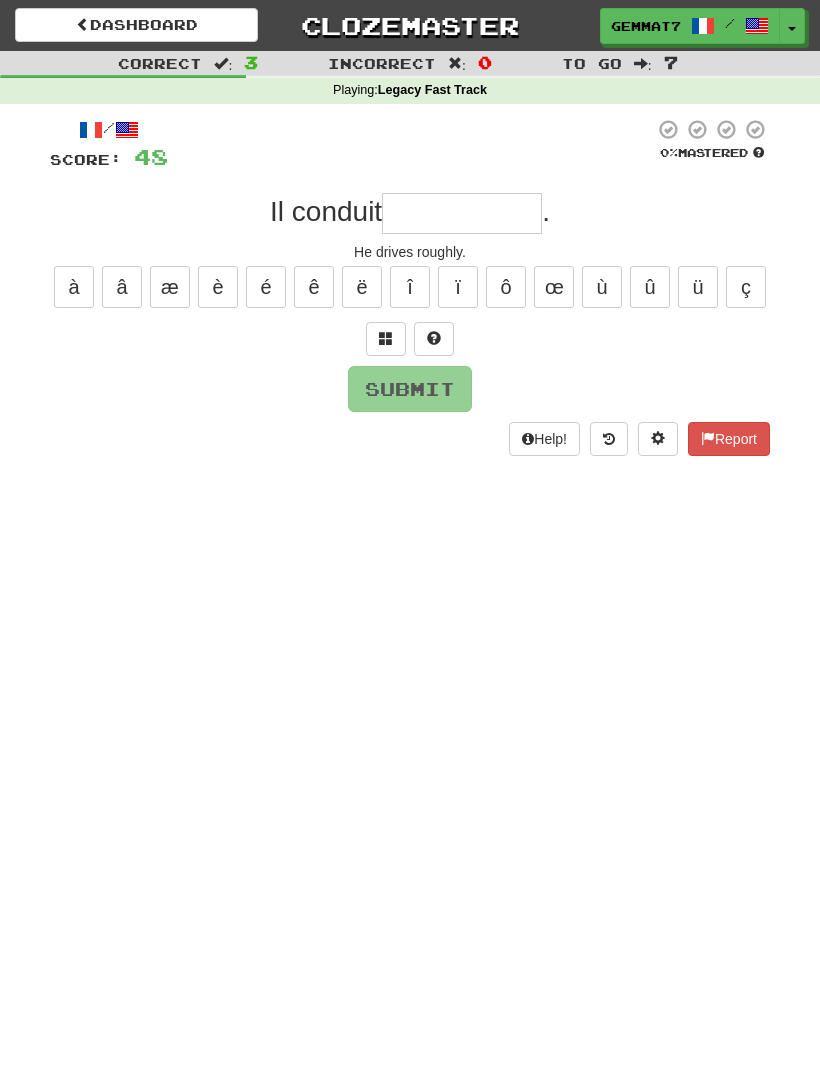 type on "*" 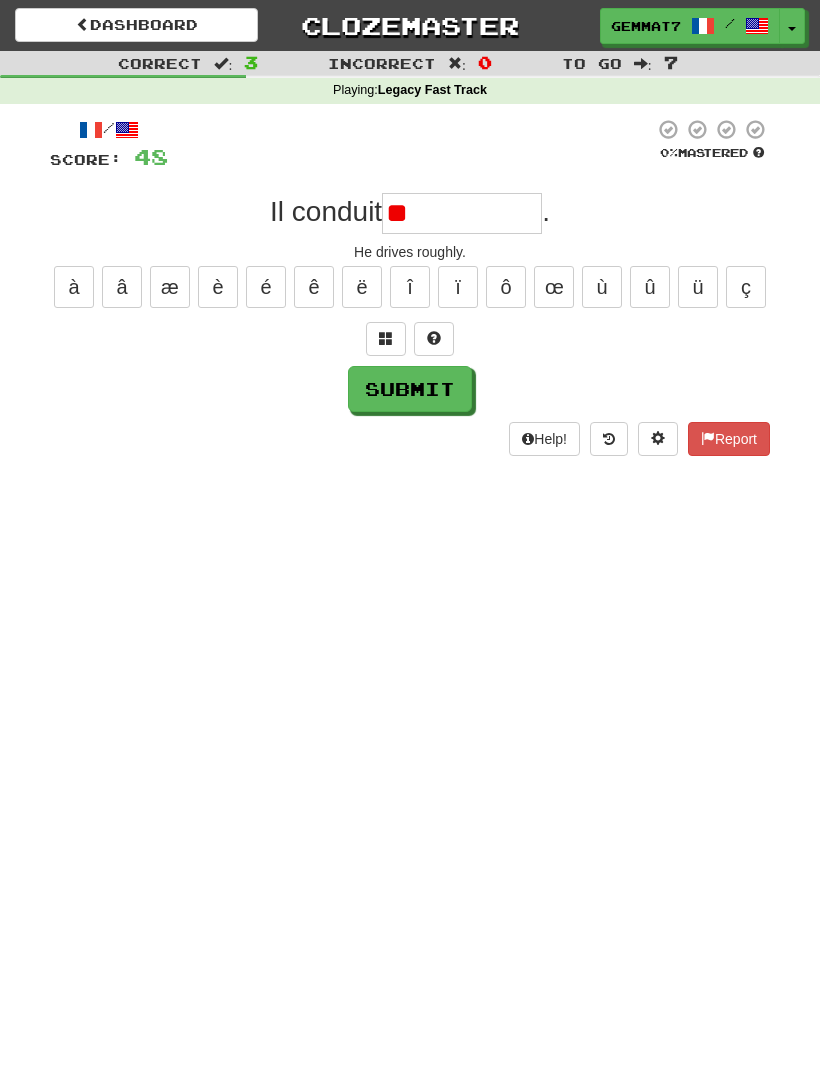 type on "*" 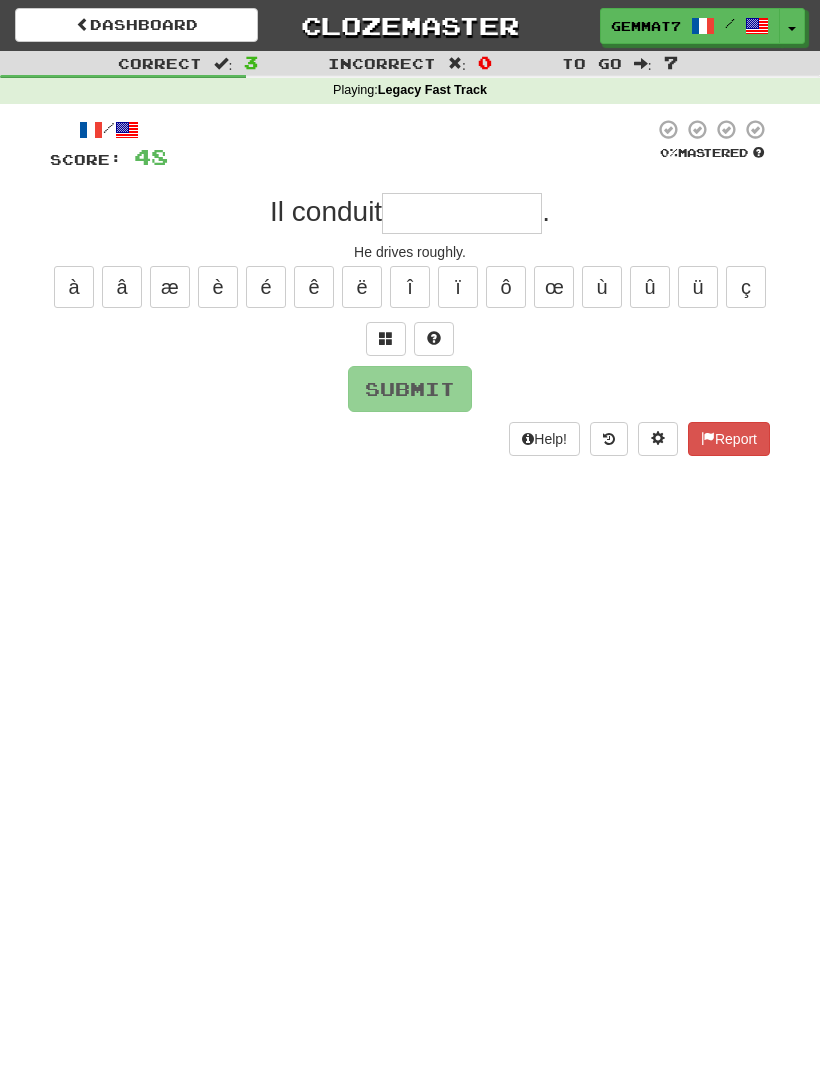 click at bounding box center [386, 338] 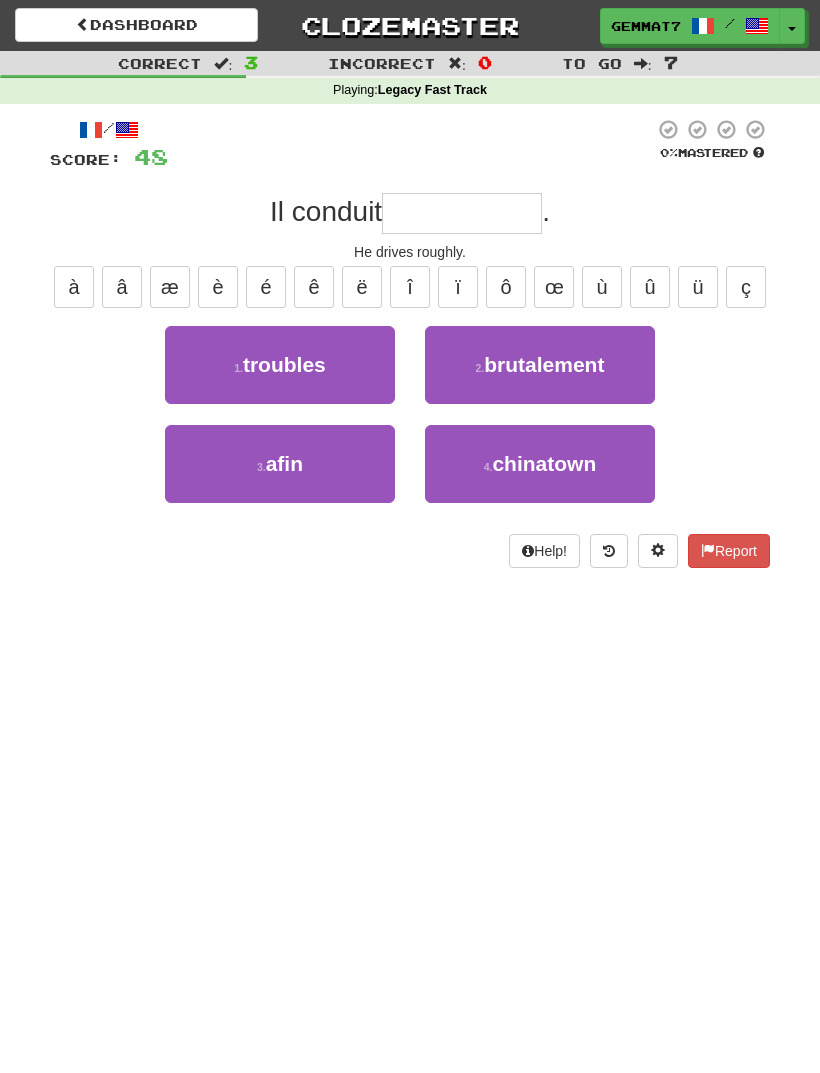 click on "brutalement" at bounding box center [544, 364] 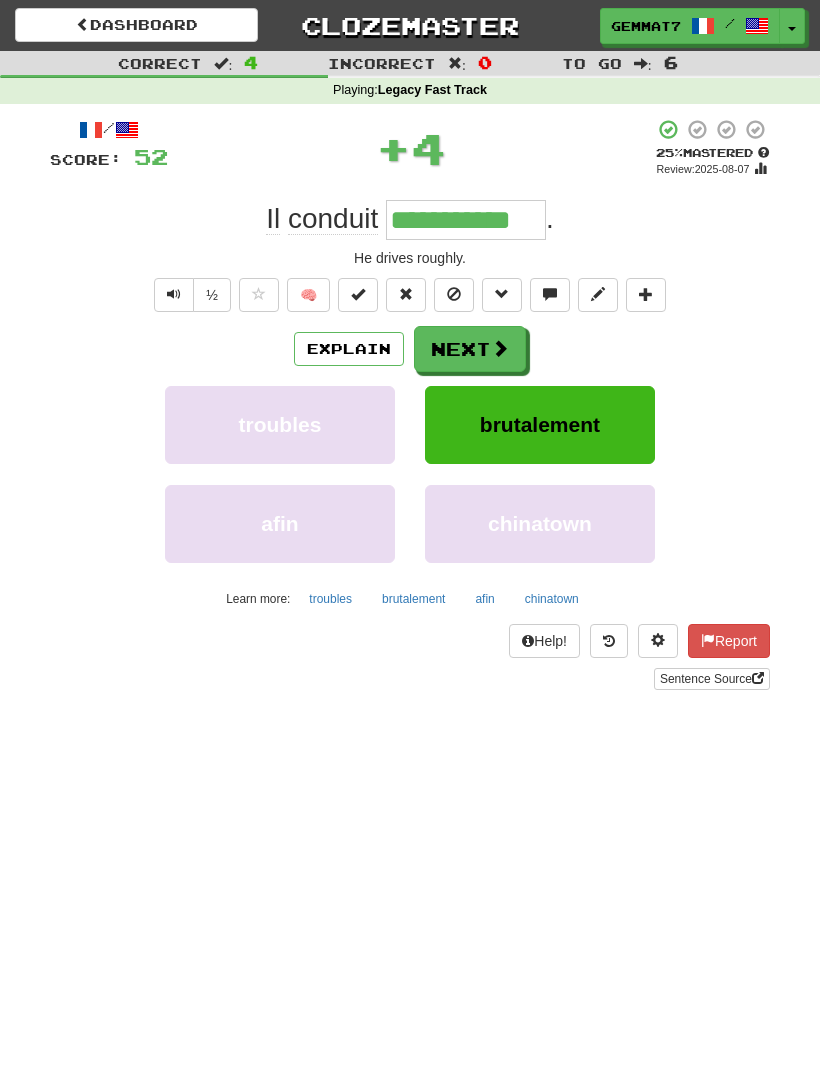 click on "Next" at bounding box center (470, 349) 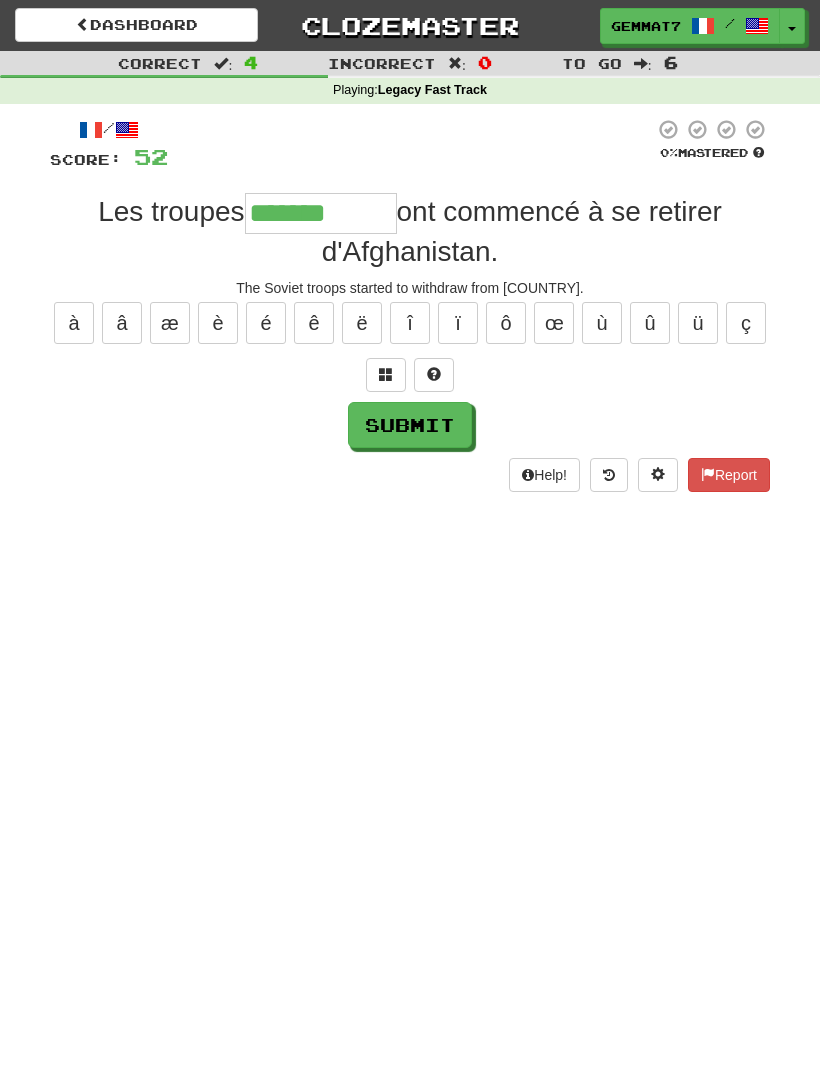 click at bounding box center (386, 375) 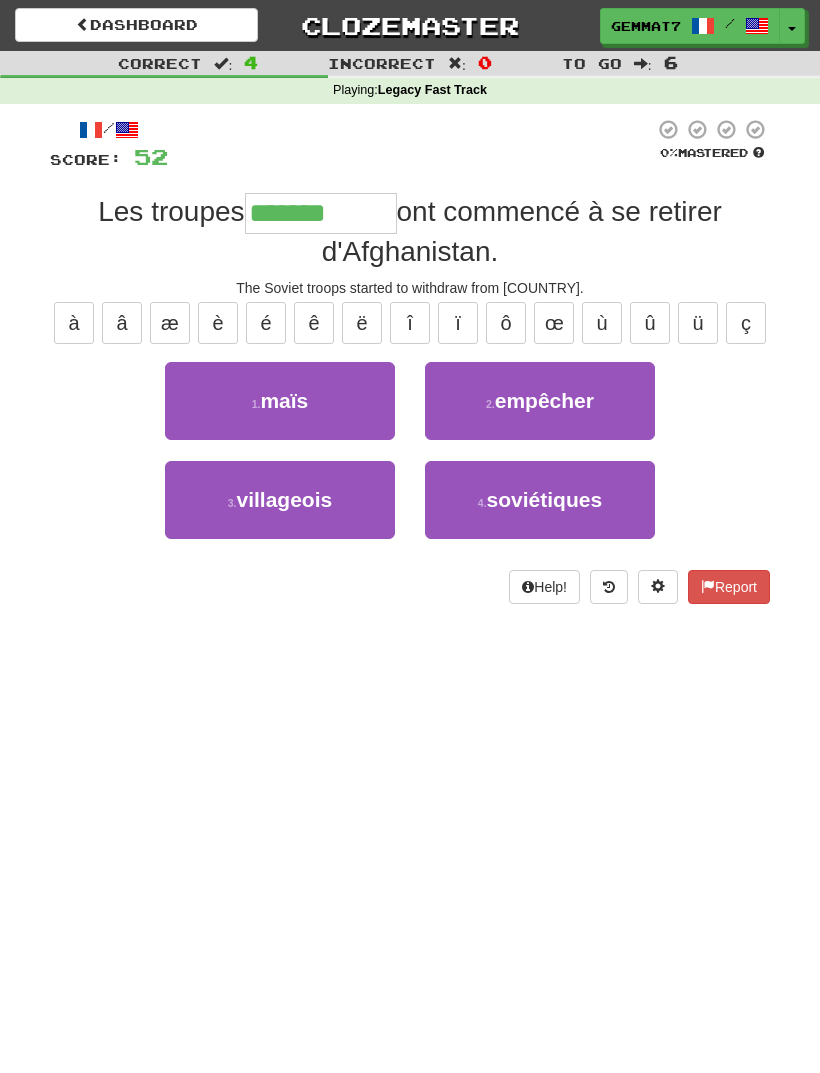 click on "4 .  soviétiques" at bounding box center (540, 500) 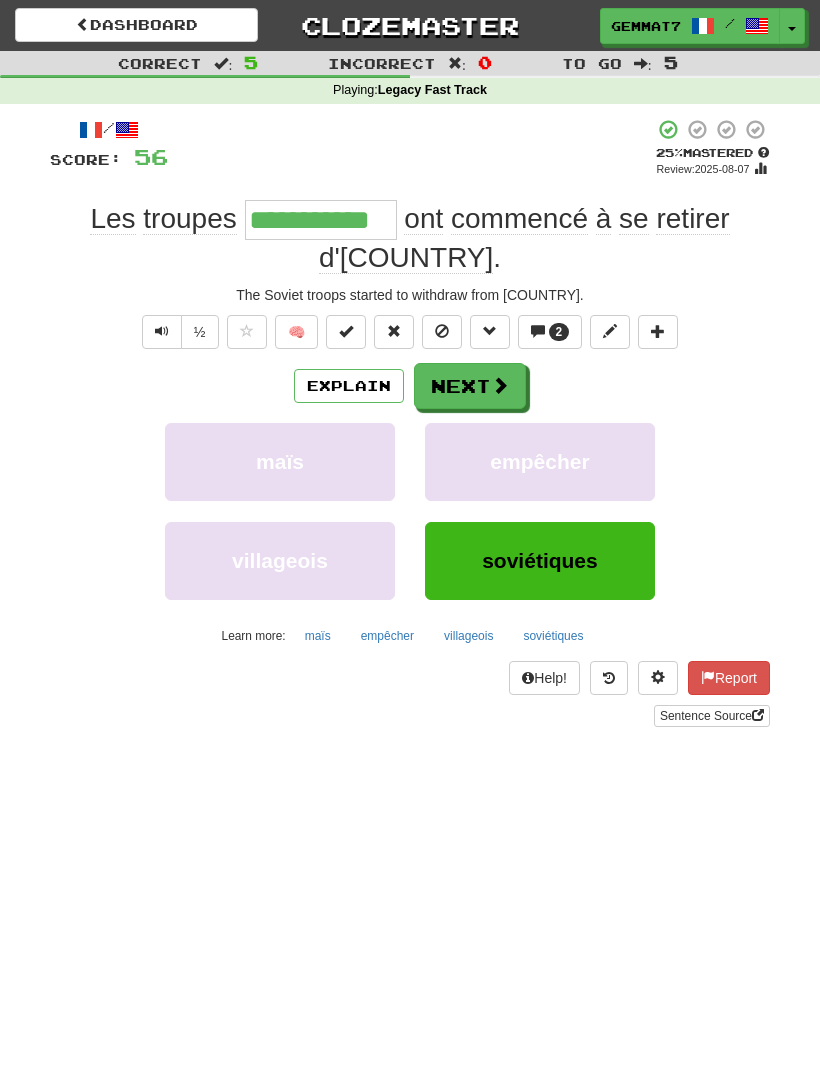 click on "Next" at bounding box center (470, 386) 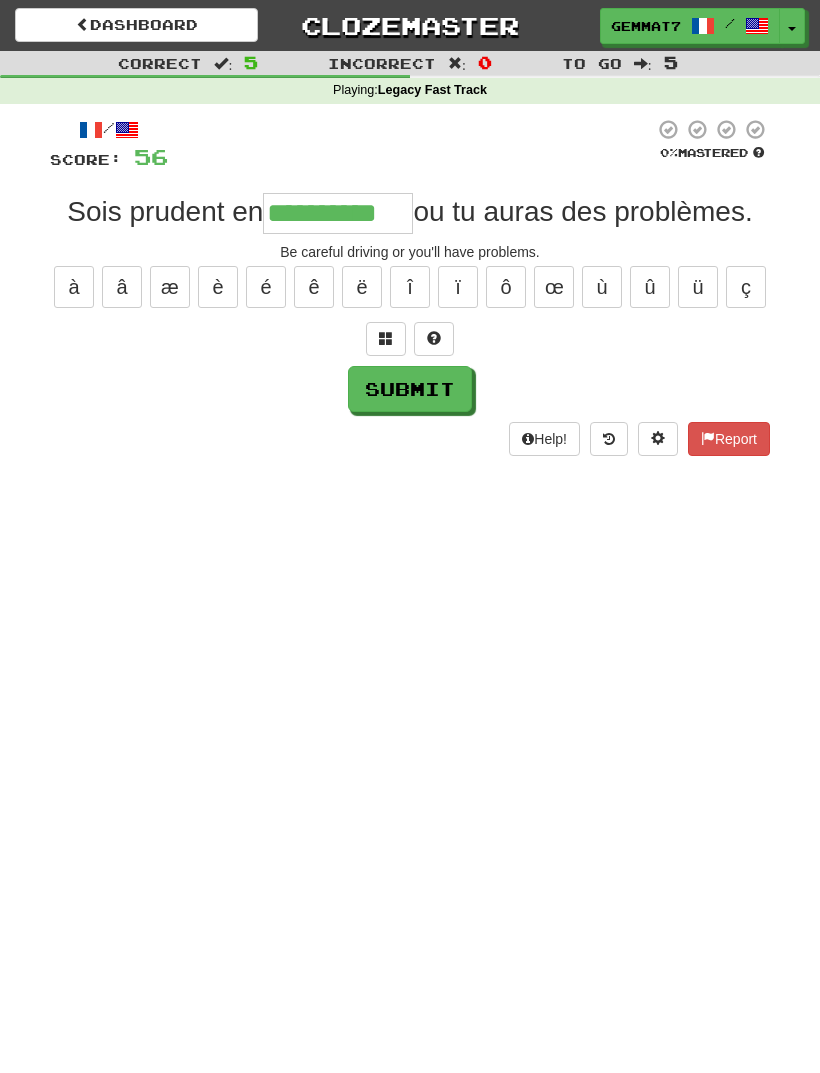 type on "**********" 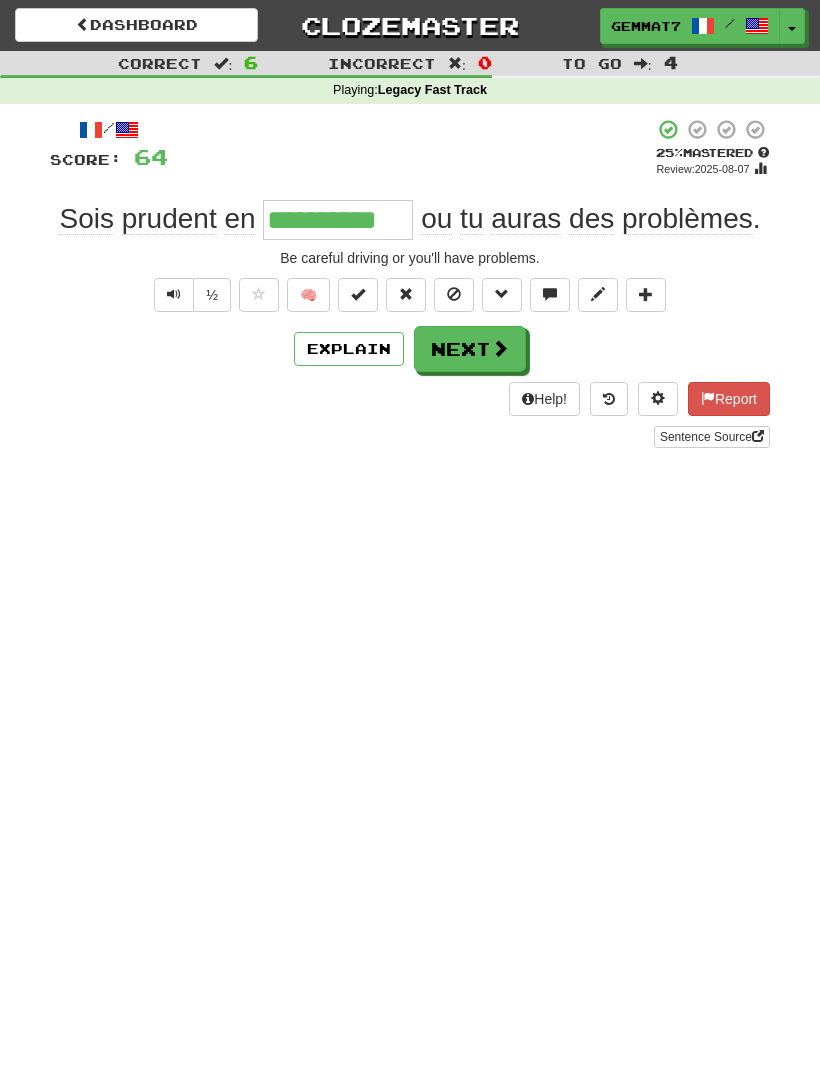 click on "Next" at bounding box center [470, 349] 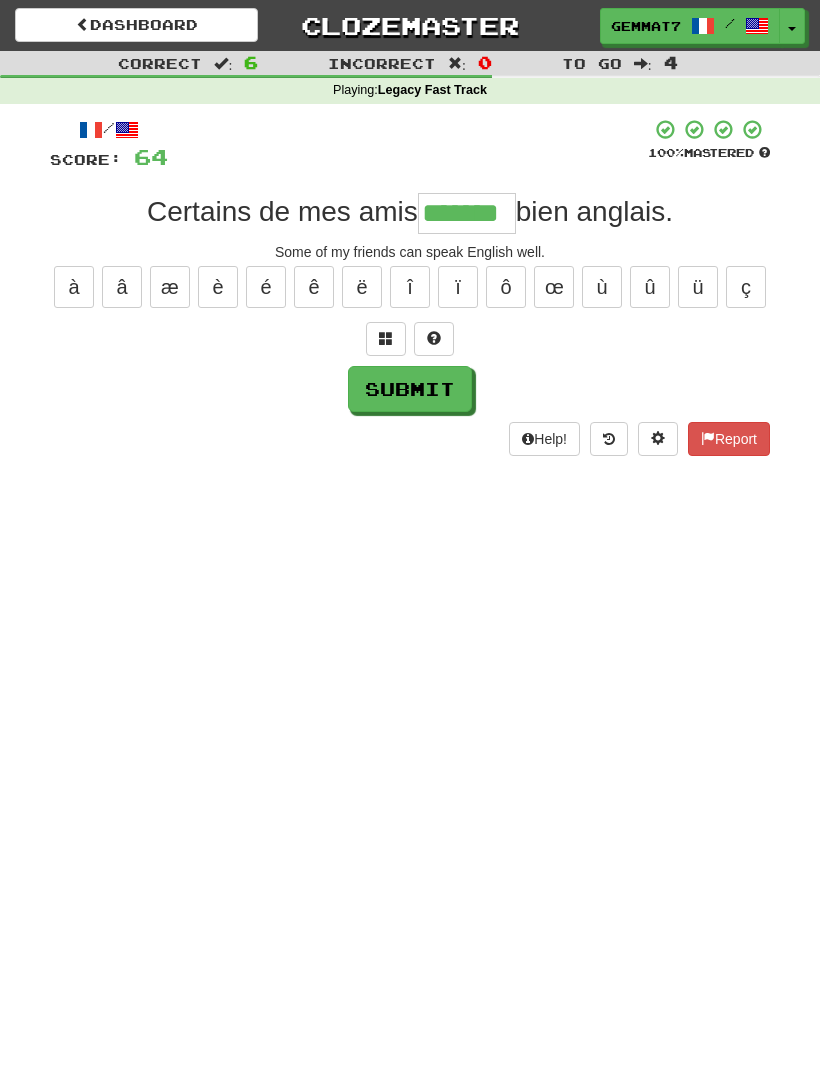 type on "*******" 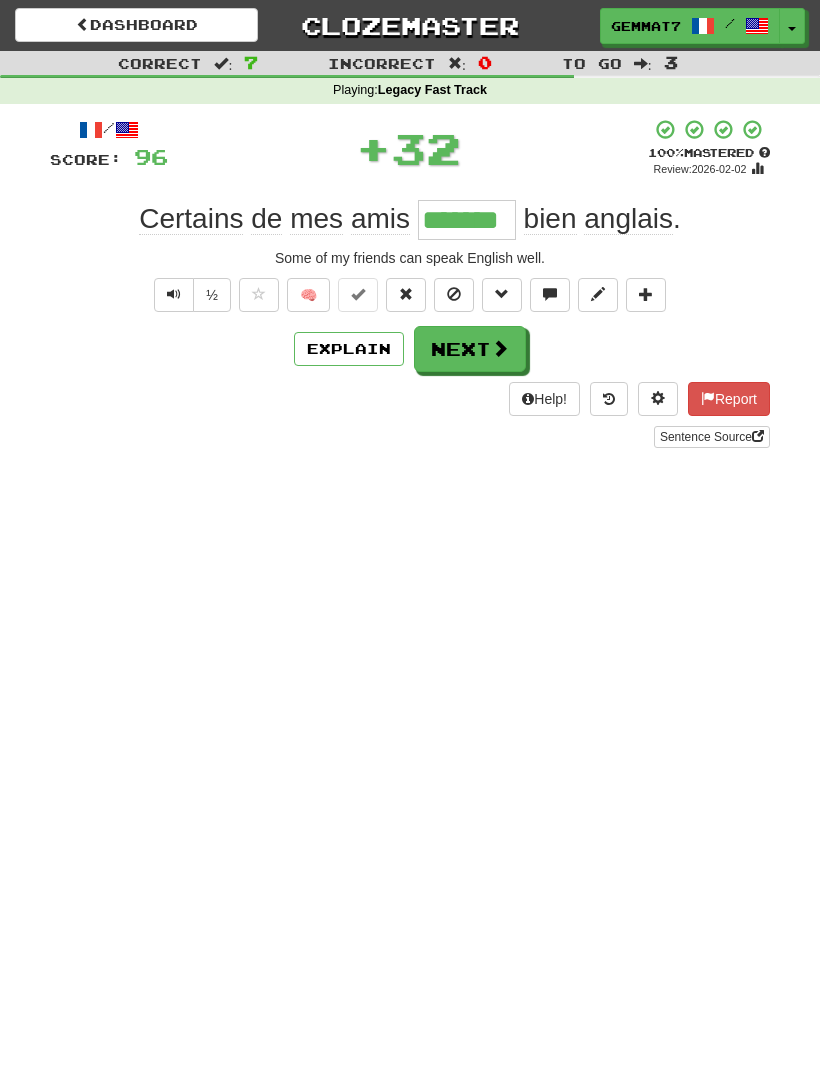 click on "Next" at bounding box center [470, 349] 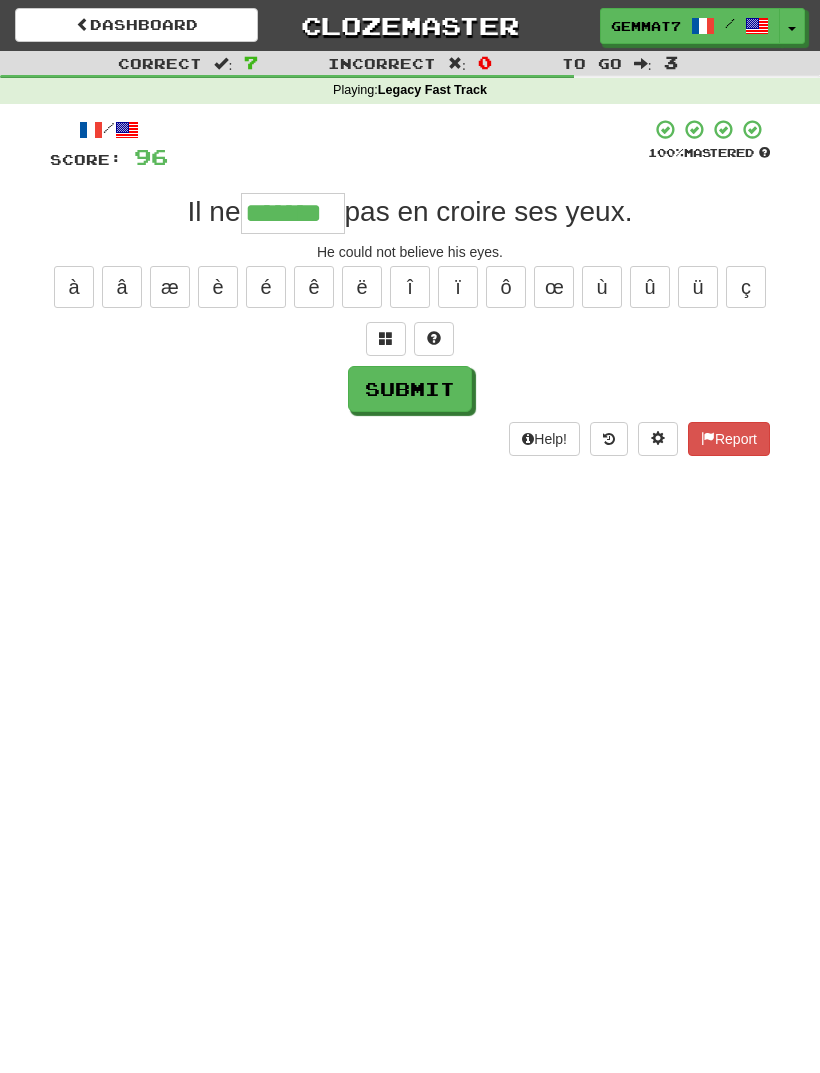 type on "*******" 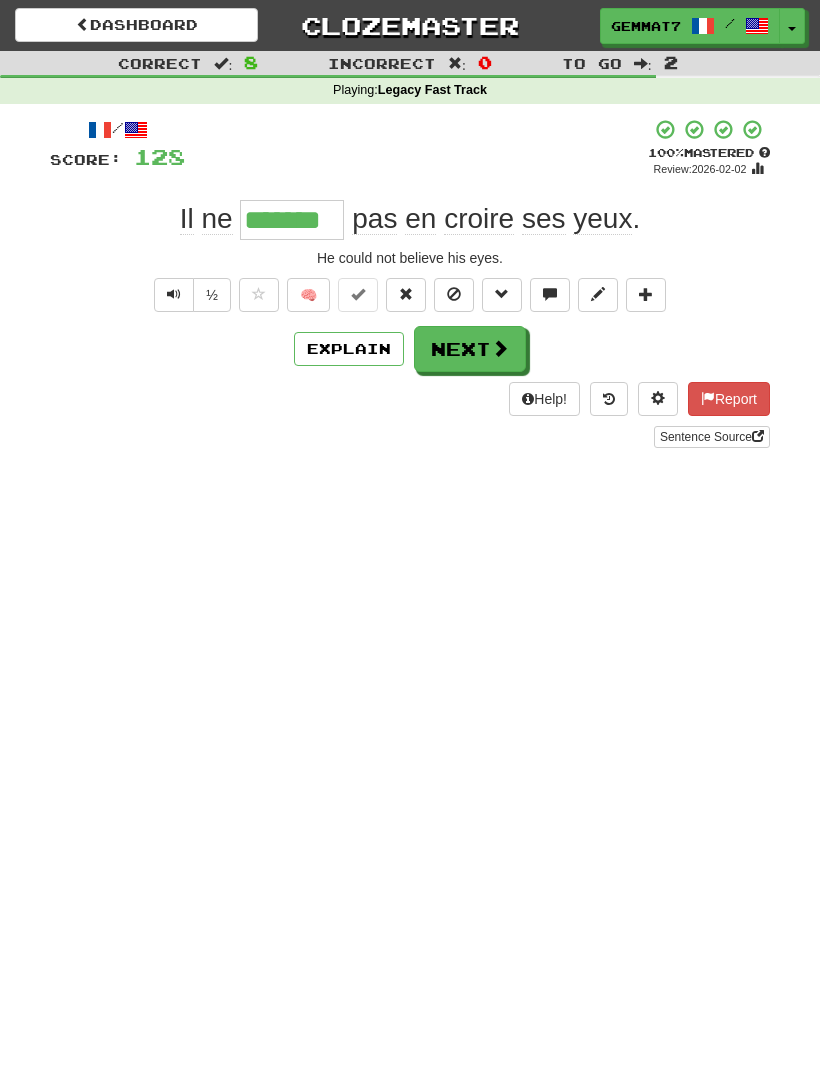 click on "Next" at bounding box center (470, 349) 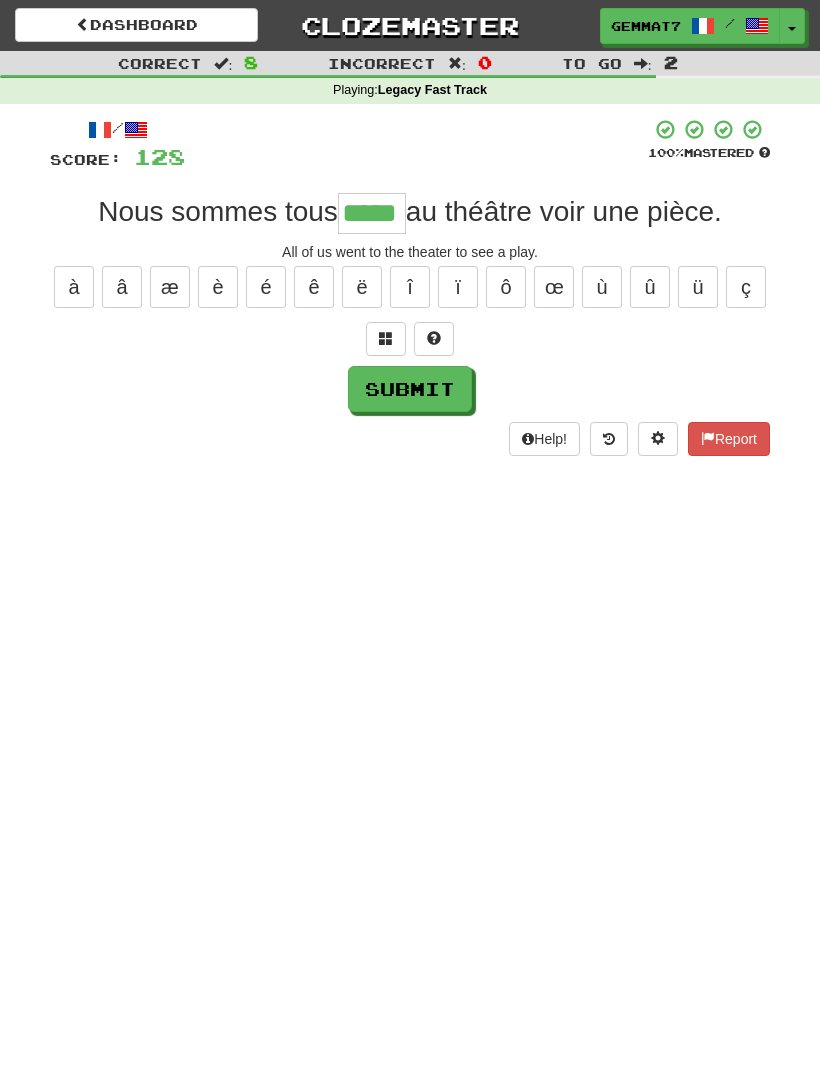 type on "*****" 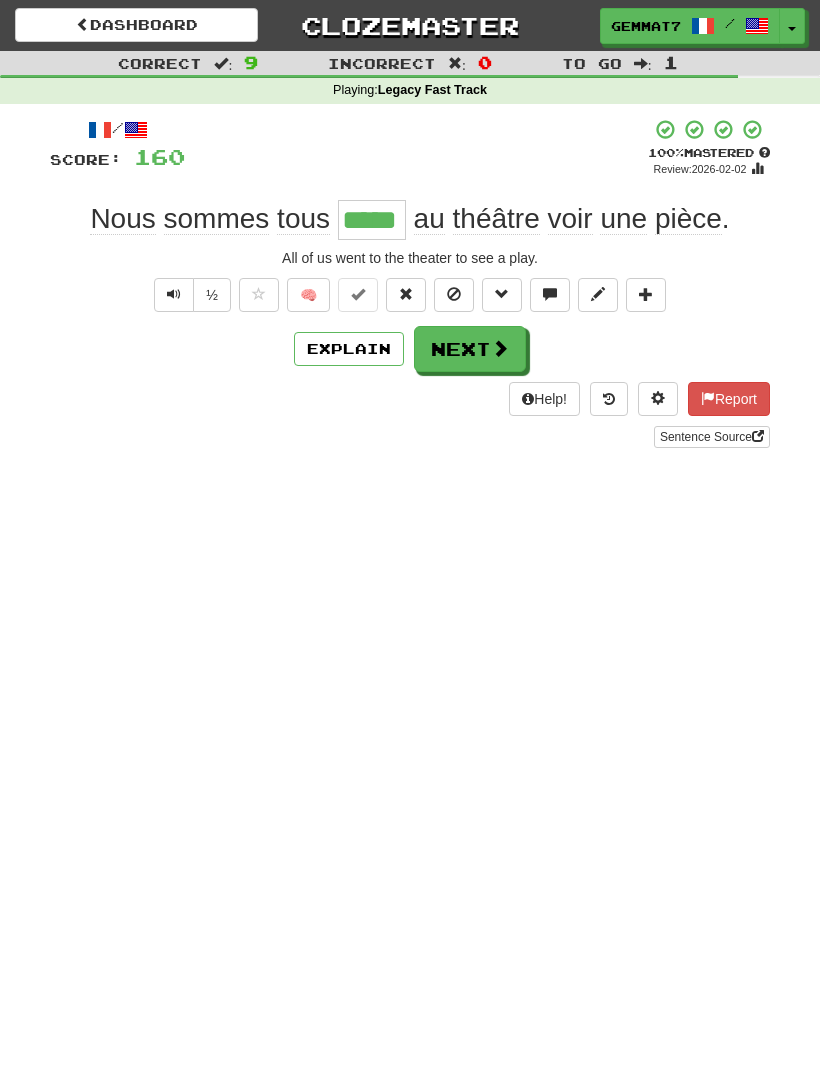 click on "Next" at bounding box center (470, 349) 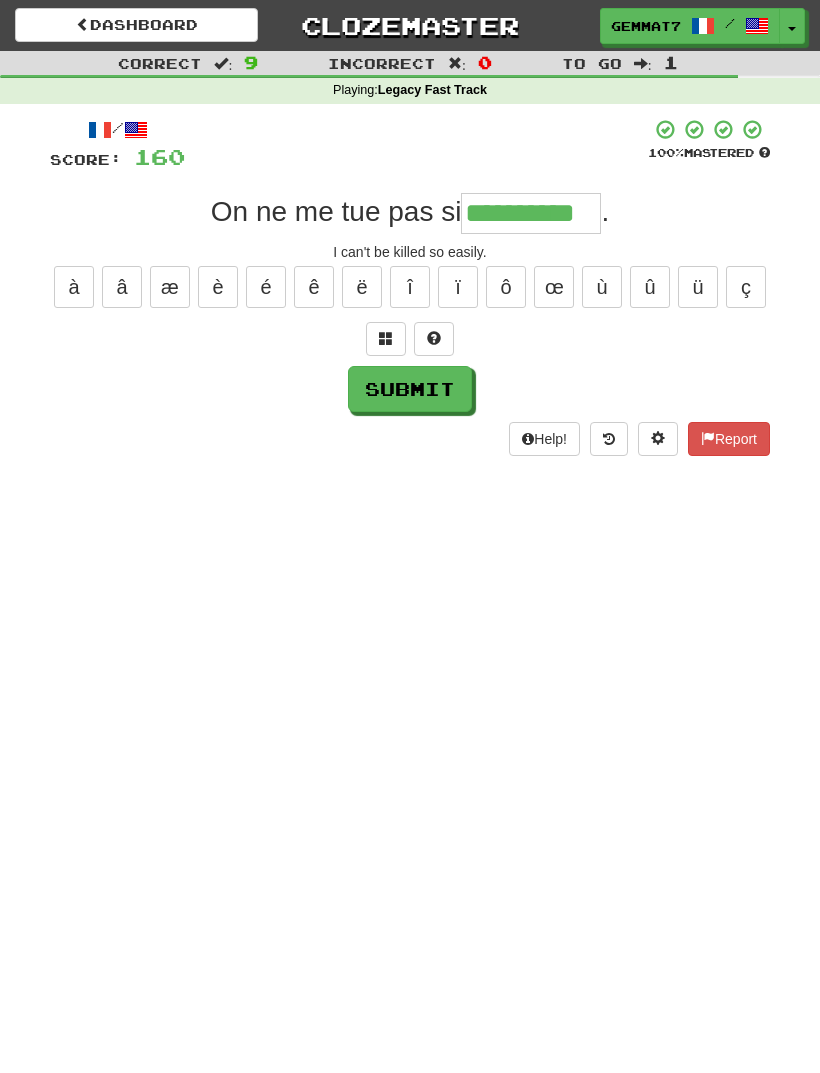 type on "**********" 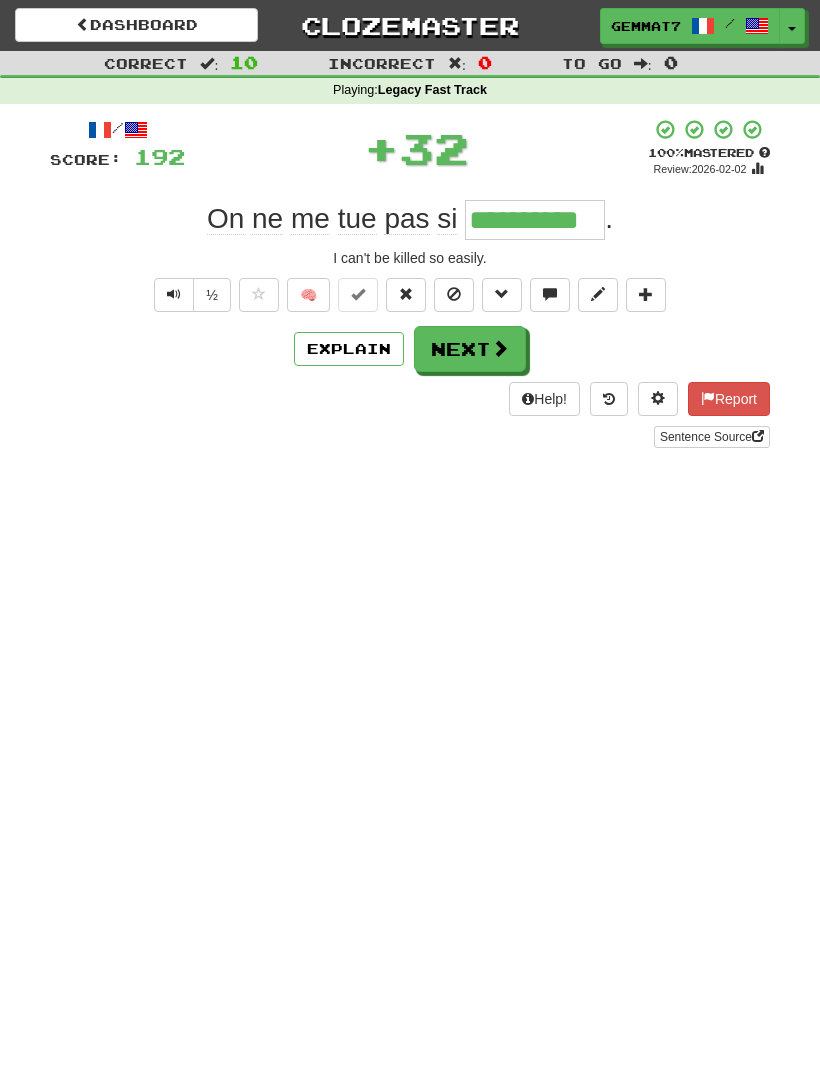 click on "Next" at bounding box center (470, 349) 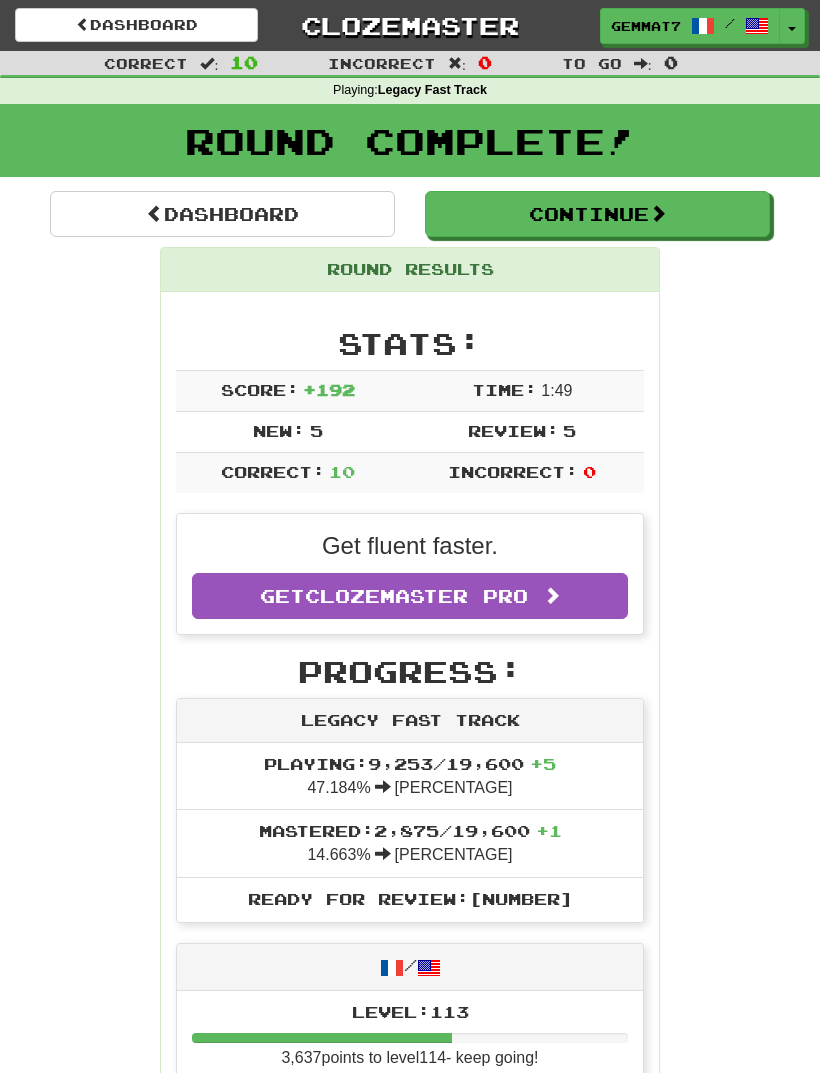 click on "Dashboard" at bounding box center [222, 214] 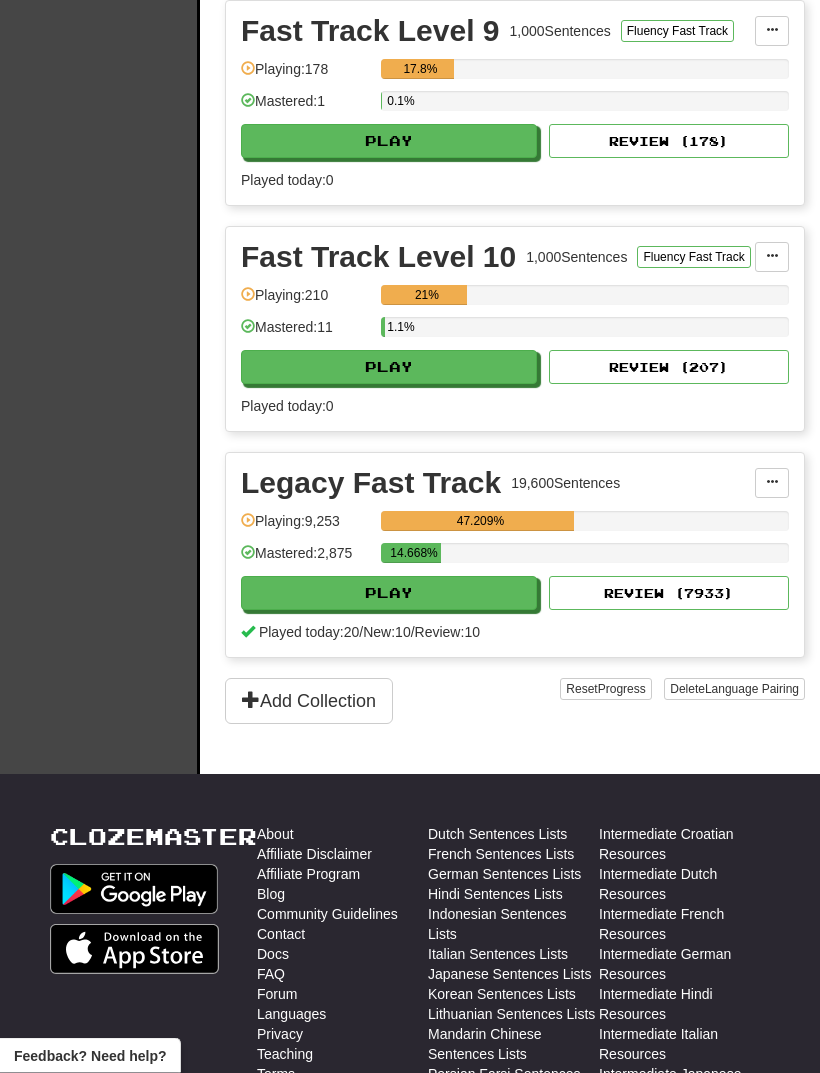 scroll, scrollTop: 2438, scrollLeft: 0, axis: vertical 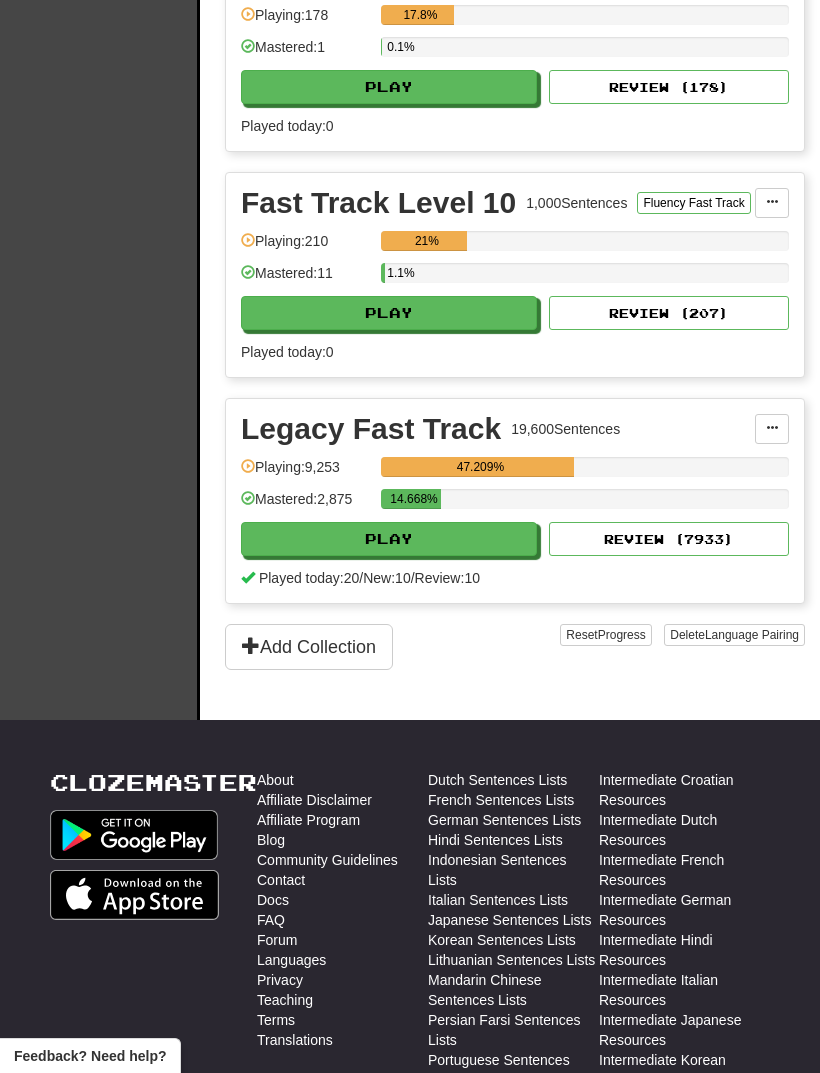click on "Play" at bounding box center (389, 539) 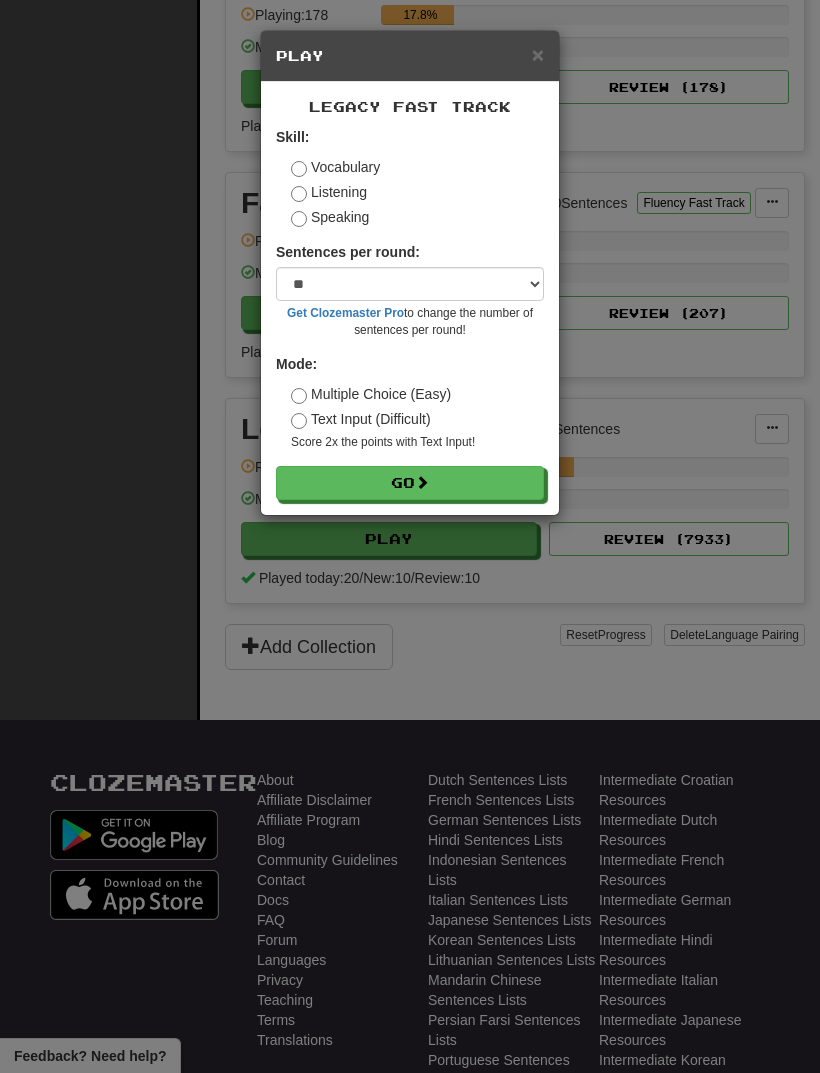 click on "Go" at bounding box center [410, 483] 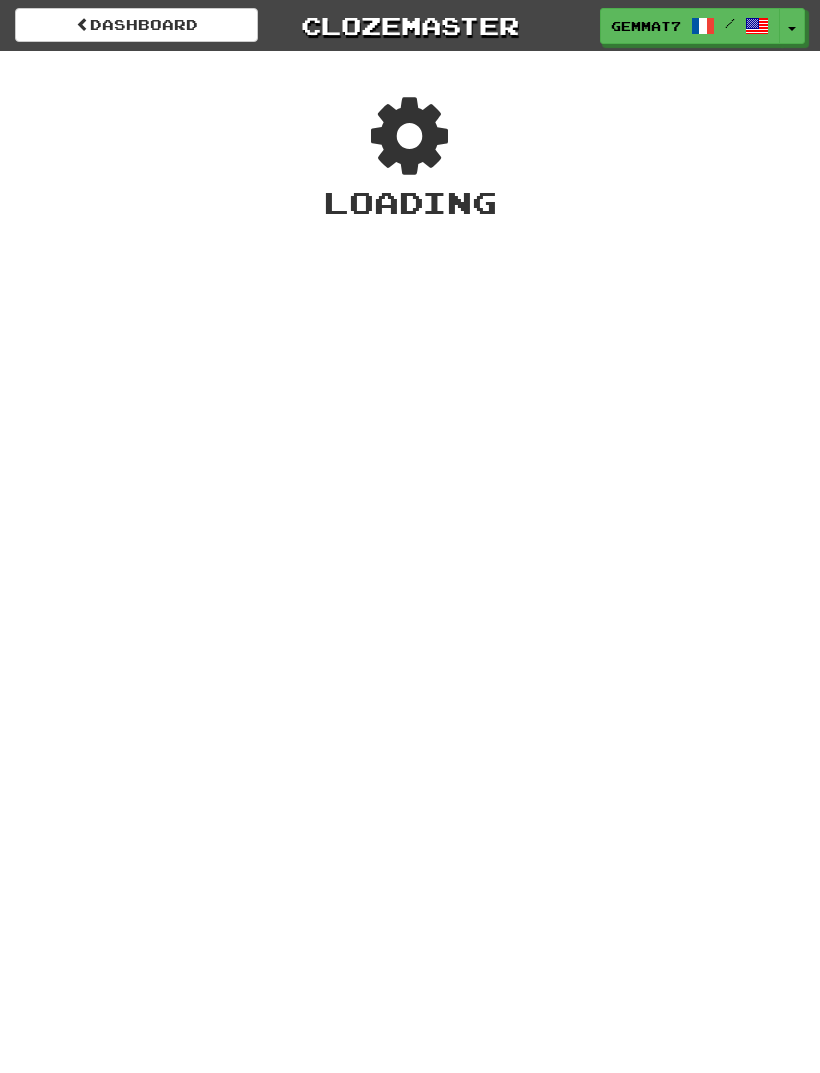 scroll, scrollTop: 0, scrollLeft: 0, axis: both 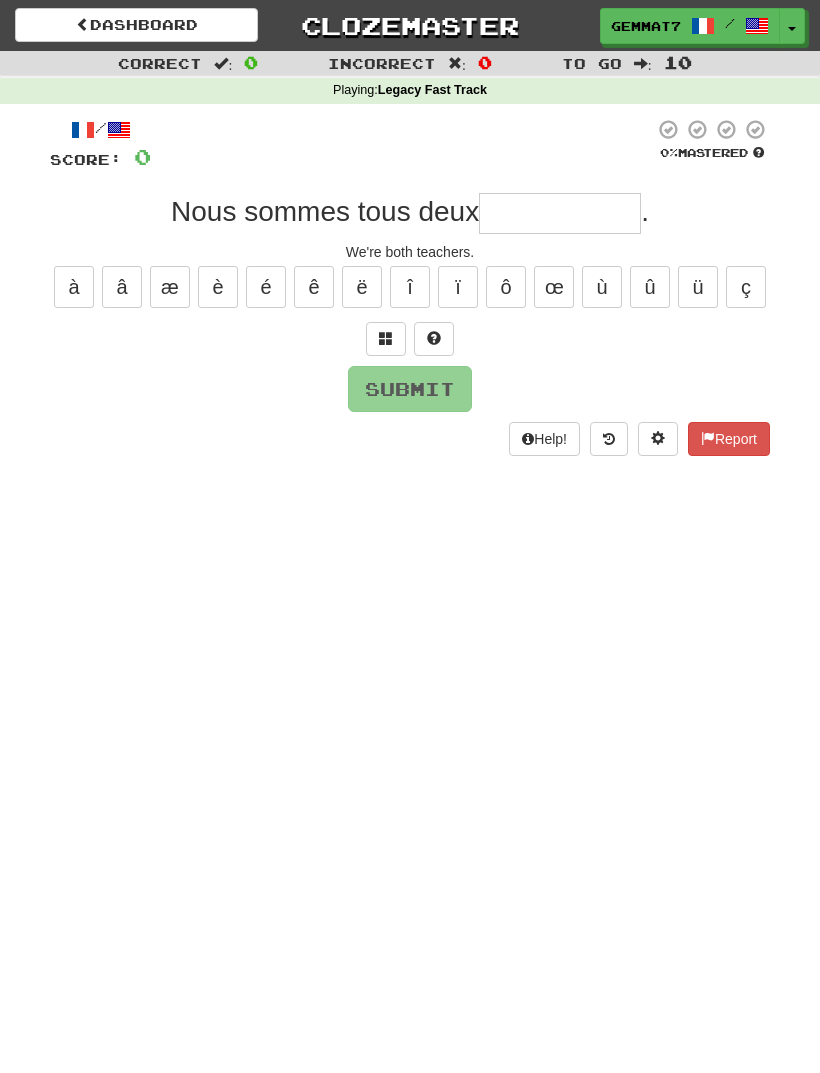 click at bounding box center [560, 213] 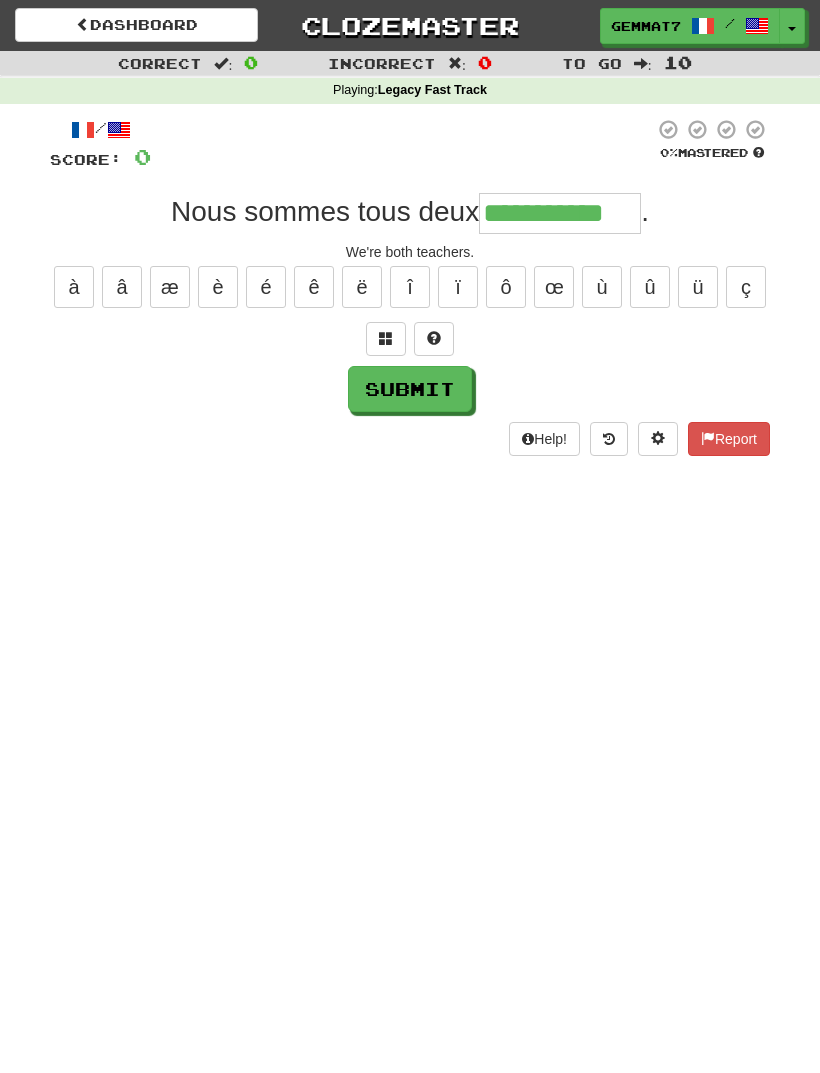 type on "**********" 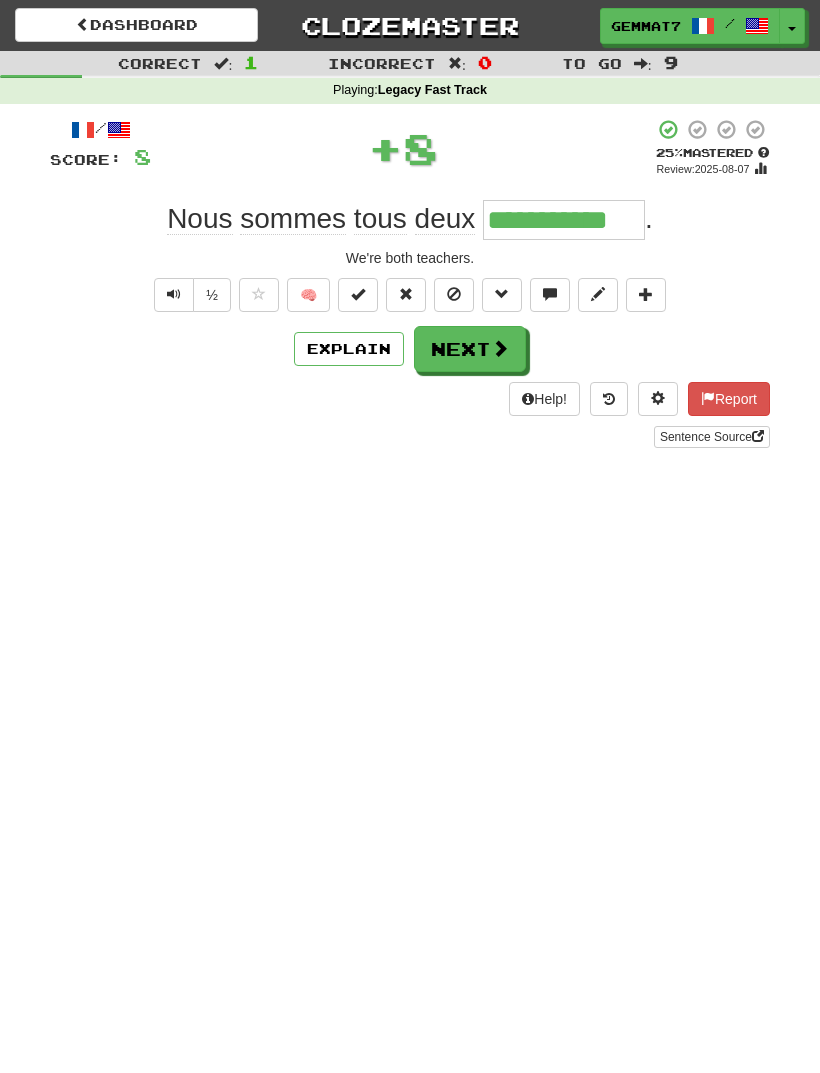 click on "Next" at bounding box center (470, 349) 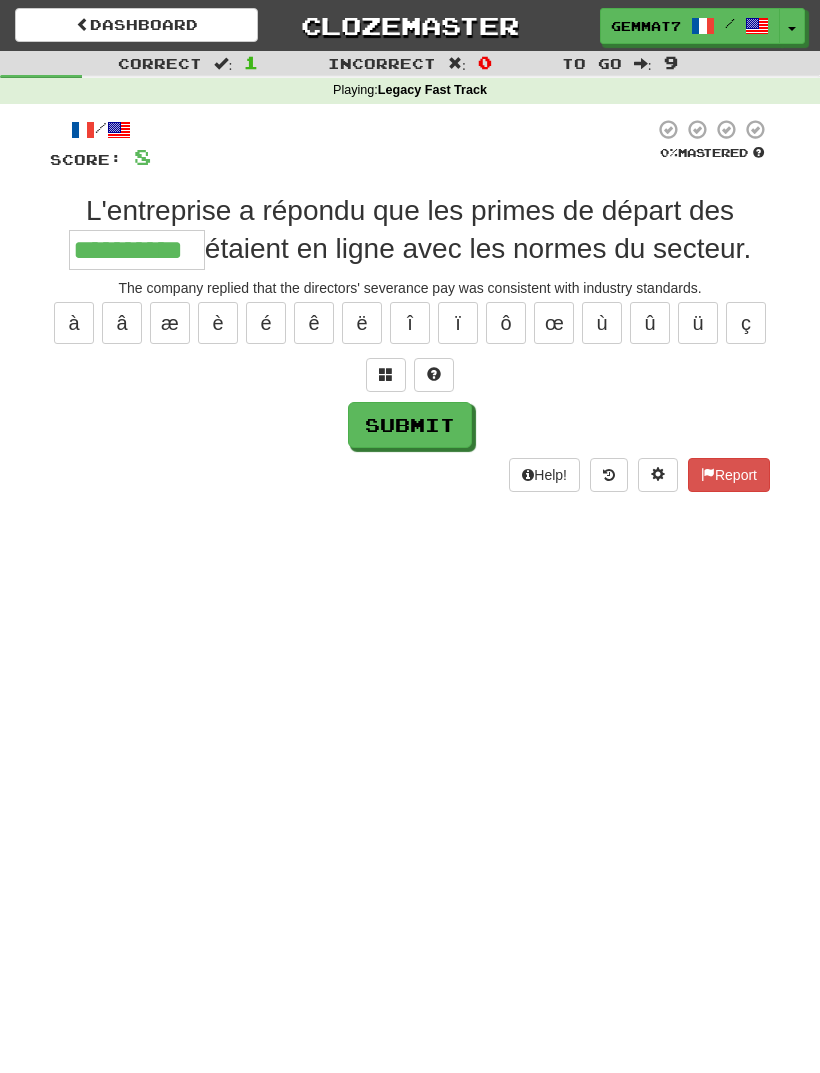 type on "**********" 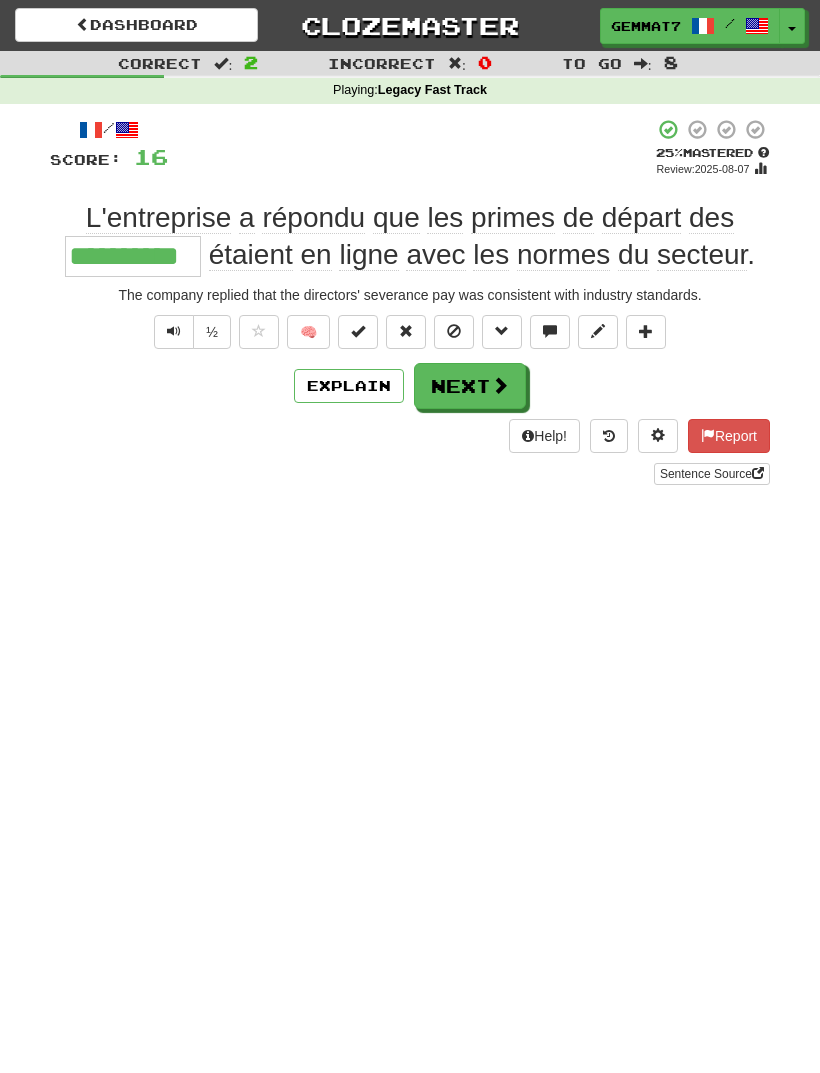 click on "Next" at bounding box center (470, 386) 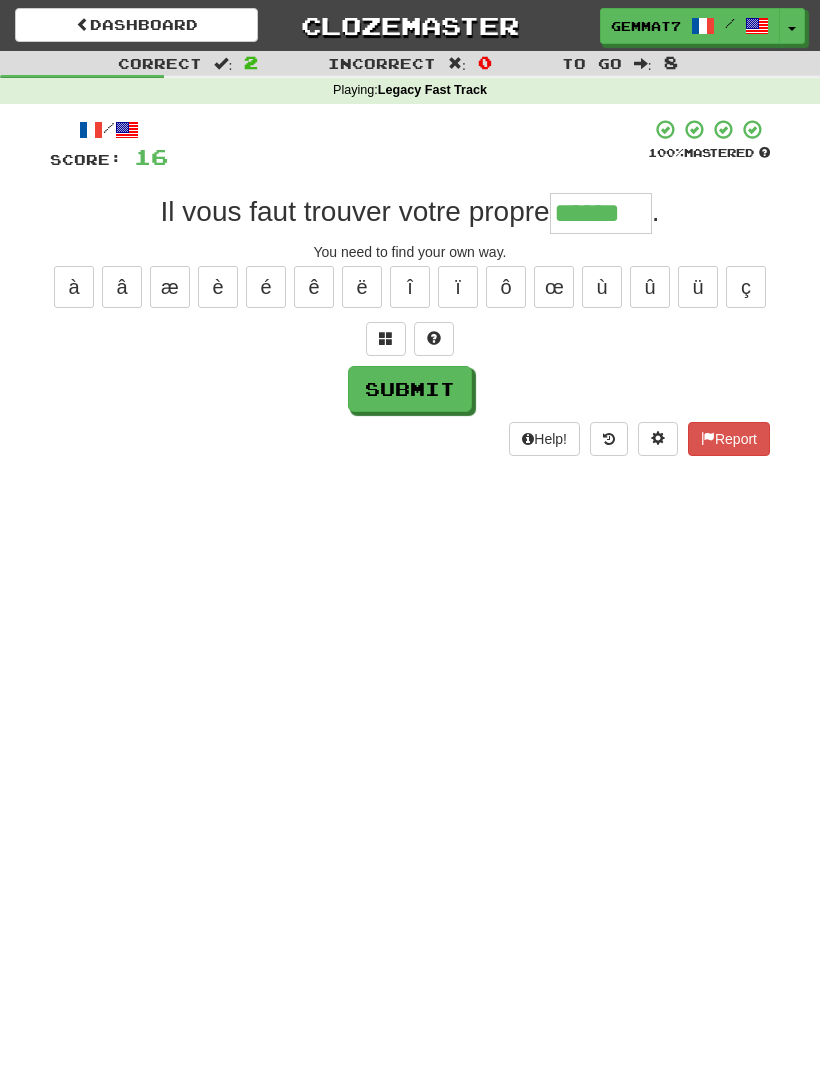 type on "******" 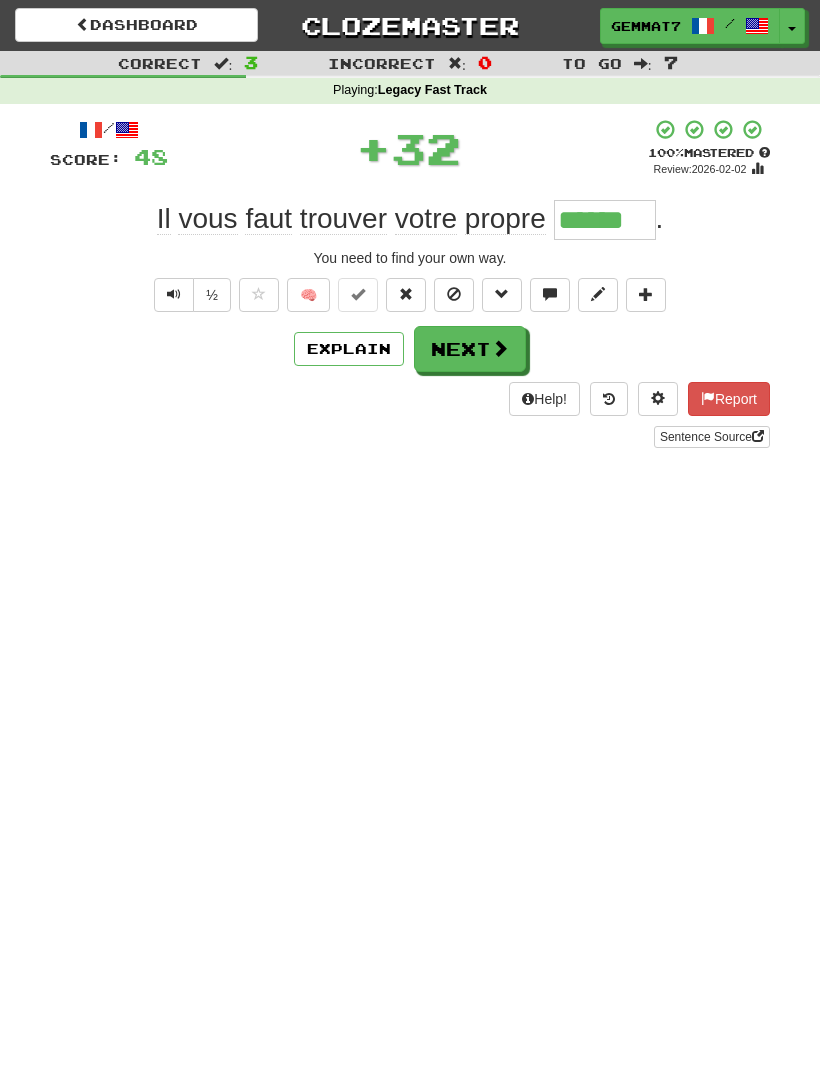 click on "Next" at bounding box center (470, 349) 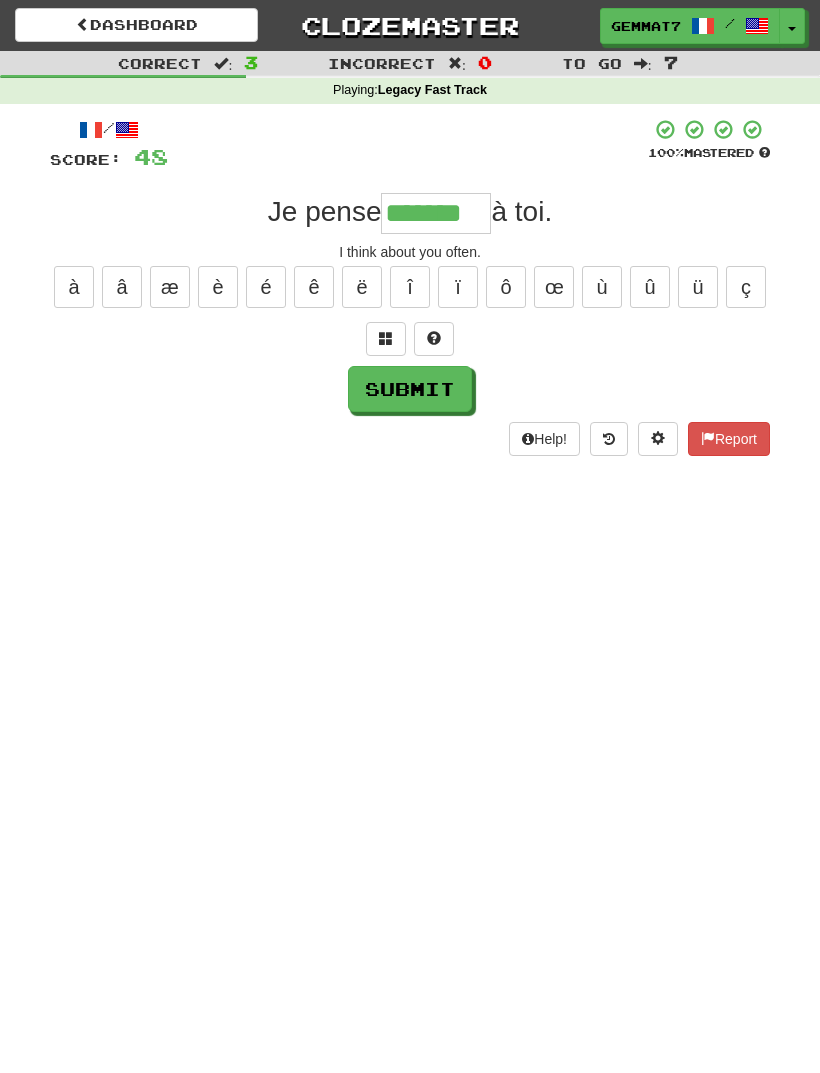 type on "*******" 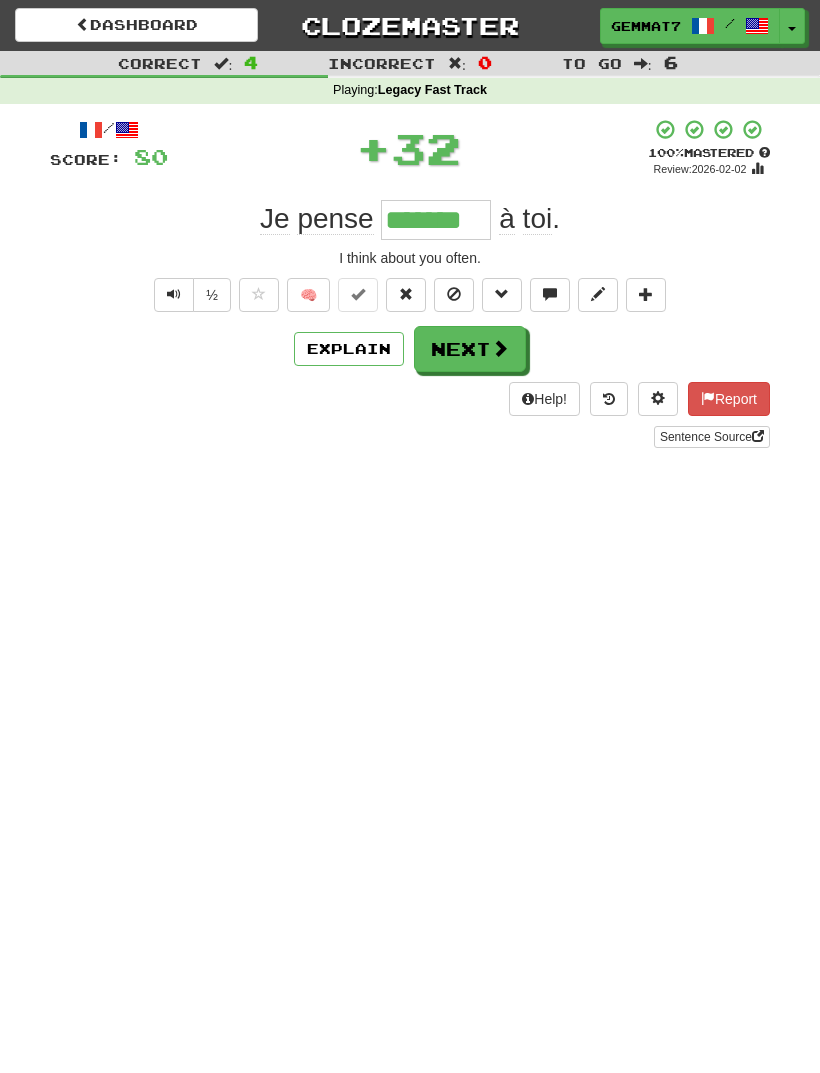 click on "Next" at bounding box center [470, 349] 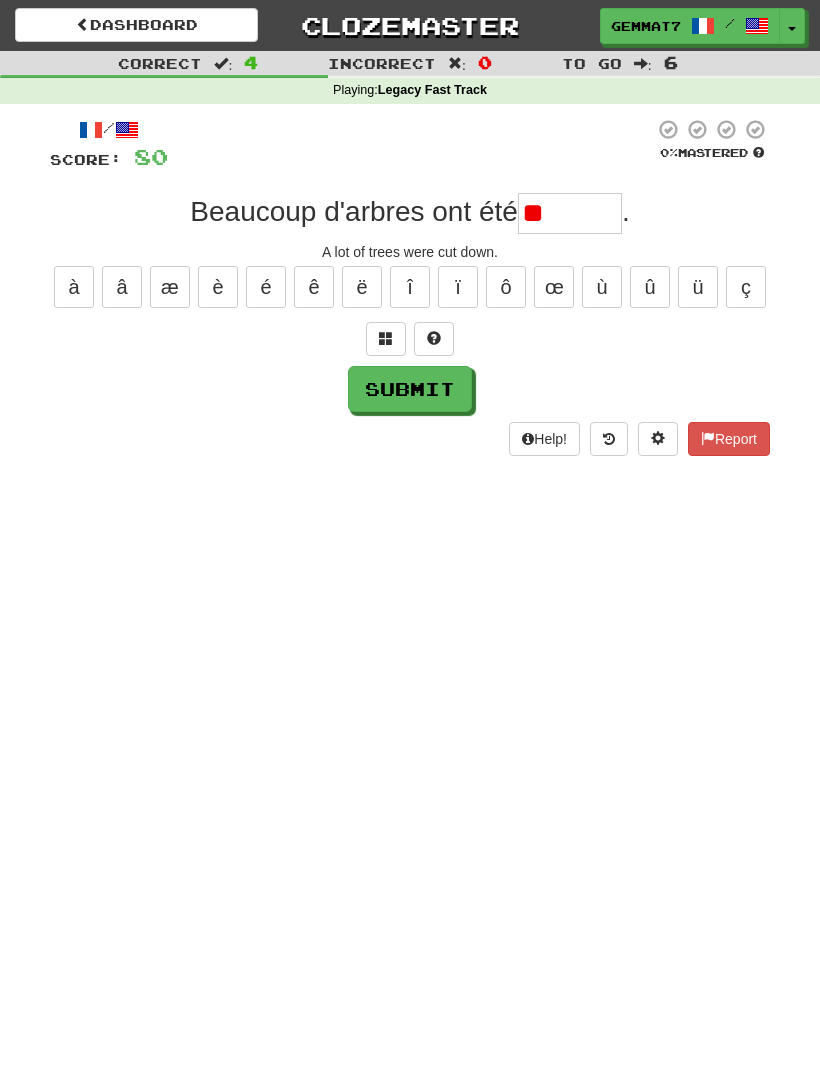 type on "*" 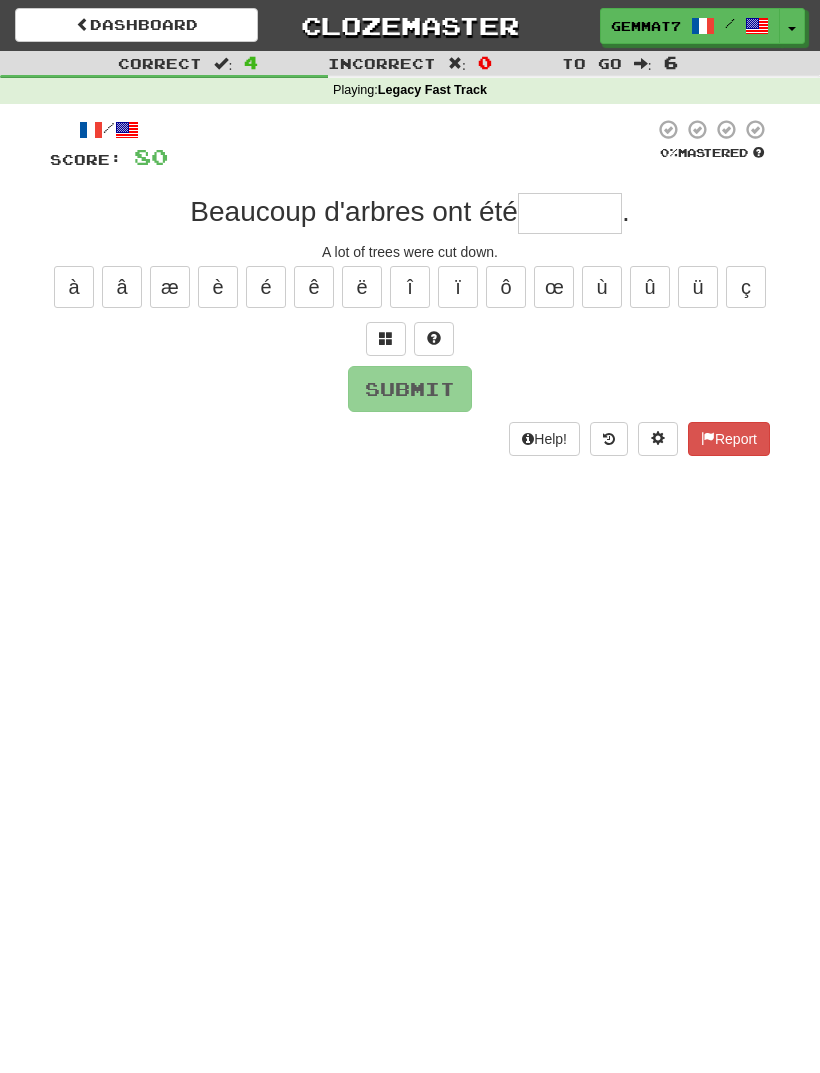 click at bounding box center (386, 338) 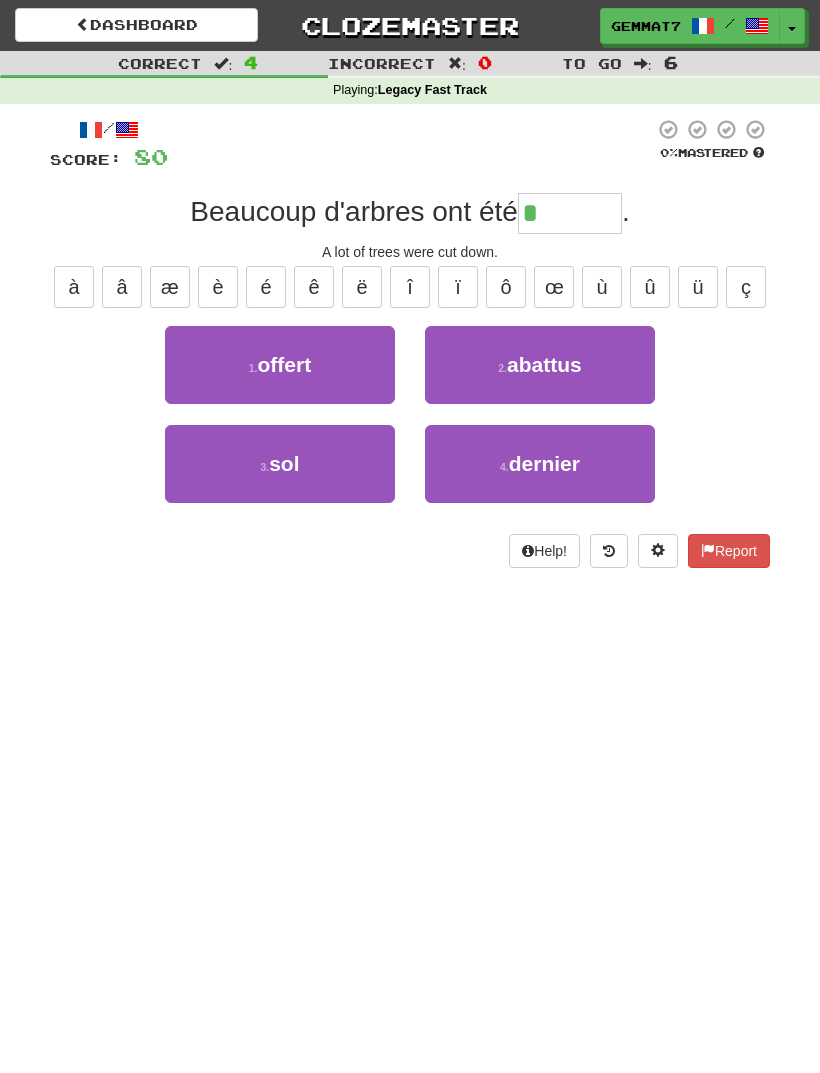 click on "2 .  abattus" at bounding box center (540, 365) 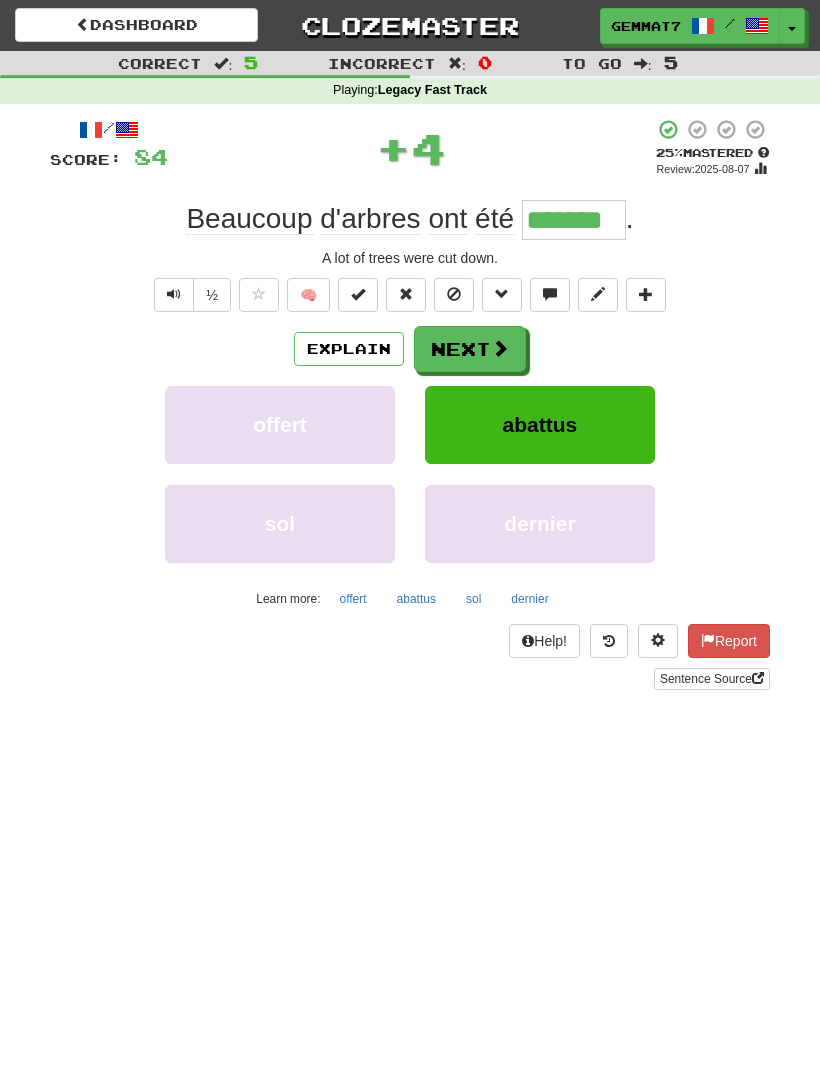 click on "abattus" at bounding box center [416, 599] 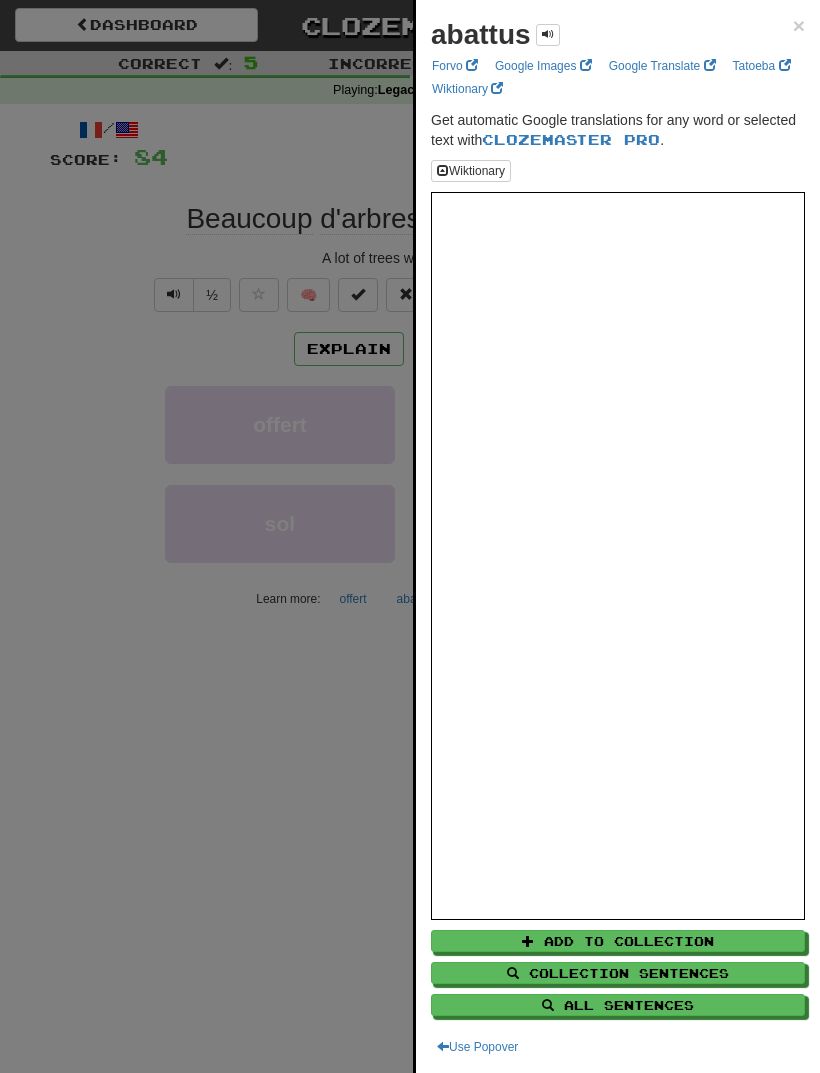 click at bounding box center [410, 536] 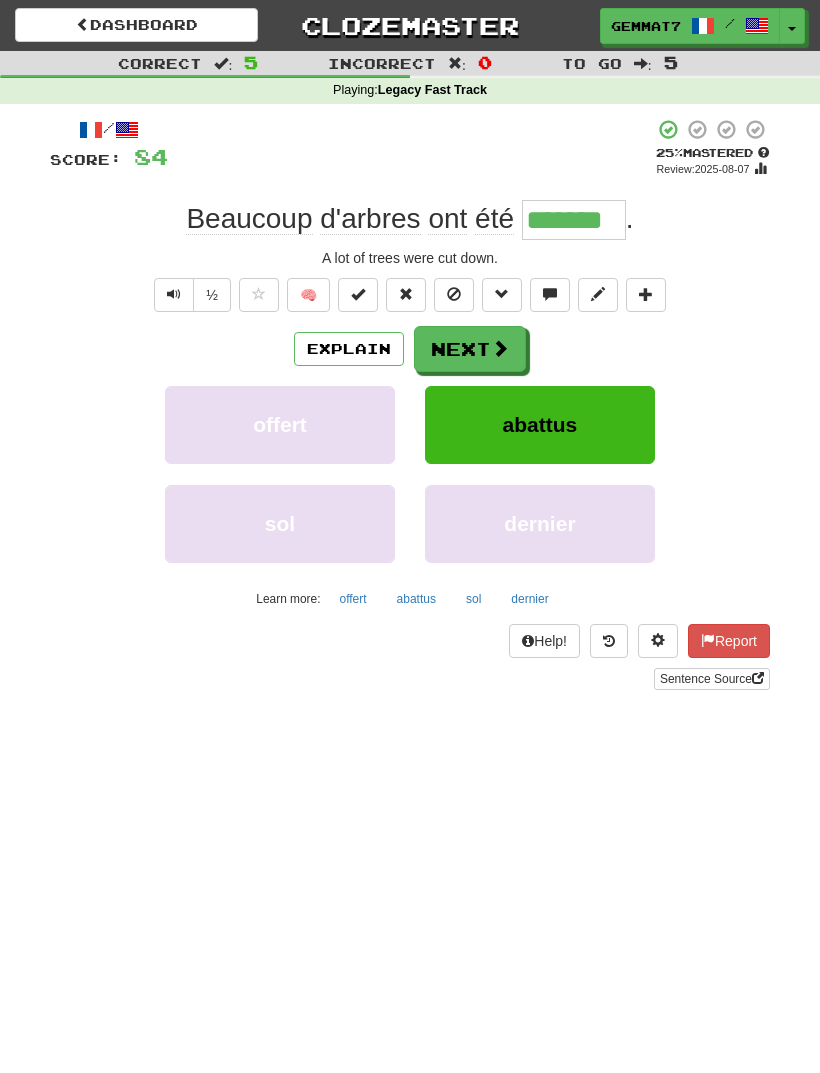 click on "Next" at bounding box center (470, 349) 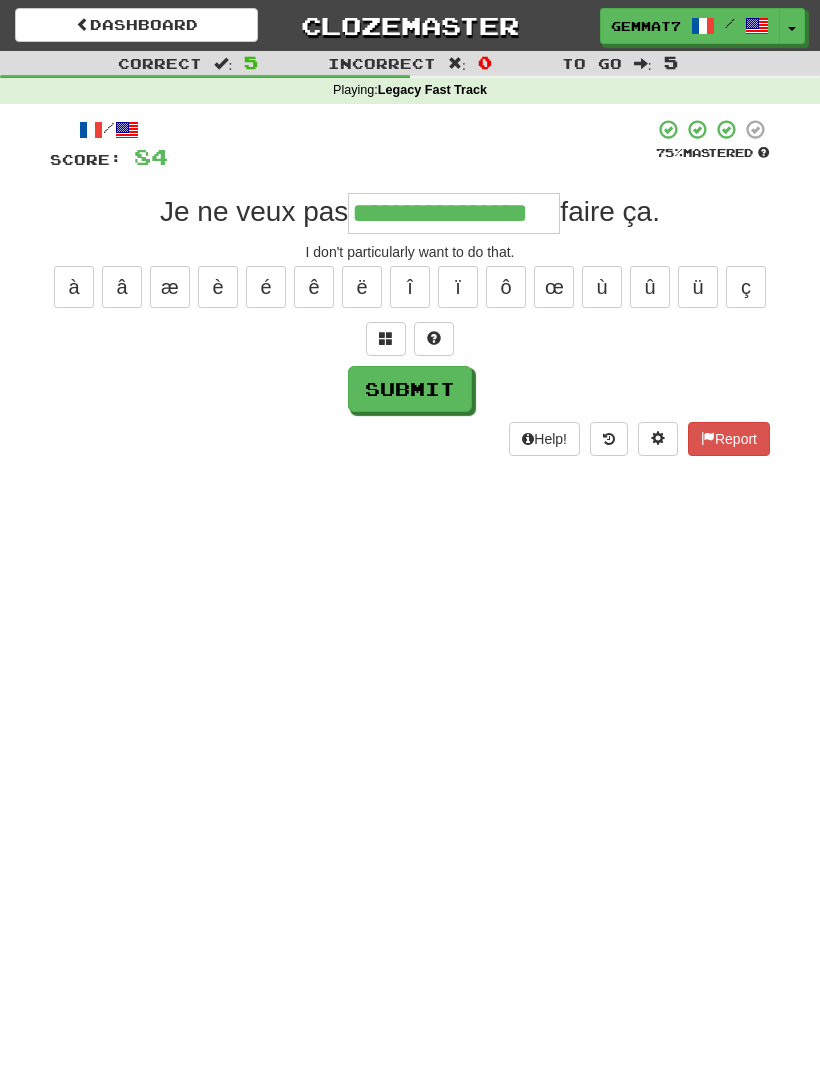 type on "**********" 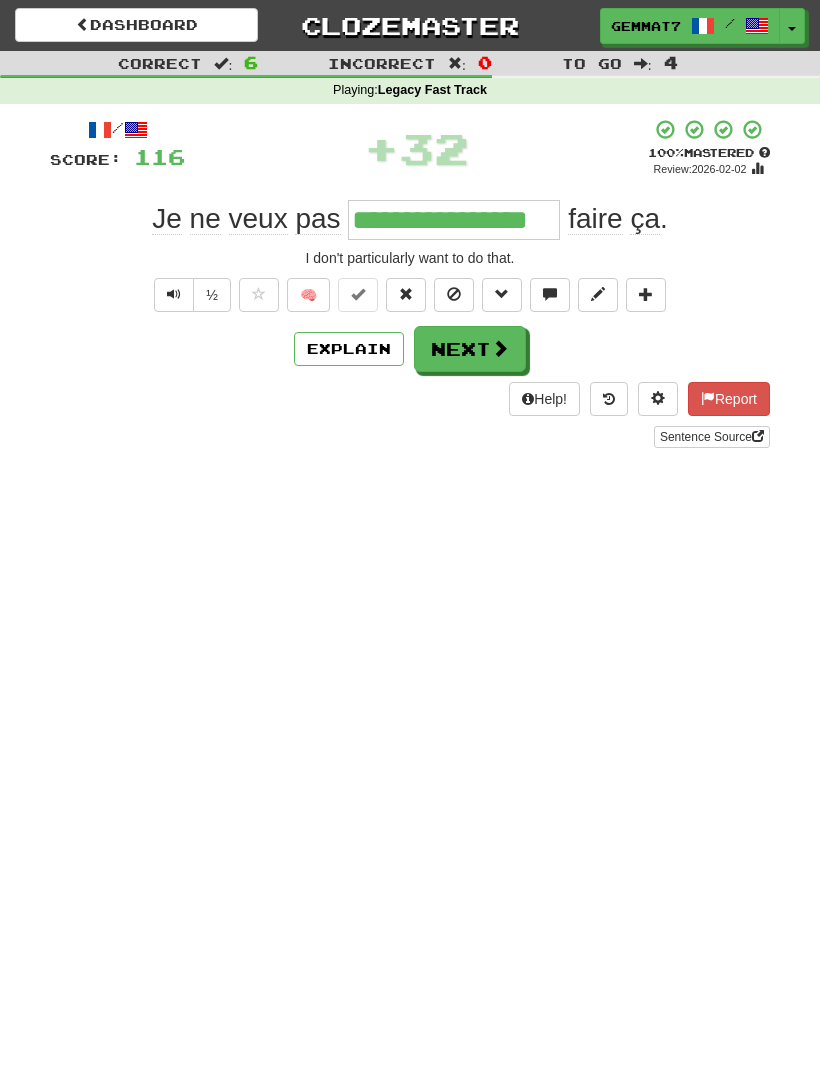 click on "Next" at bounding box center (470, 349) 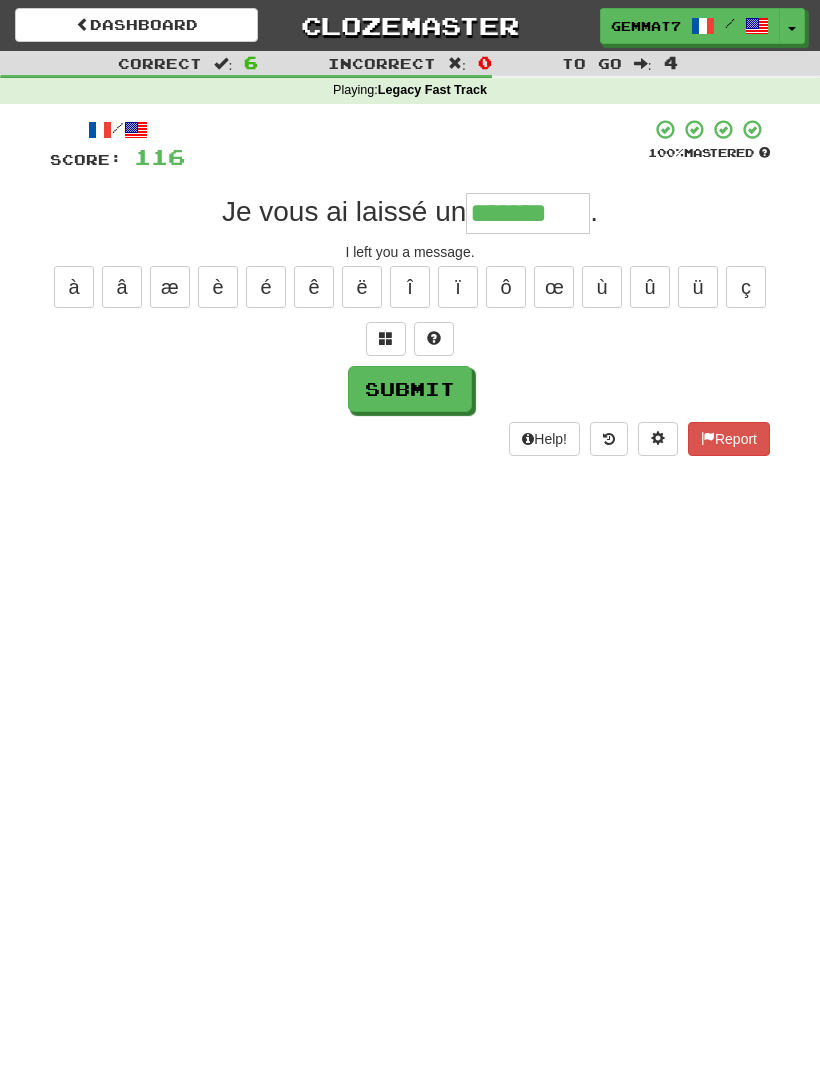 type on "*******" 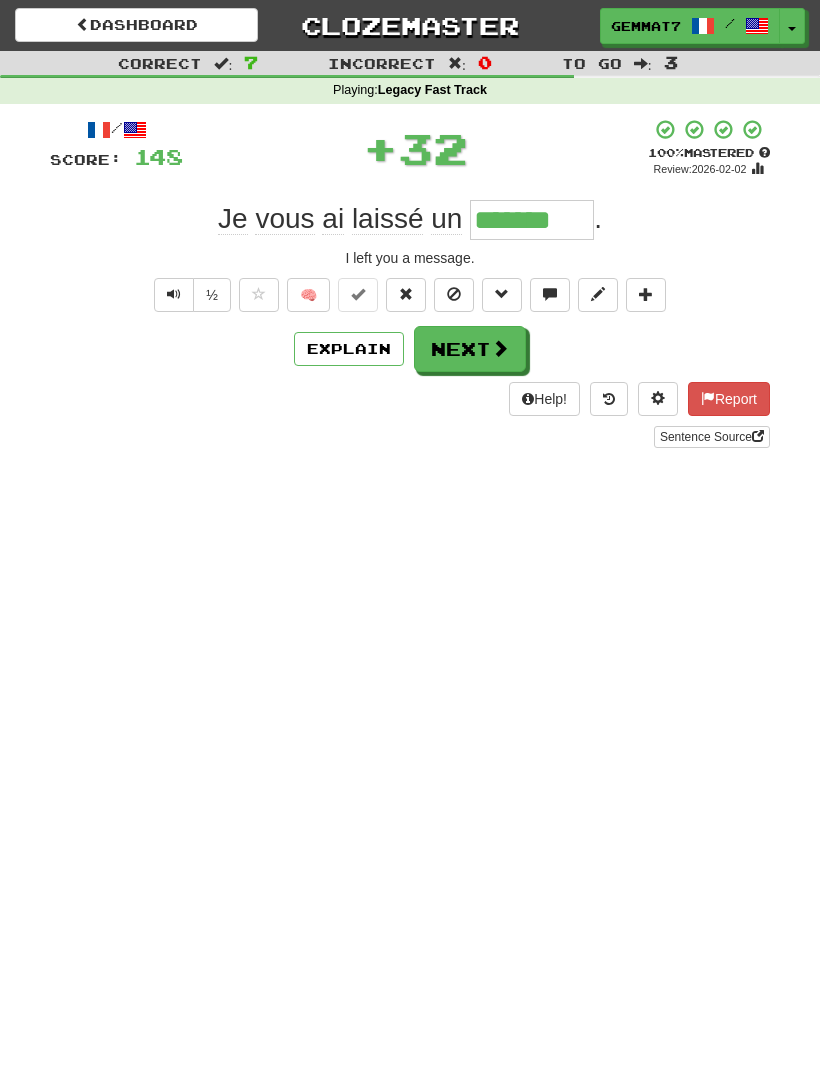 click on "Next" at bounding box center [470, 349] 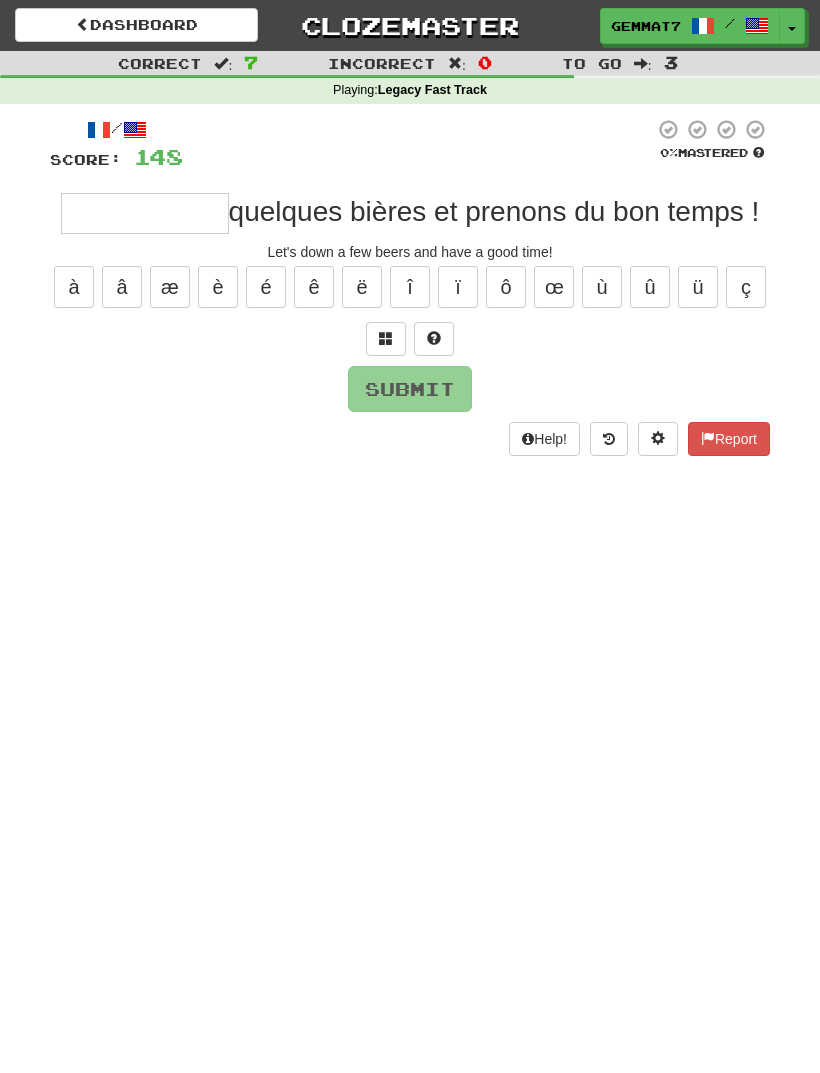click at bounding box center [386, 338] 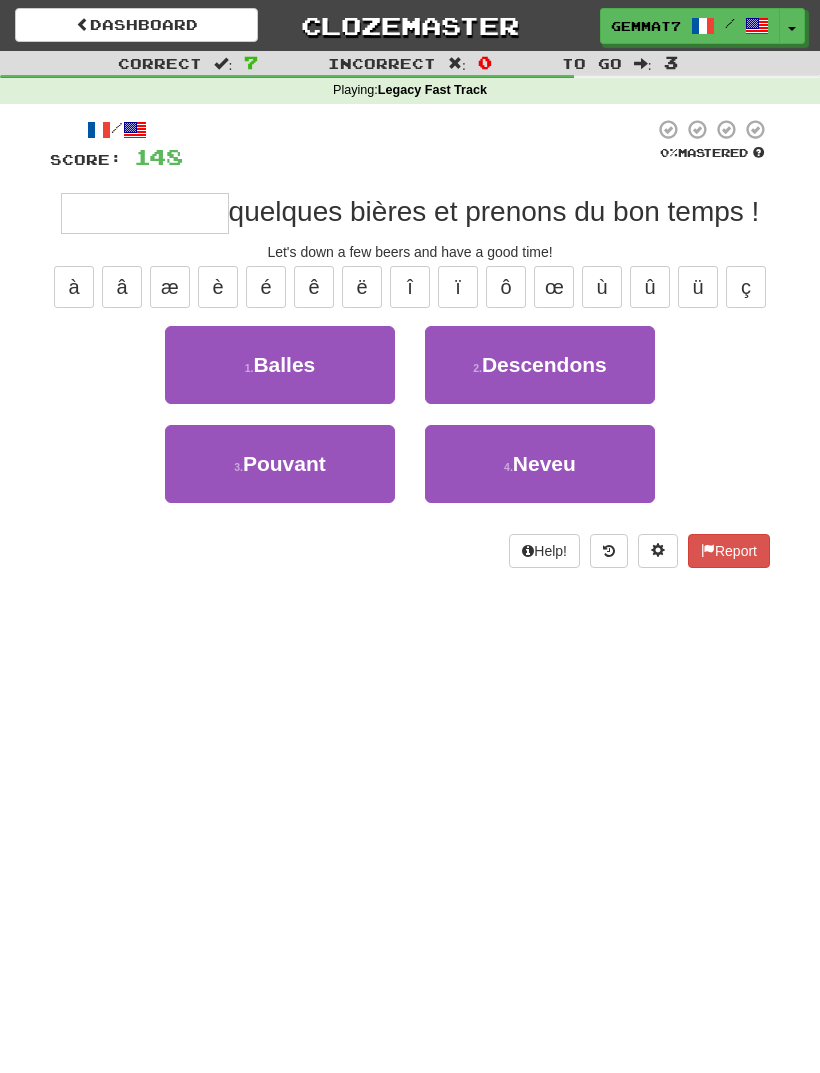 click on "Descendons" at bounding box center (544, 364) 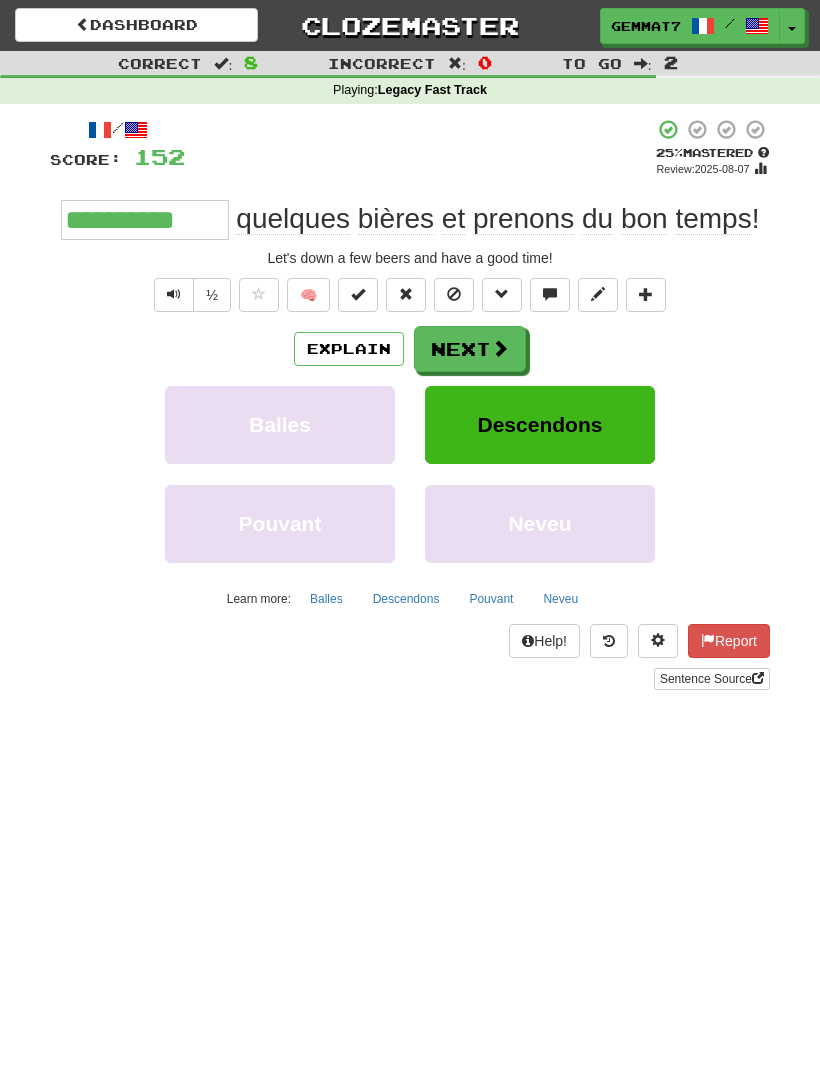 click on "Next" at bounding box center [470, 349] 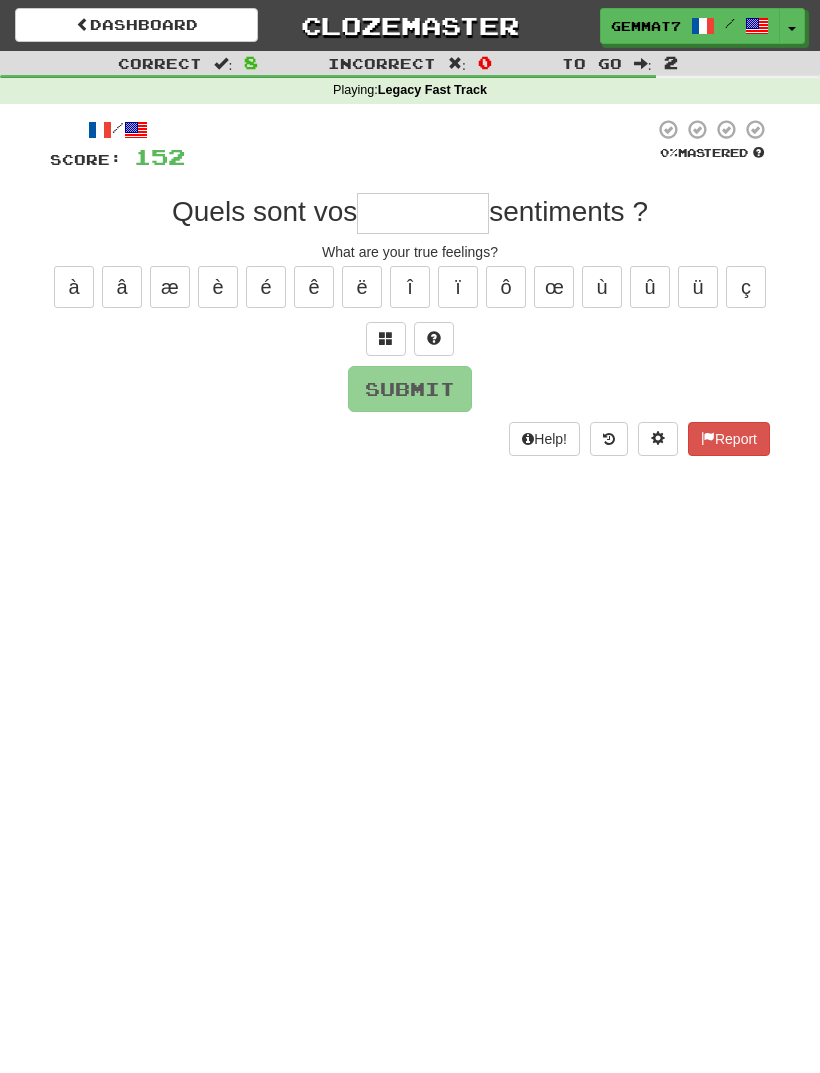 click at bounding box center (386, 339) 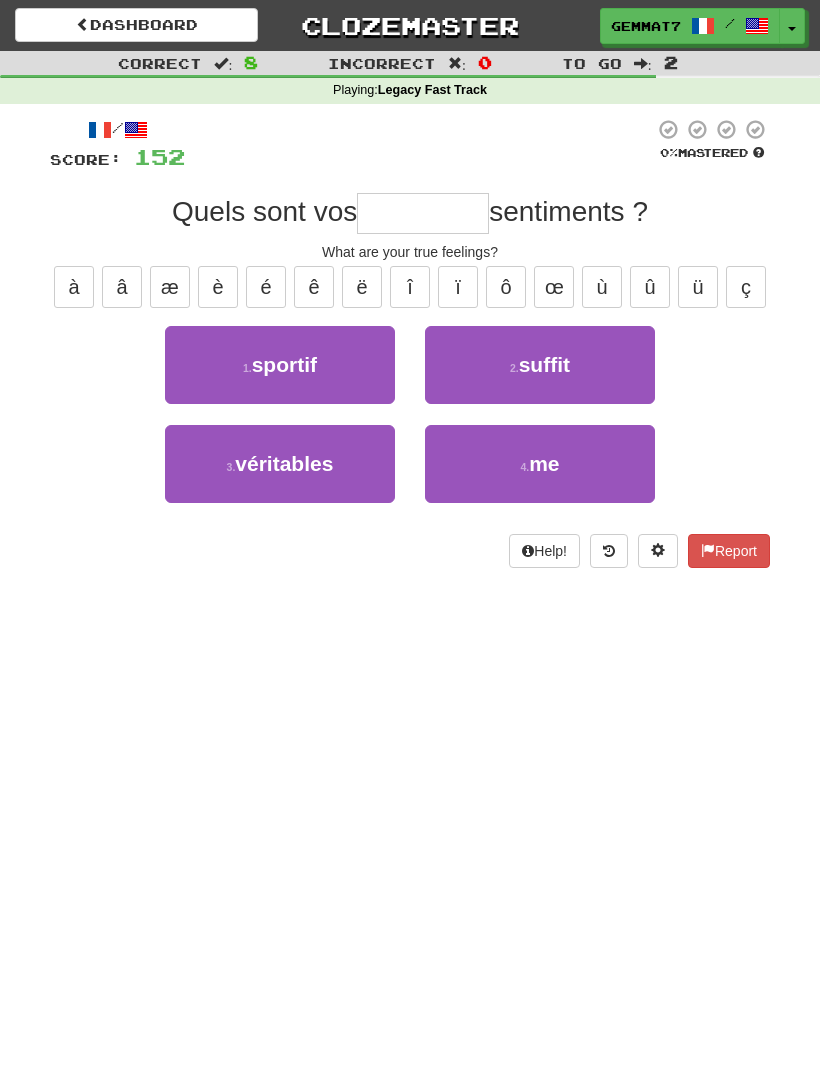 click on "3 .  véritables" at bounding box center (280, 464) 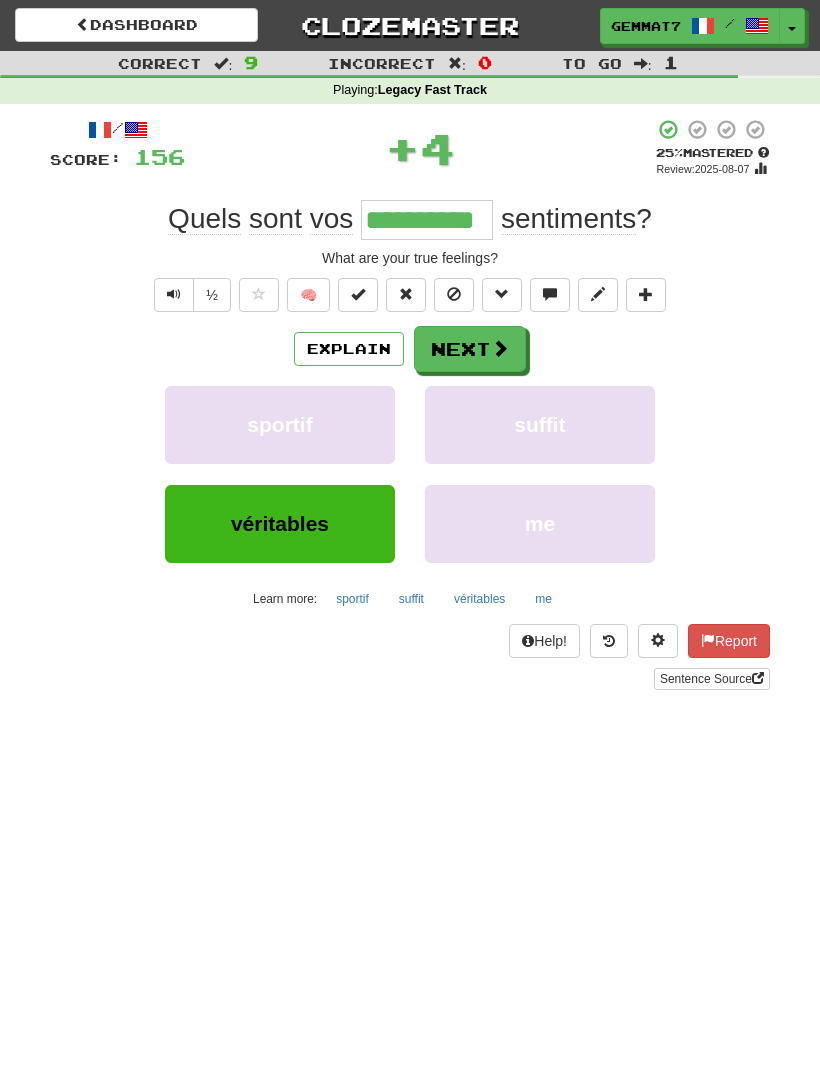 click on "Next" at bounding box center [470, 349] 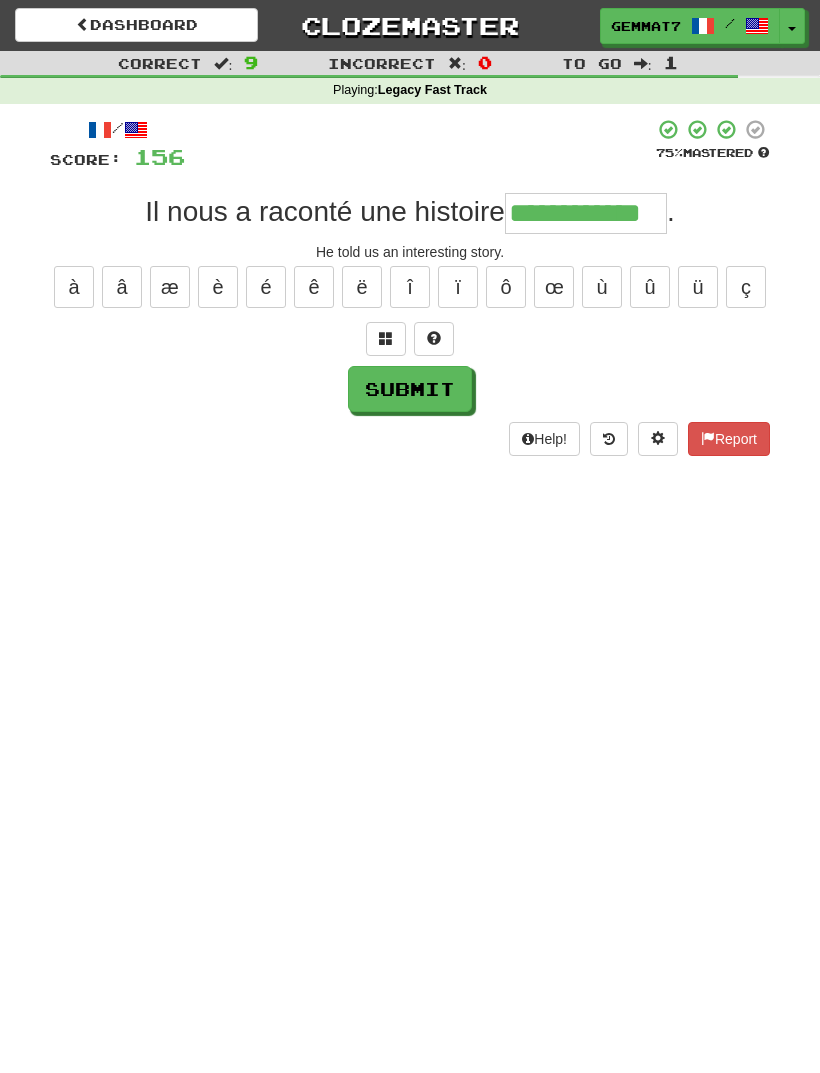 type on "**********" 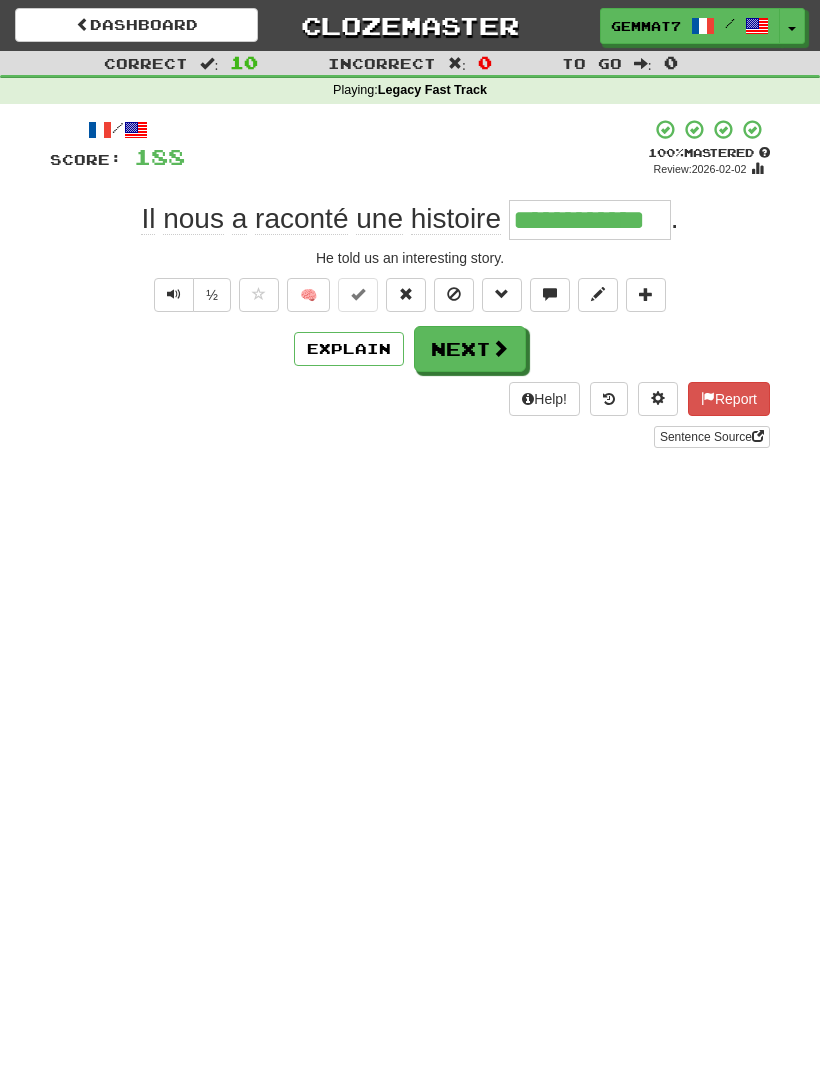 click on "Next" at bounding box center [470, 349] 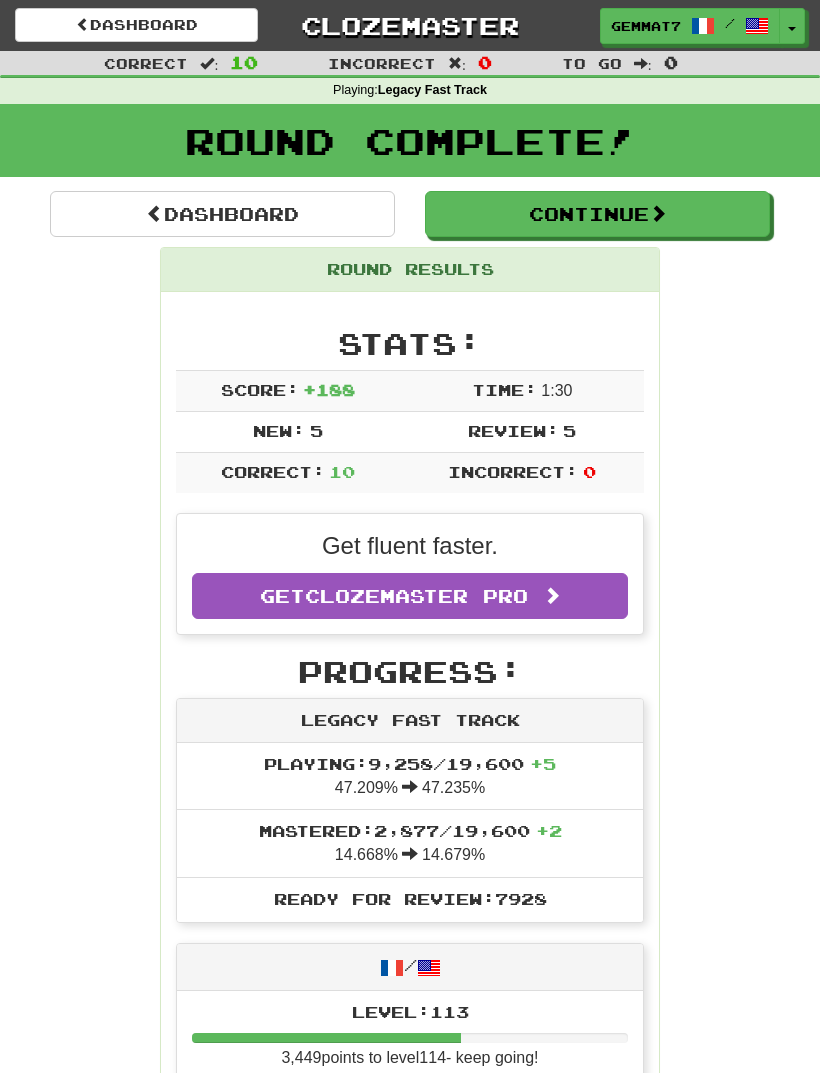 click on "Dashboard" at bounding box center [222, 214] 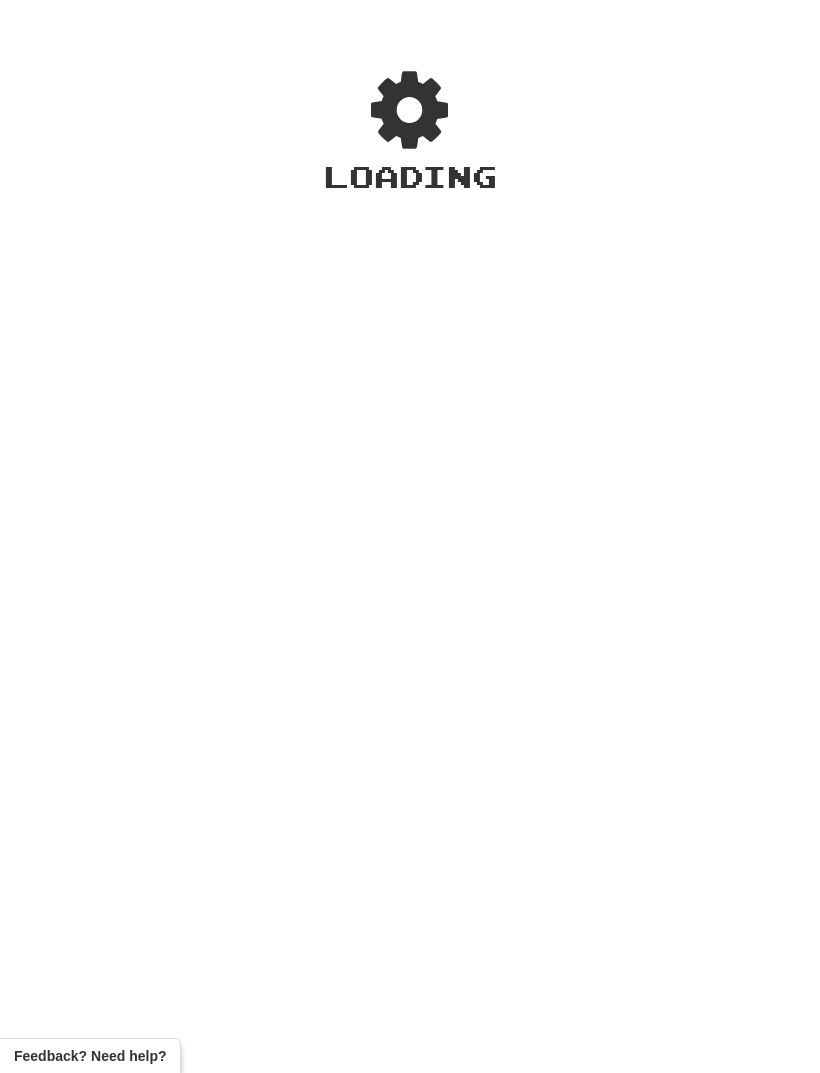 scroll, scrollTop: 0, scrollLeft: 0, axis: both 